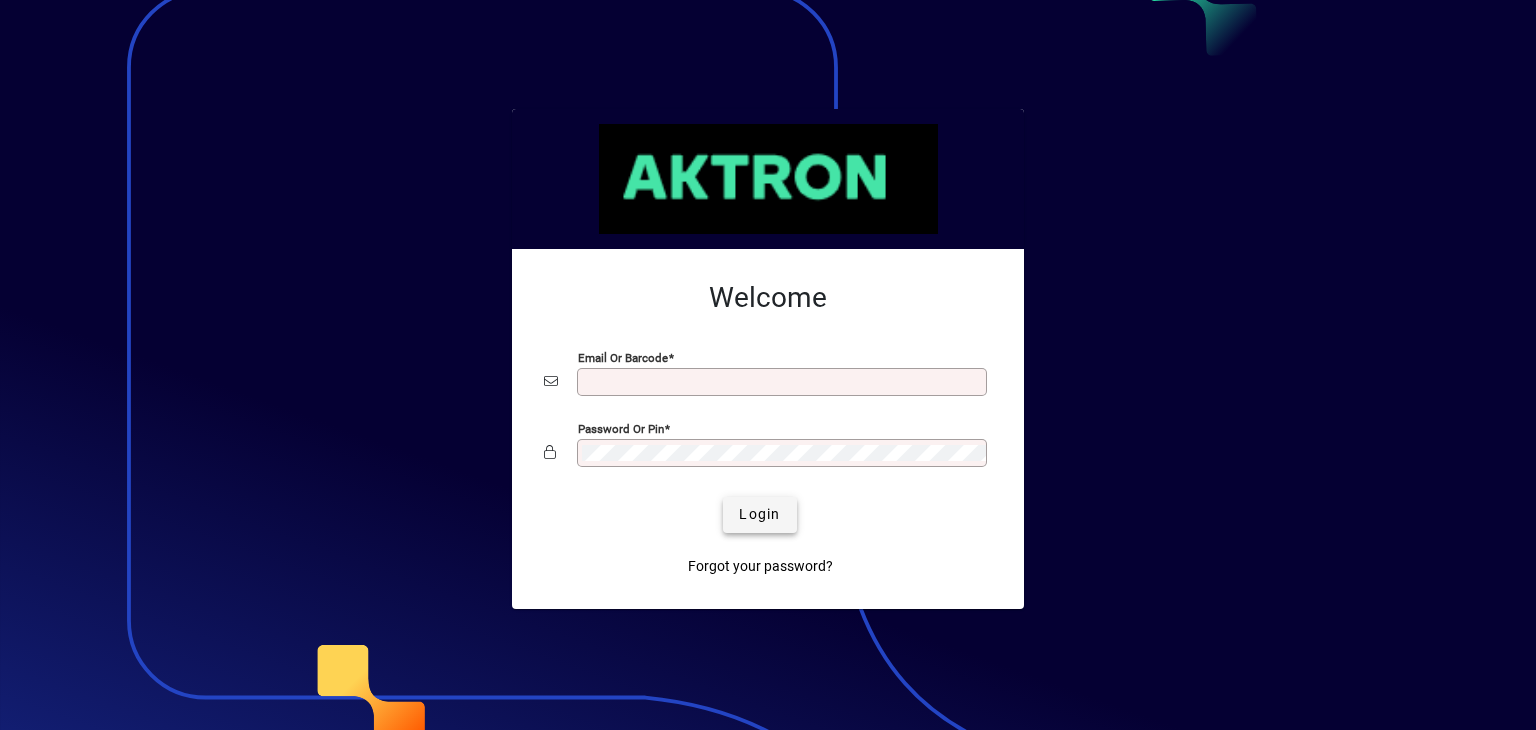 scroll, scrollTop: 0, scrollLeft: 0, axis: both 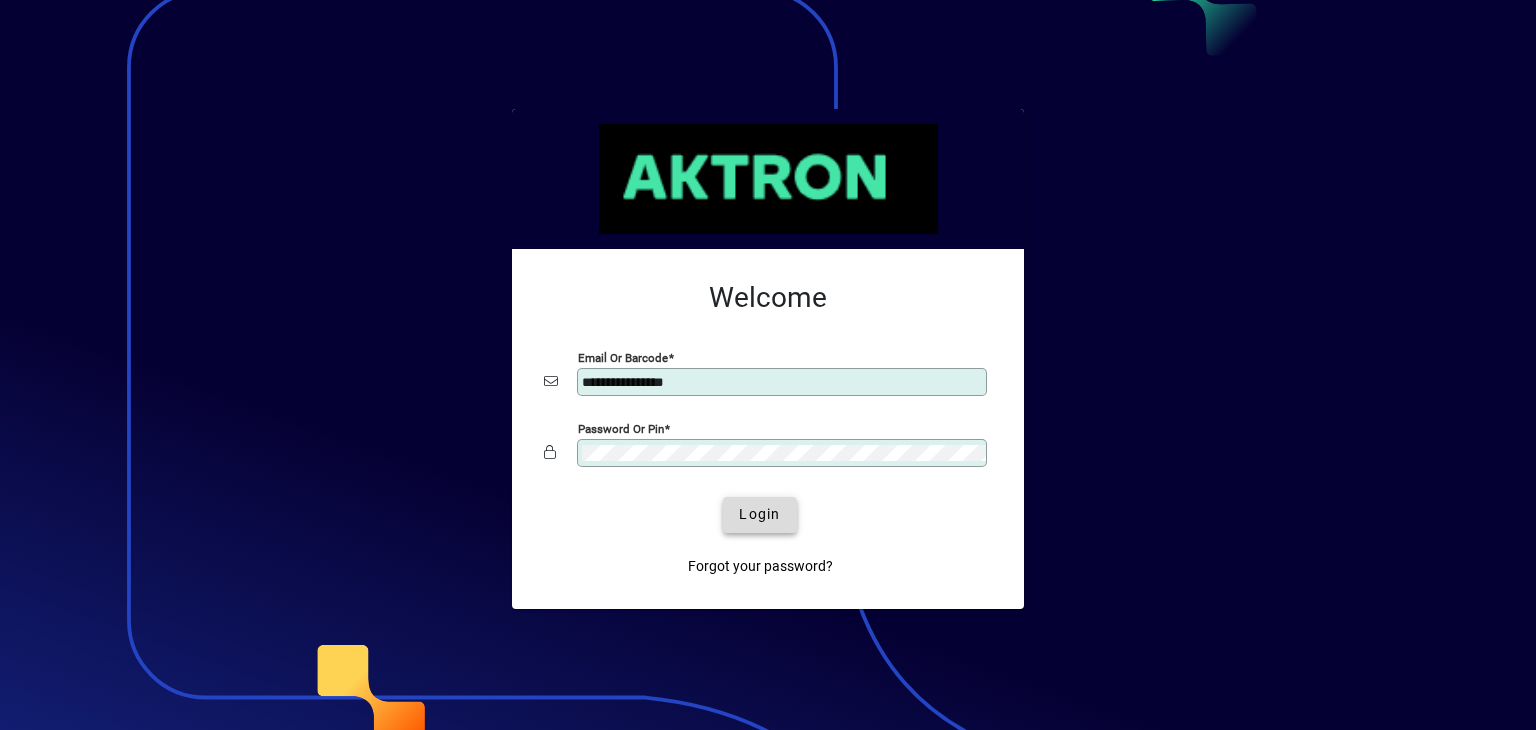 click on "Login" 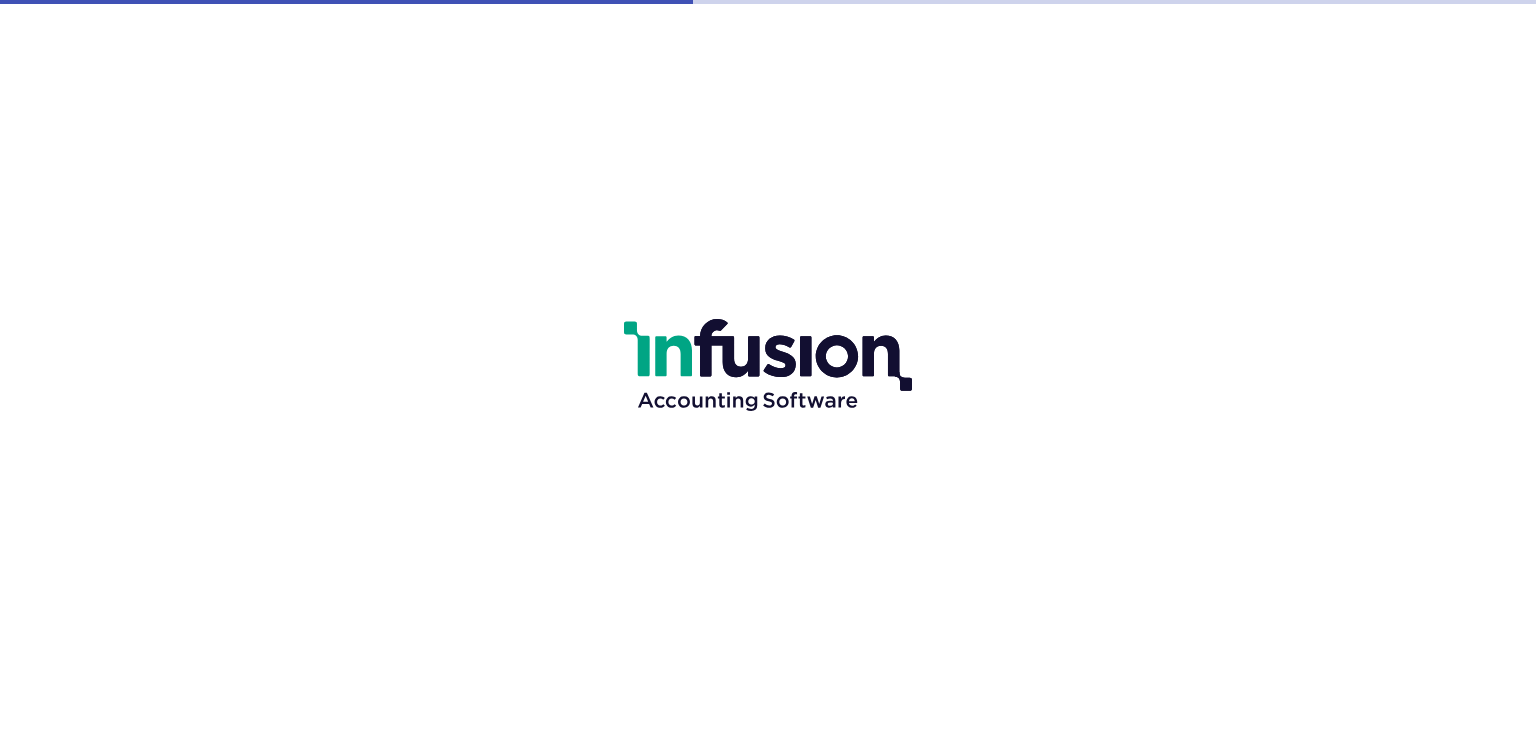 scroll, scrollTop: 0, scrollLeft: 0, axis: both 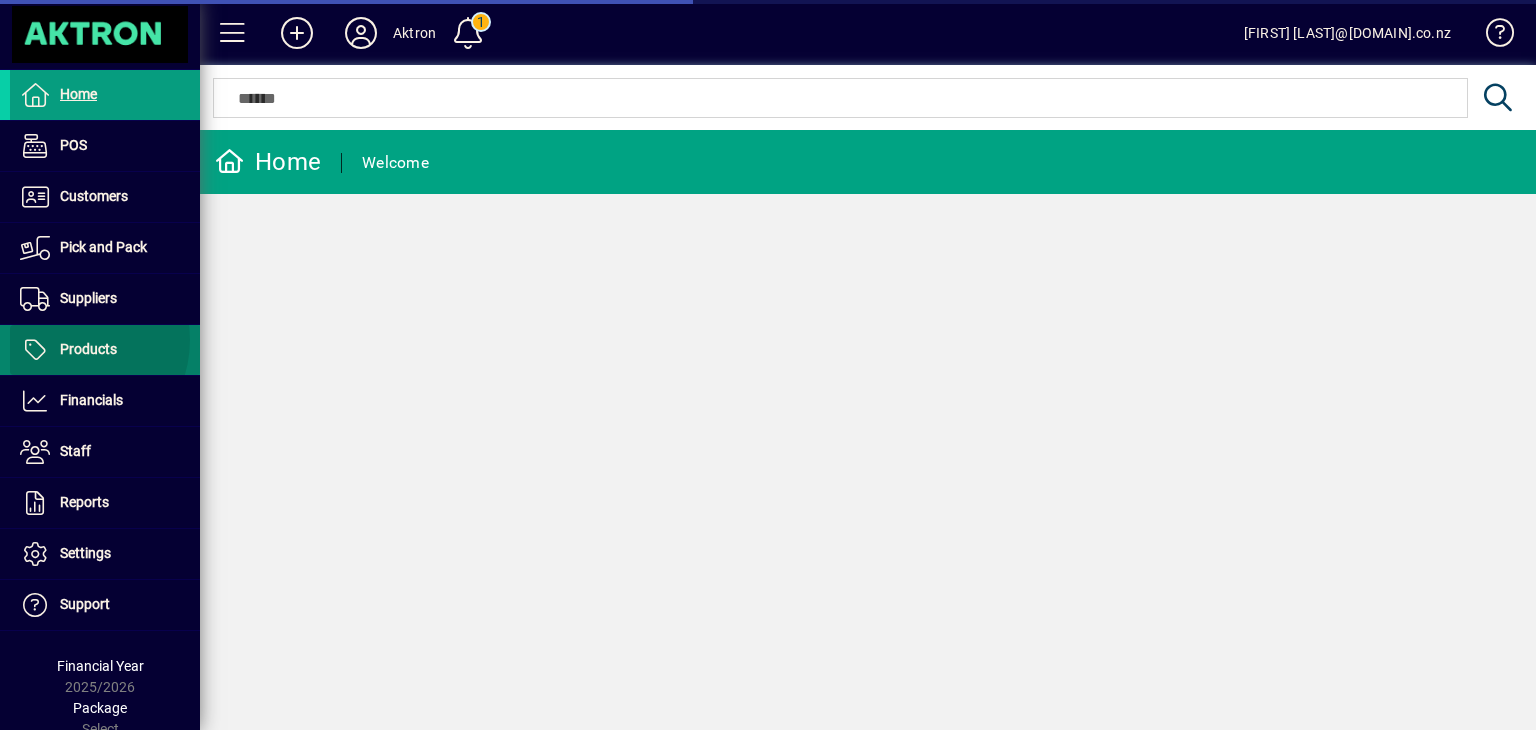 click on "Products" at bounding box center [88, 349] 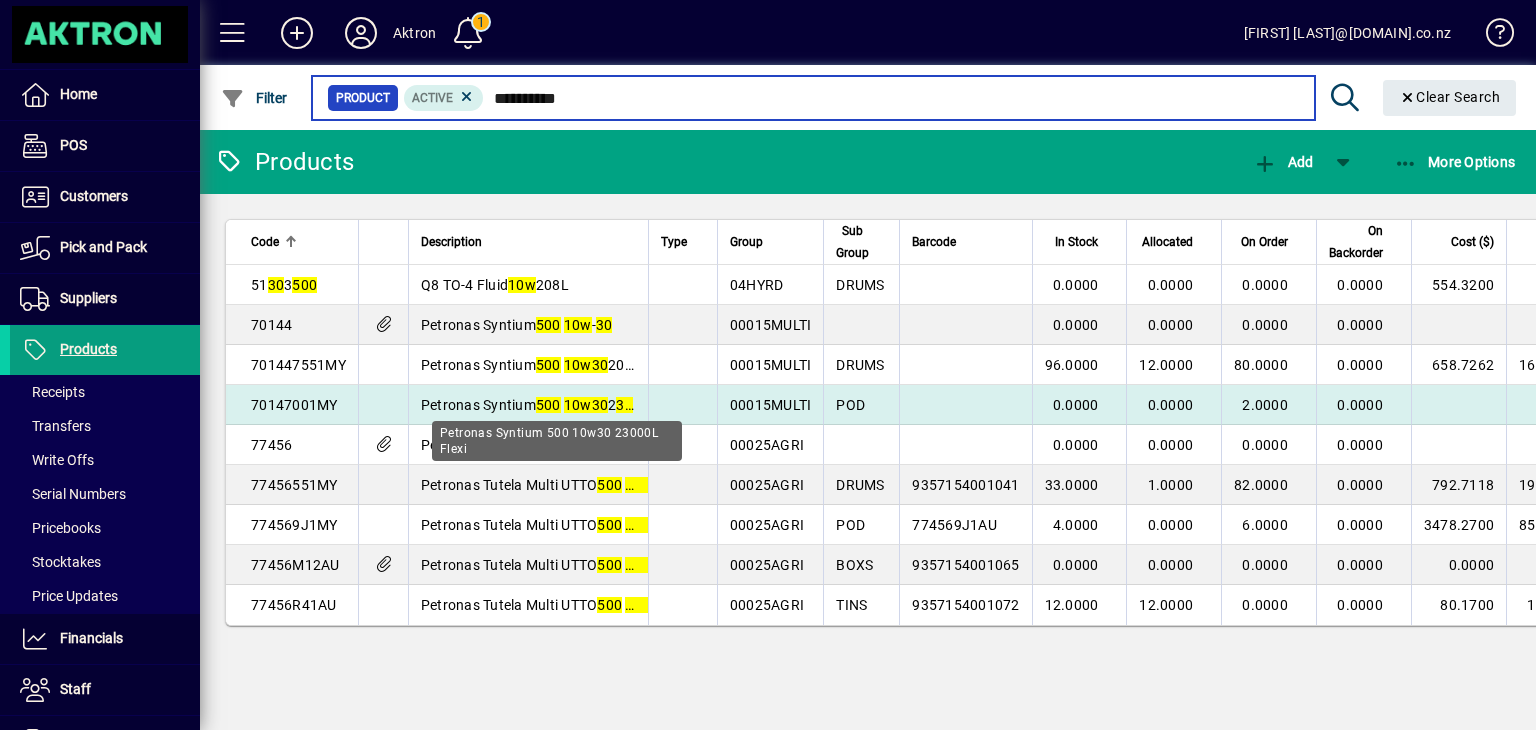 type on "**********" 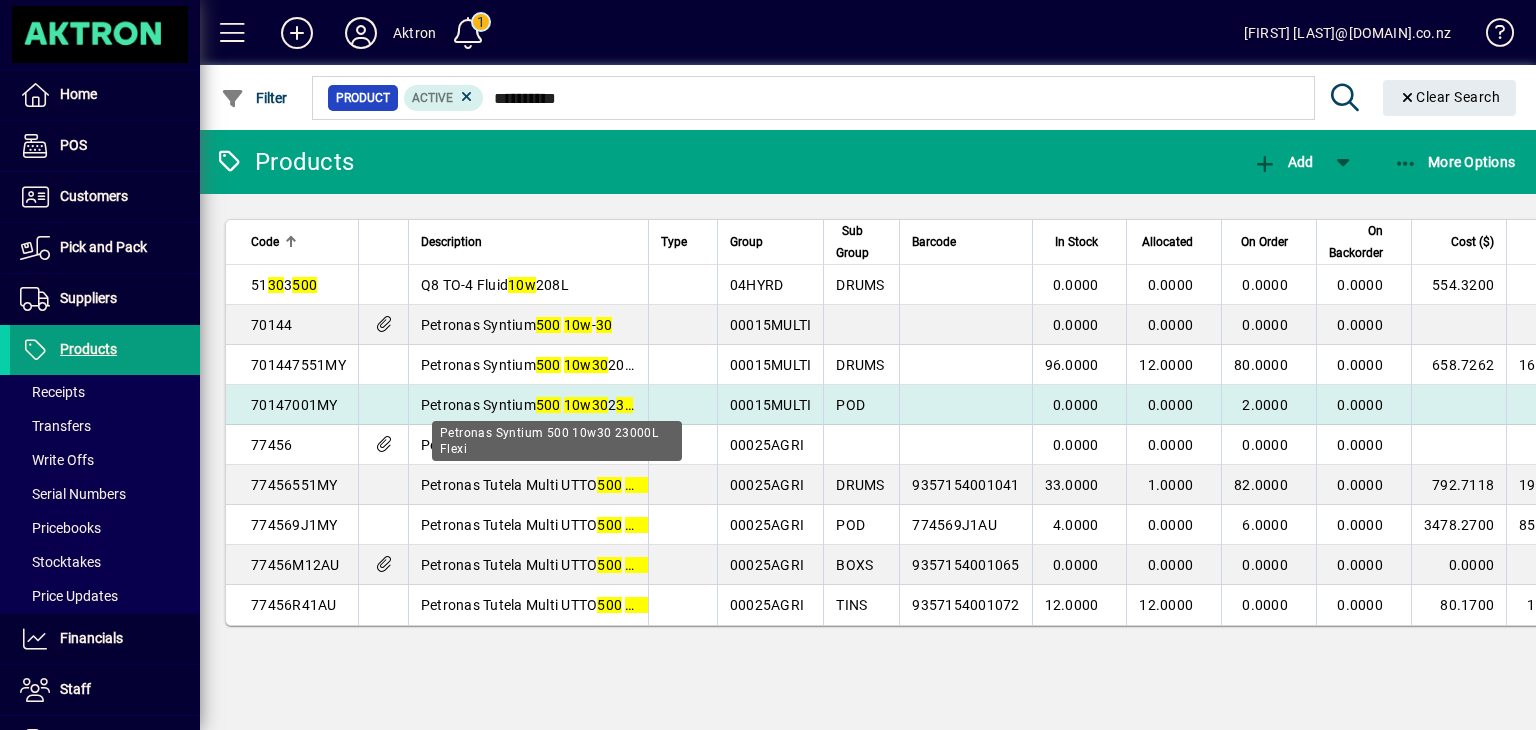 click on "Petronas Syntium  500   10w 30  2 30 00L Flexi" at bounding box center (555, 405) 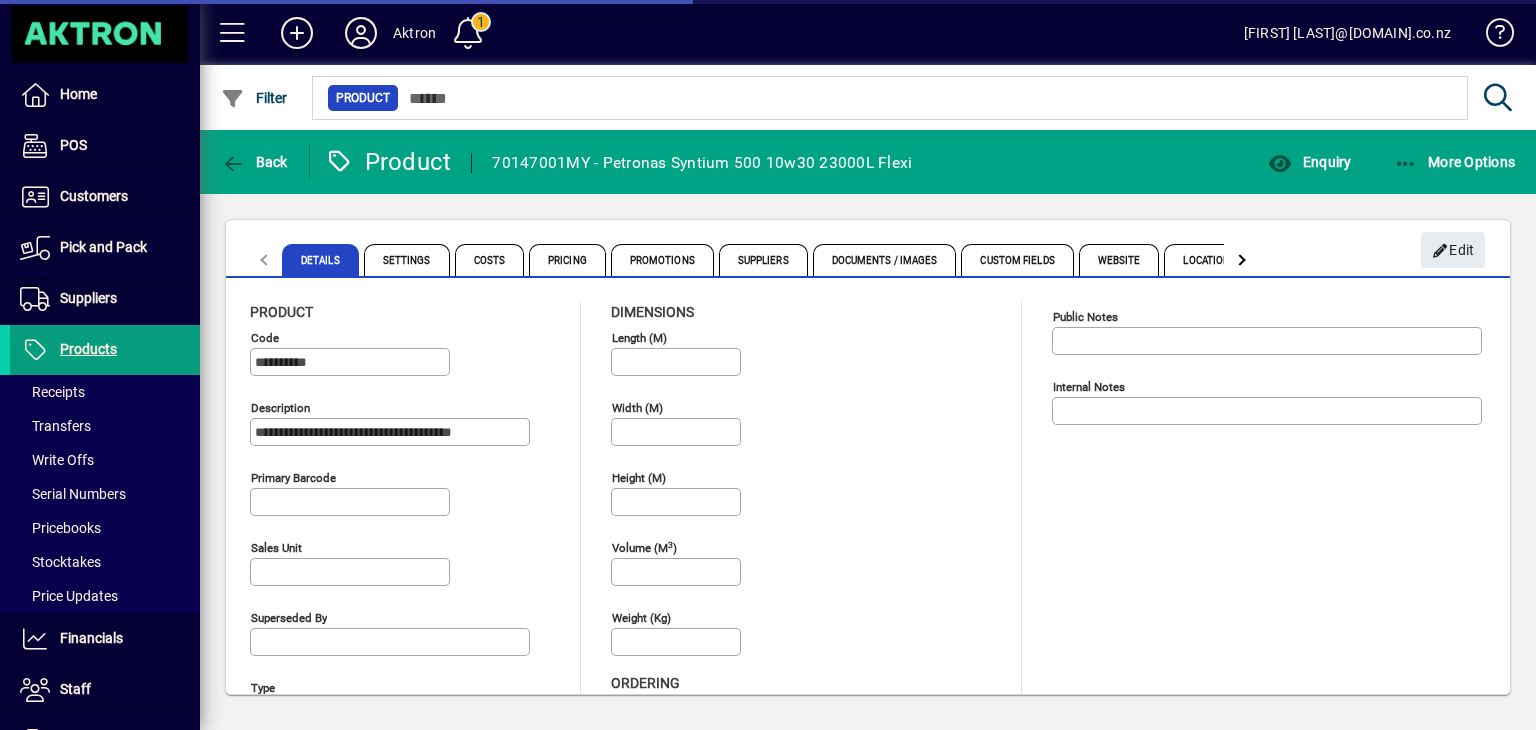 type on "**********" 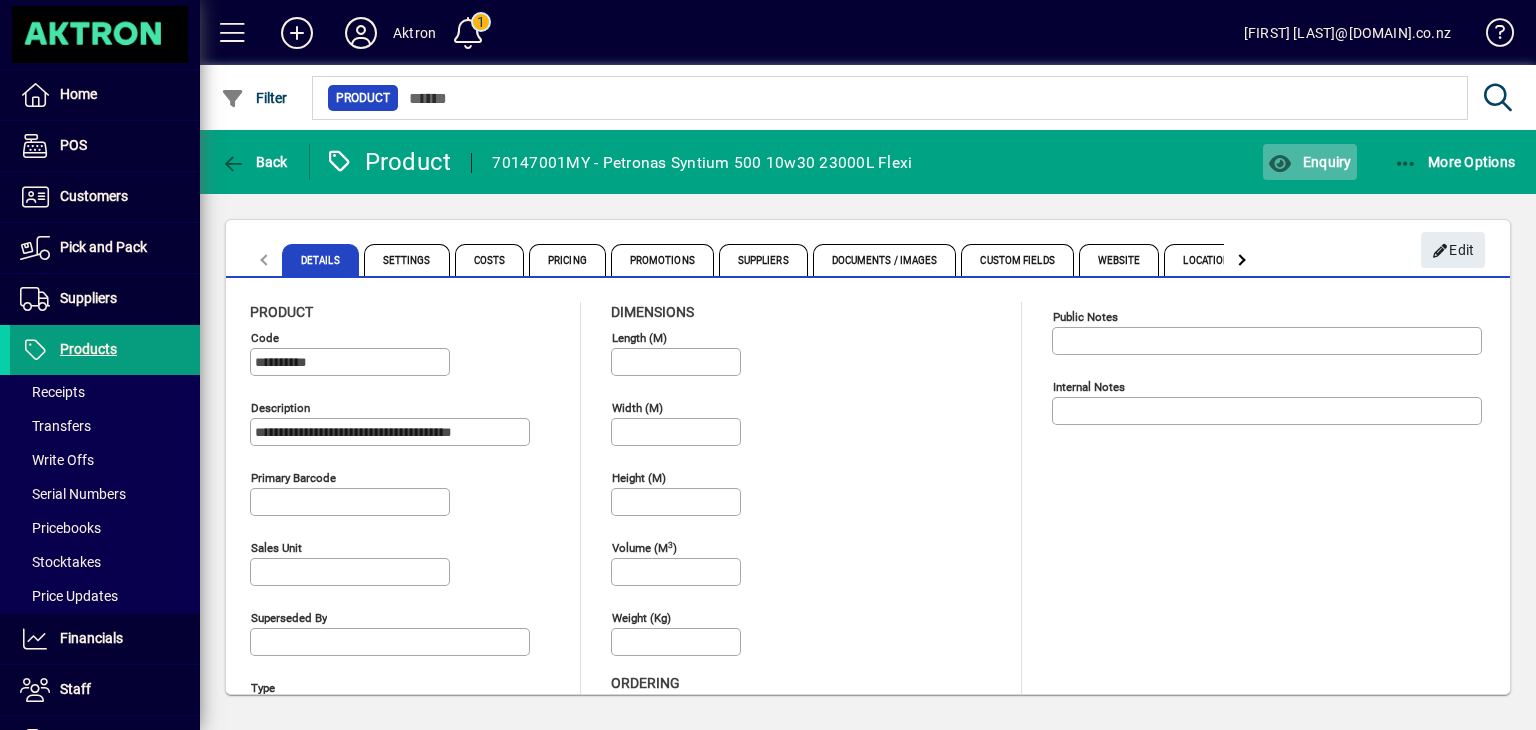 click on "Enquiry" 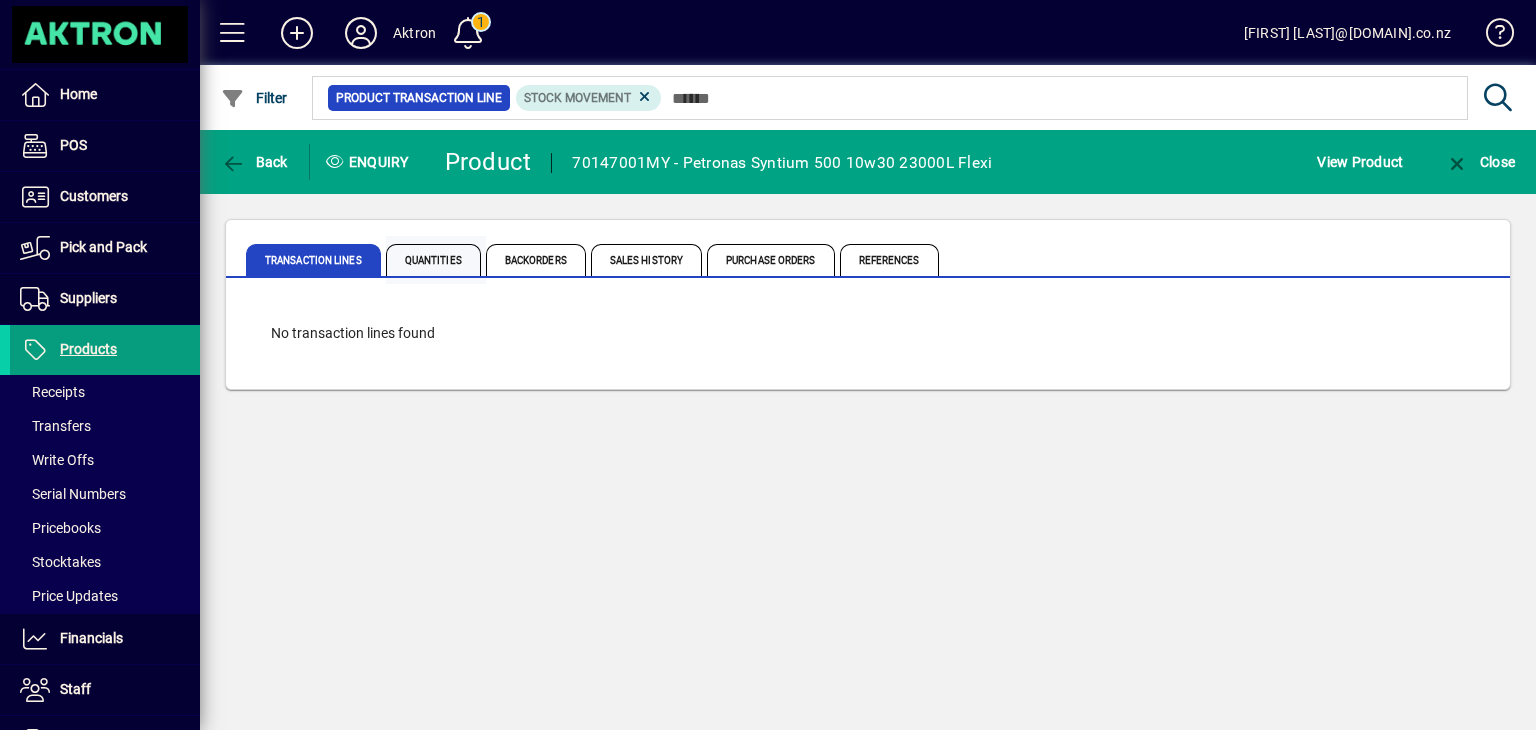 click on "Quantities" at bounding box center [433, 260] 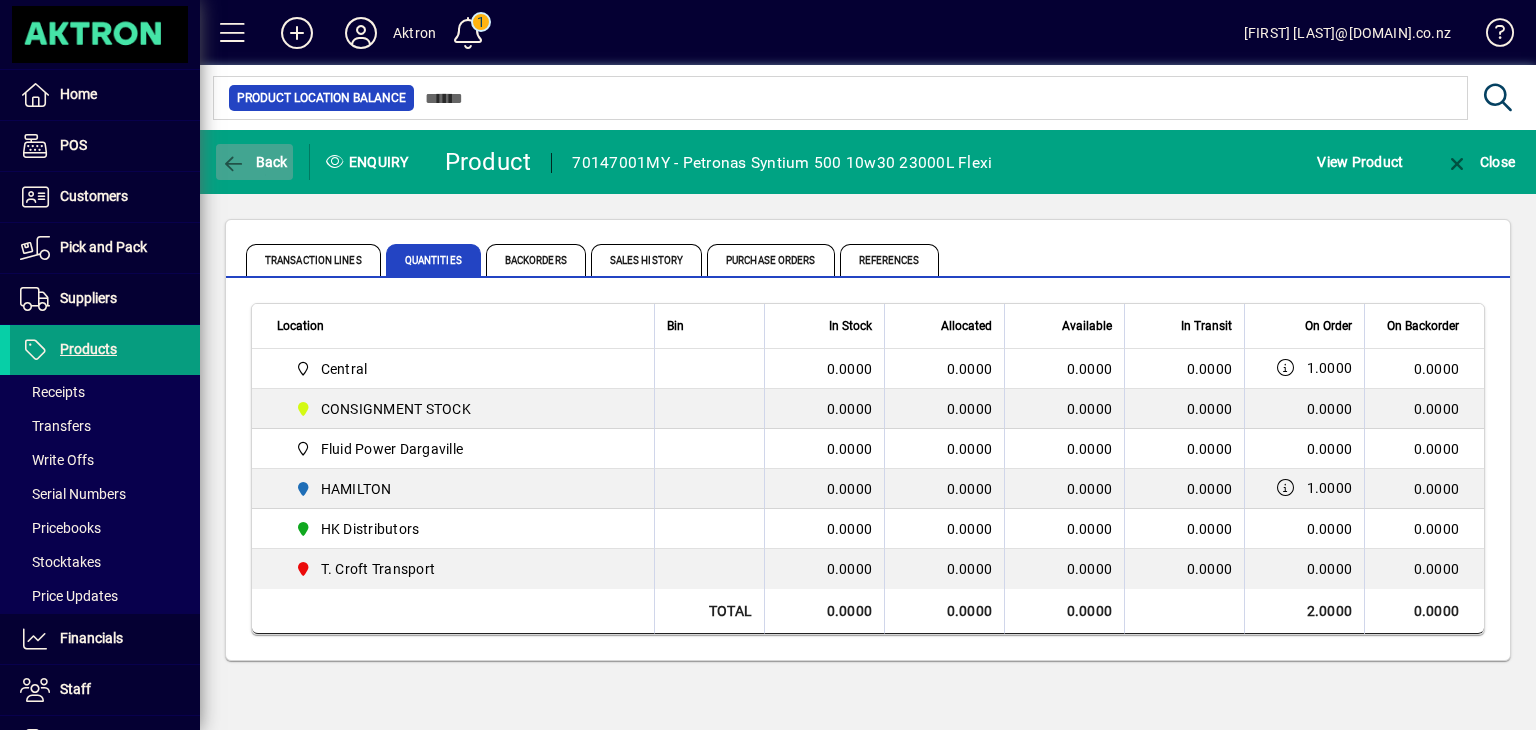 click 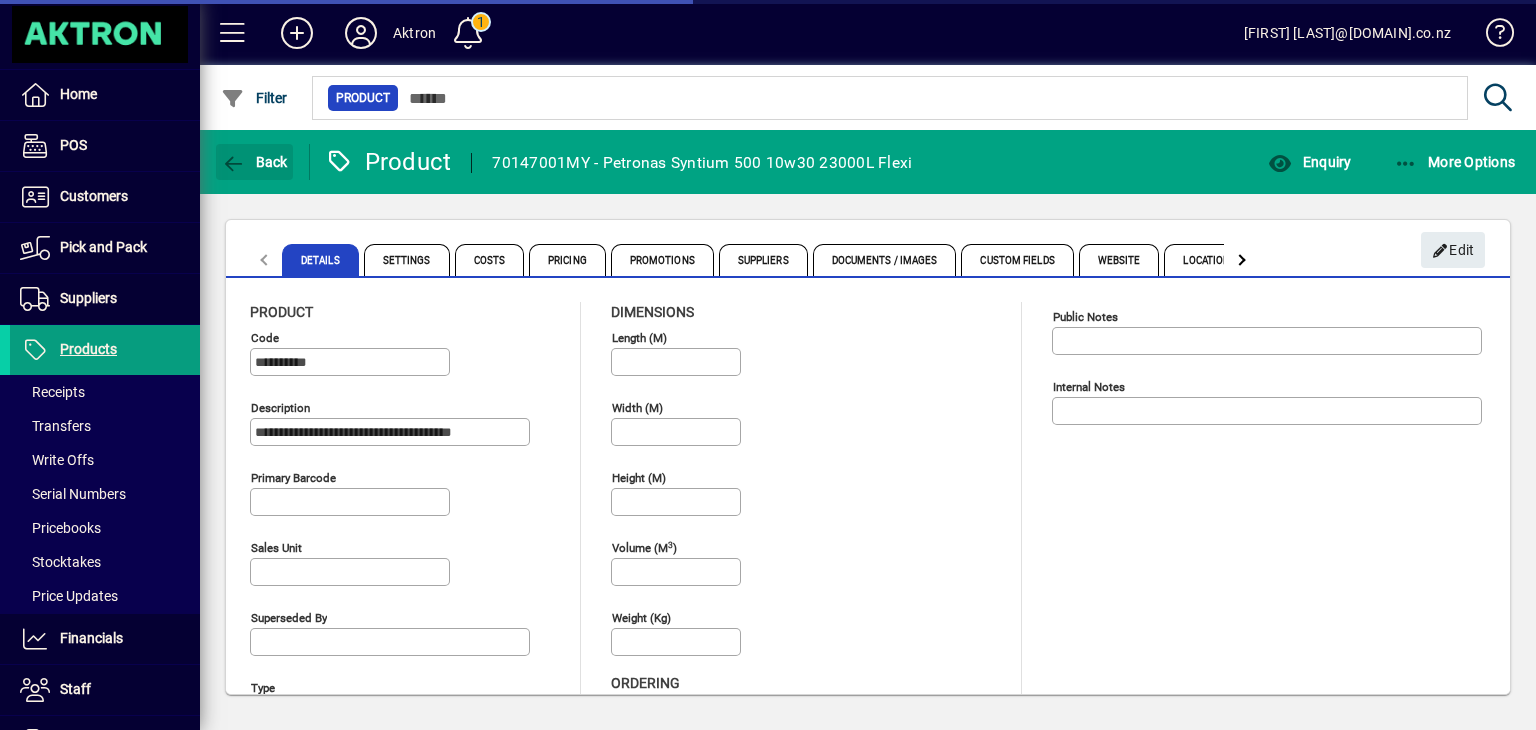 click 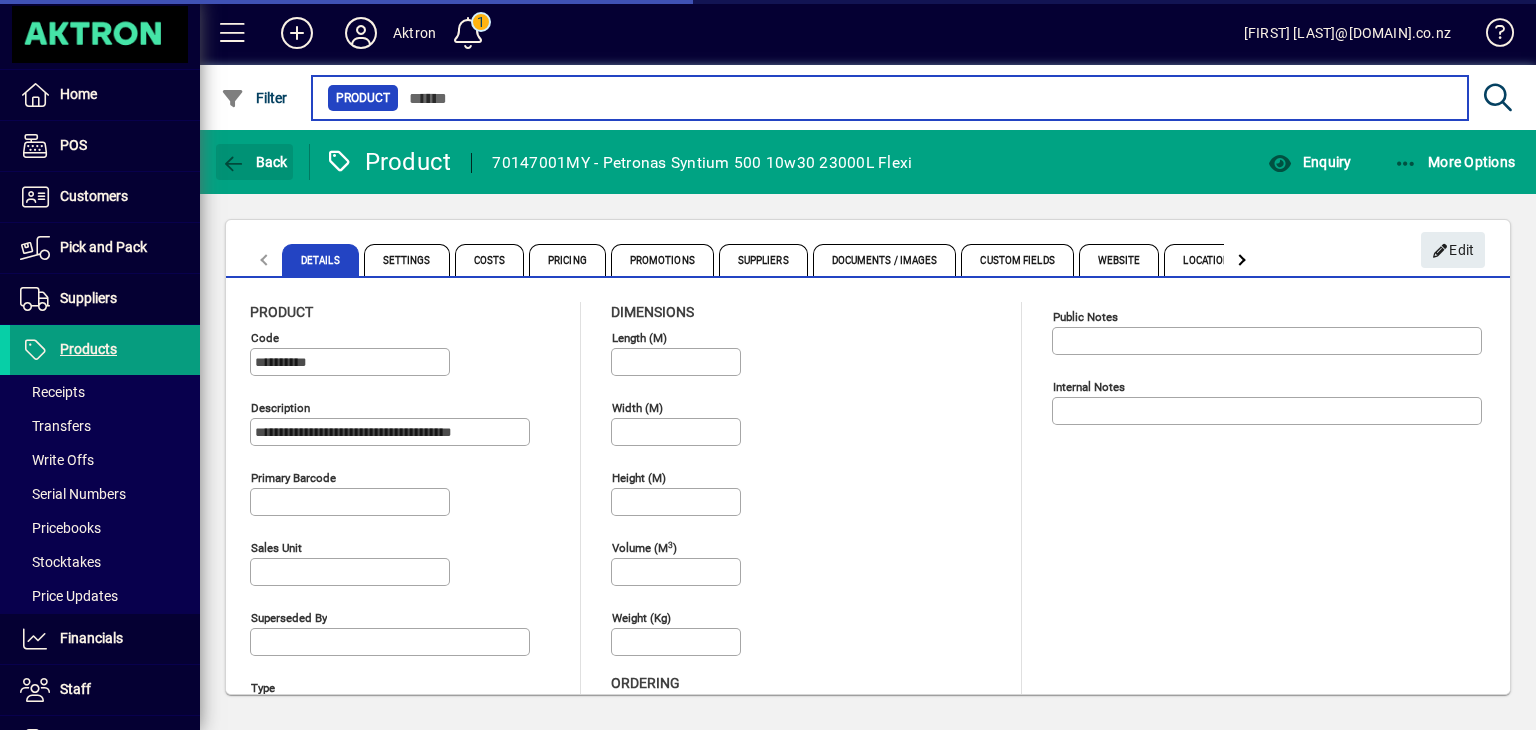 type on "**********" 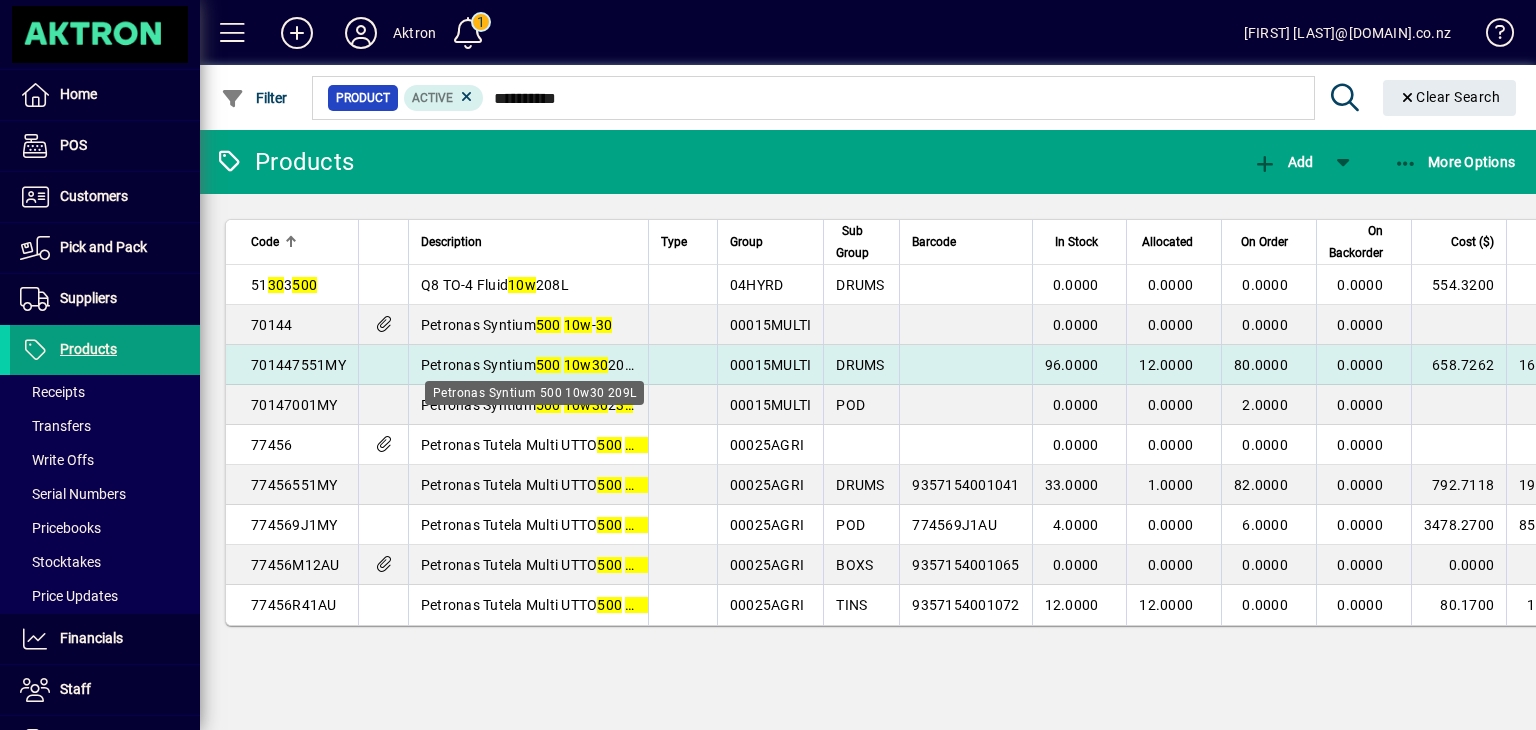 click on "Petronas Syntium 500 10w30 209L" at bounding box center (534, 393) 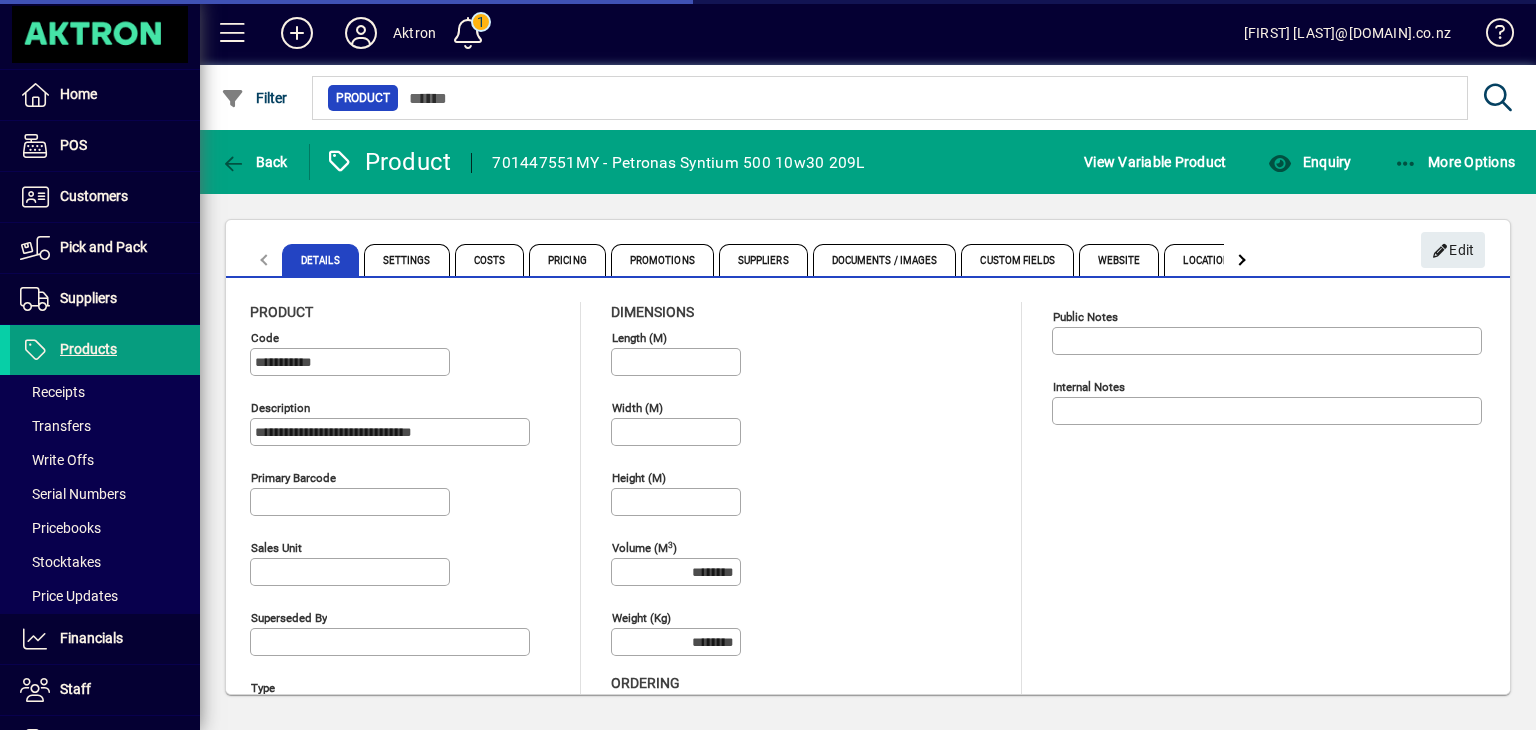 type on "**********" 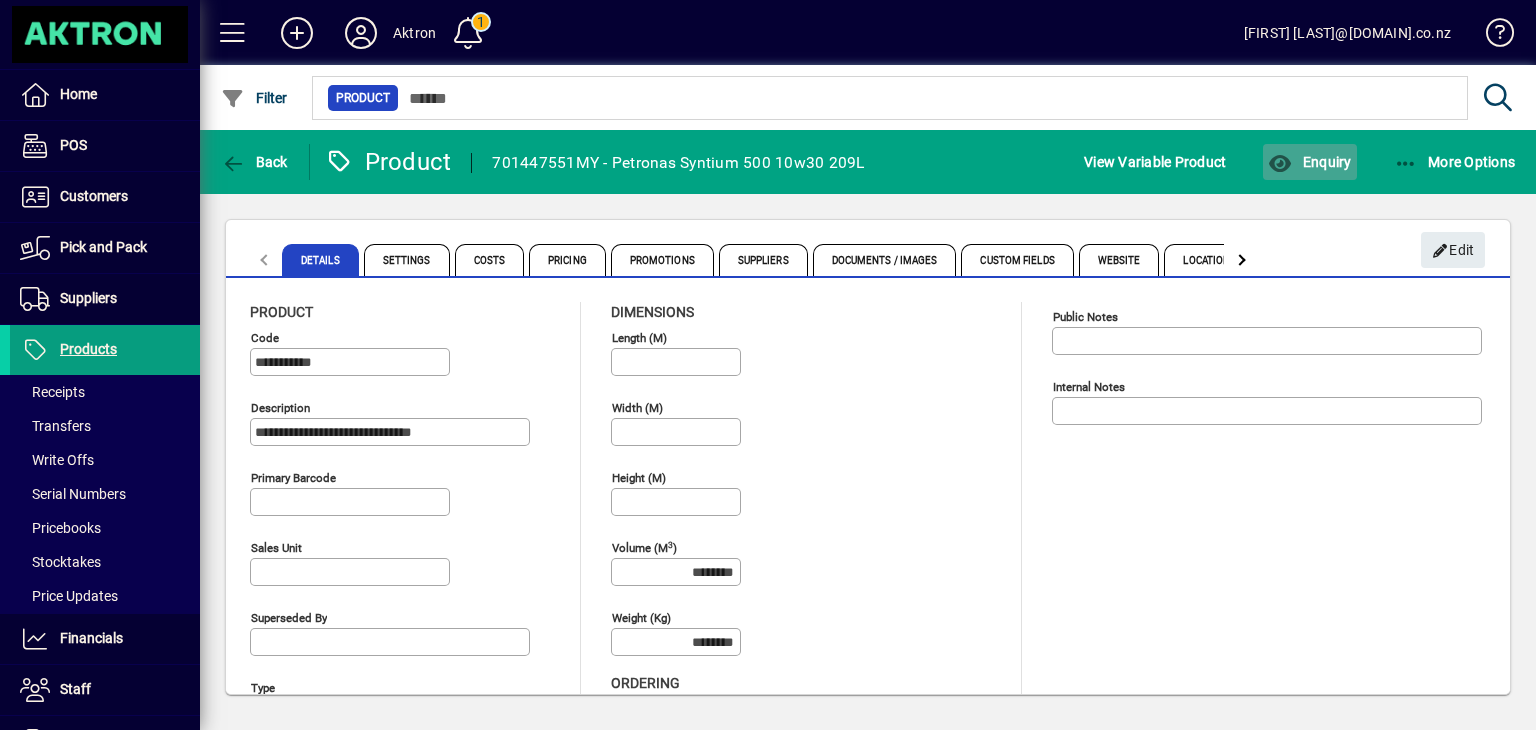 click 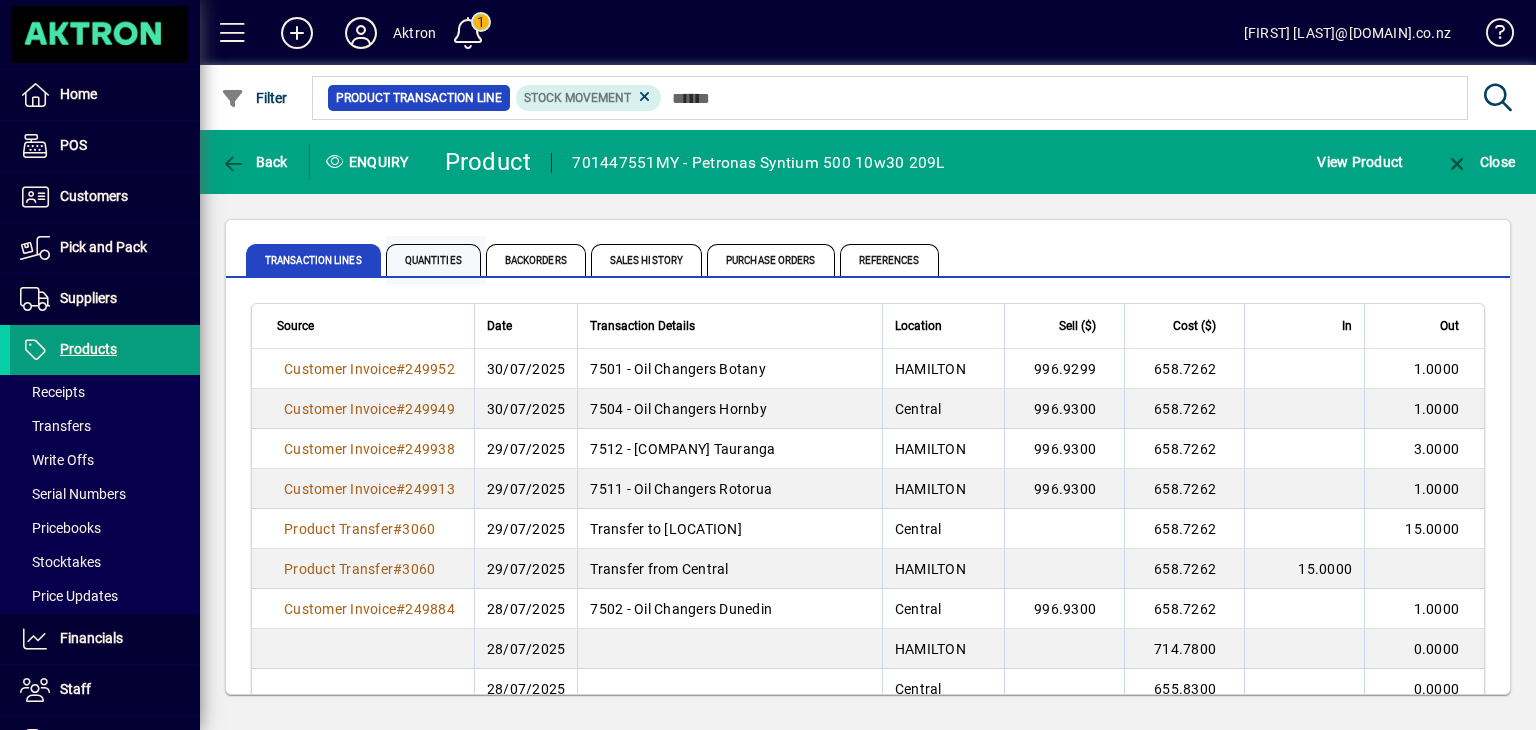 click on "Quantities" at bounding box center [433, 260] 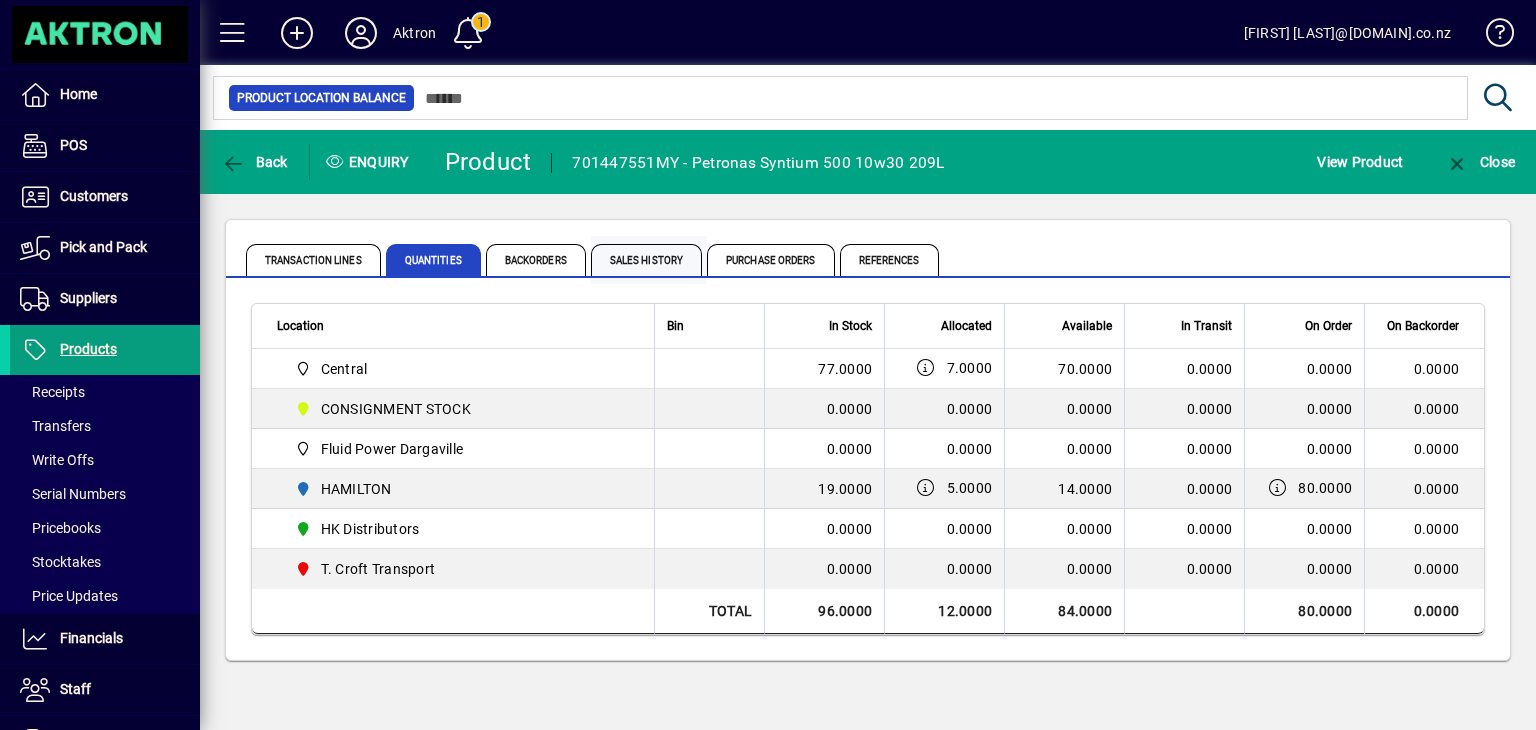 click on "Sales History" at bounding box center [646, 260] 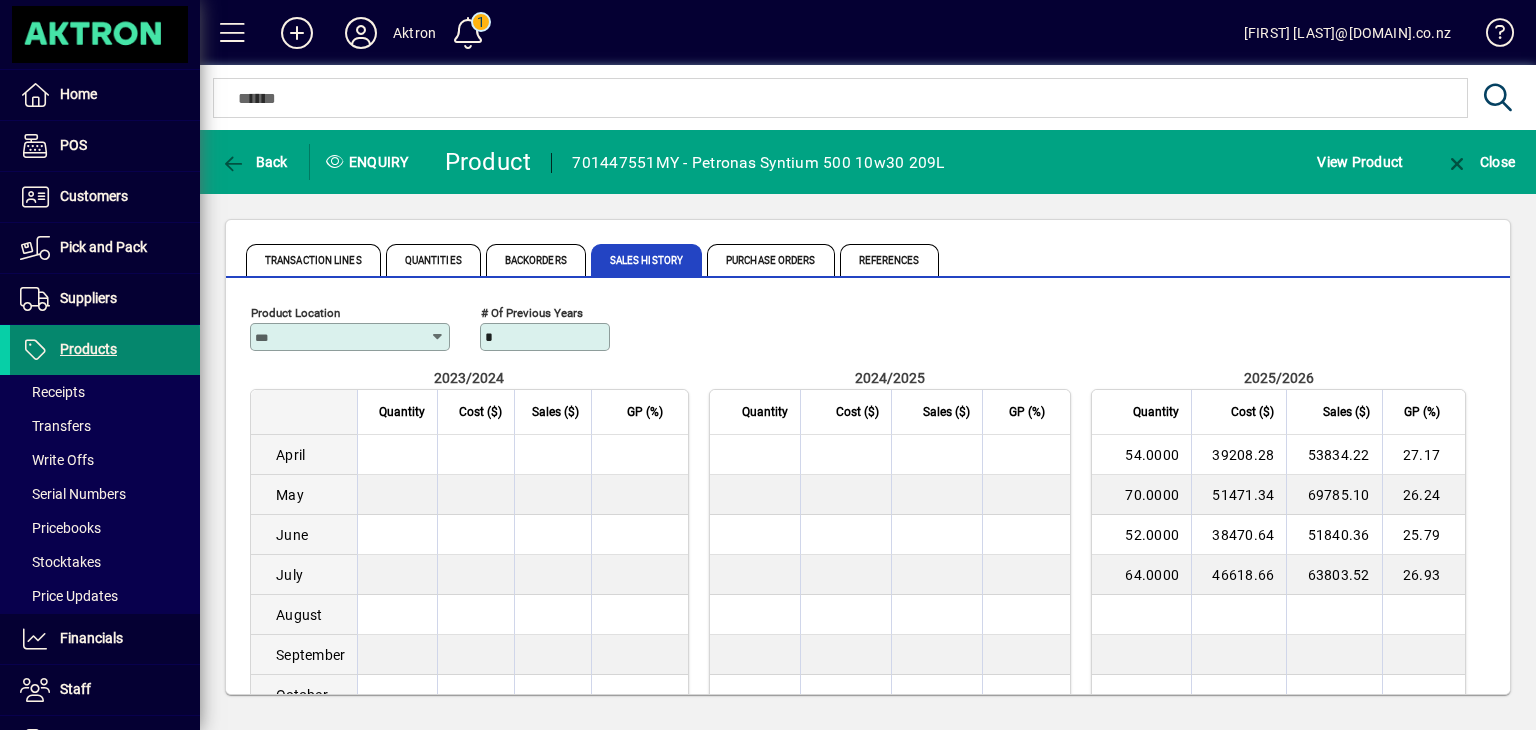 click on "Products" at bounding box center (88, 349) 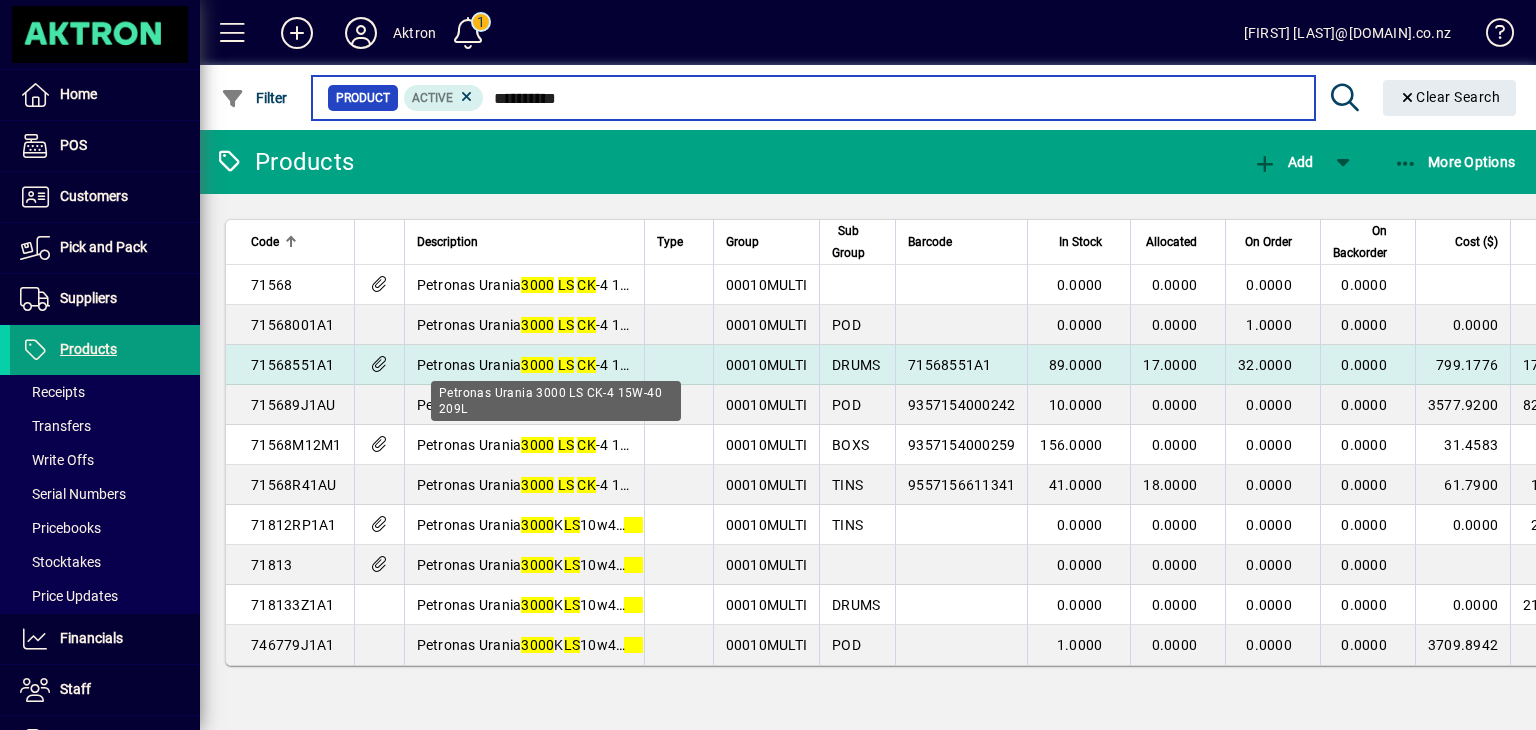 type on "**********" 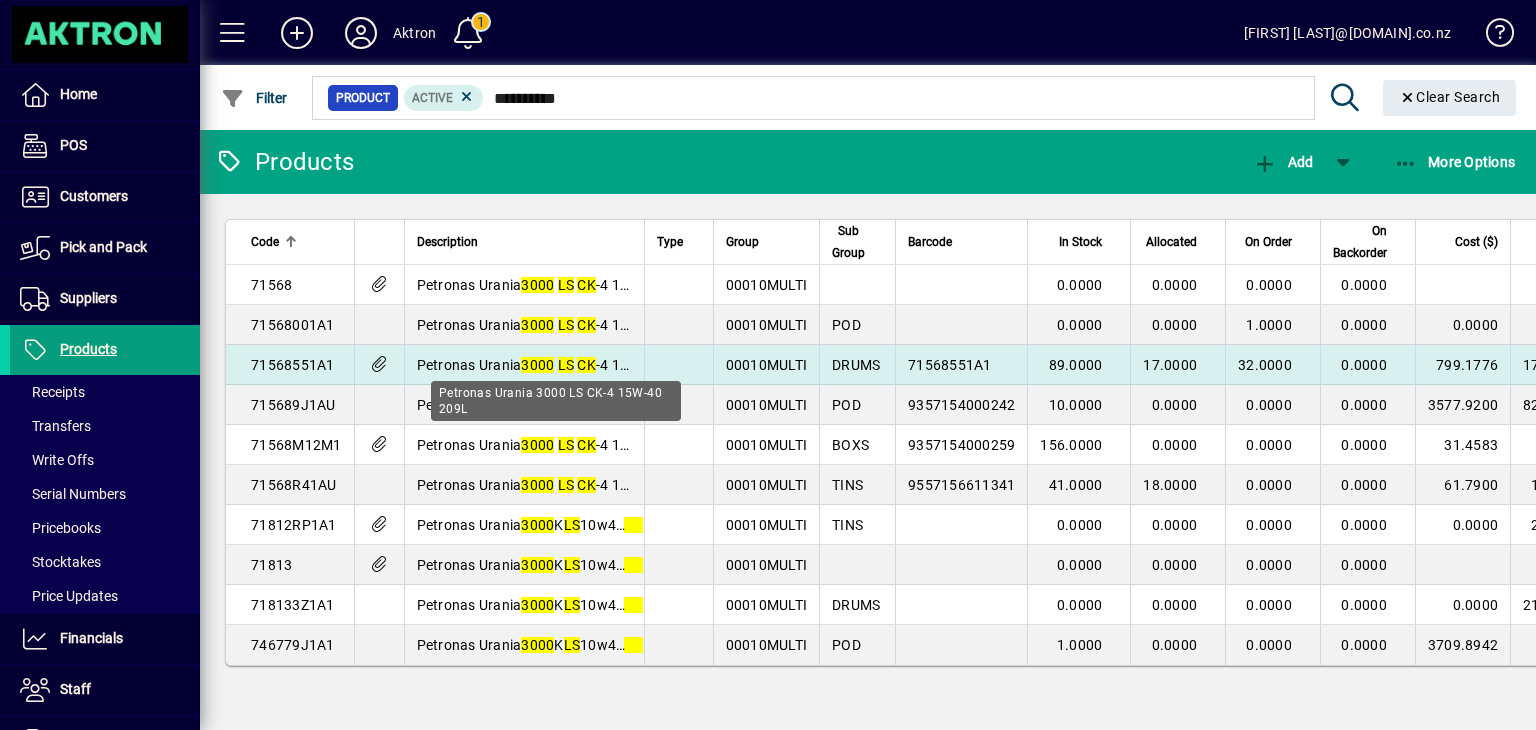 click on "Petronas Urania  3000   LS   CK -4 15W-40 209L" at bounding box center (557, 365) 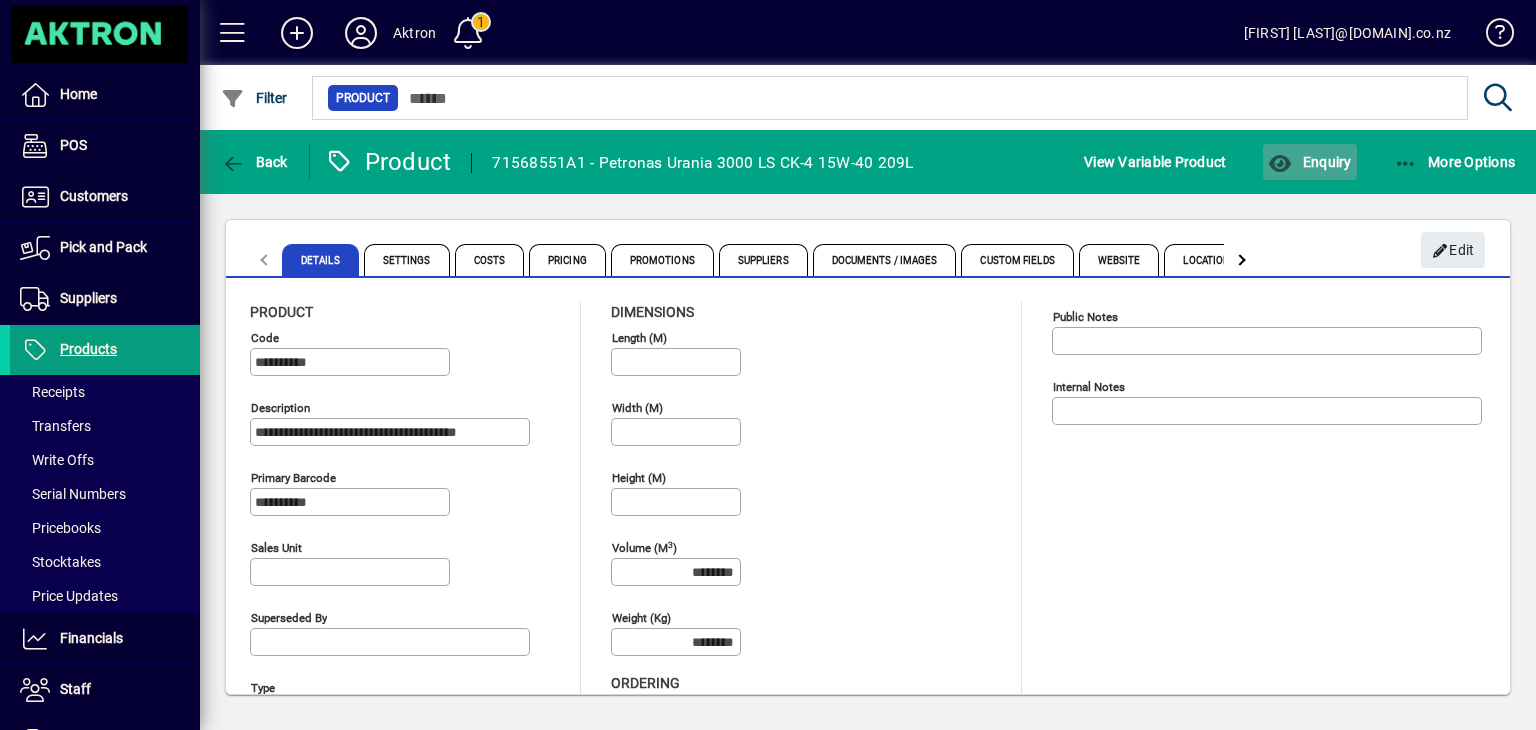 click 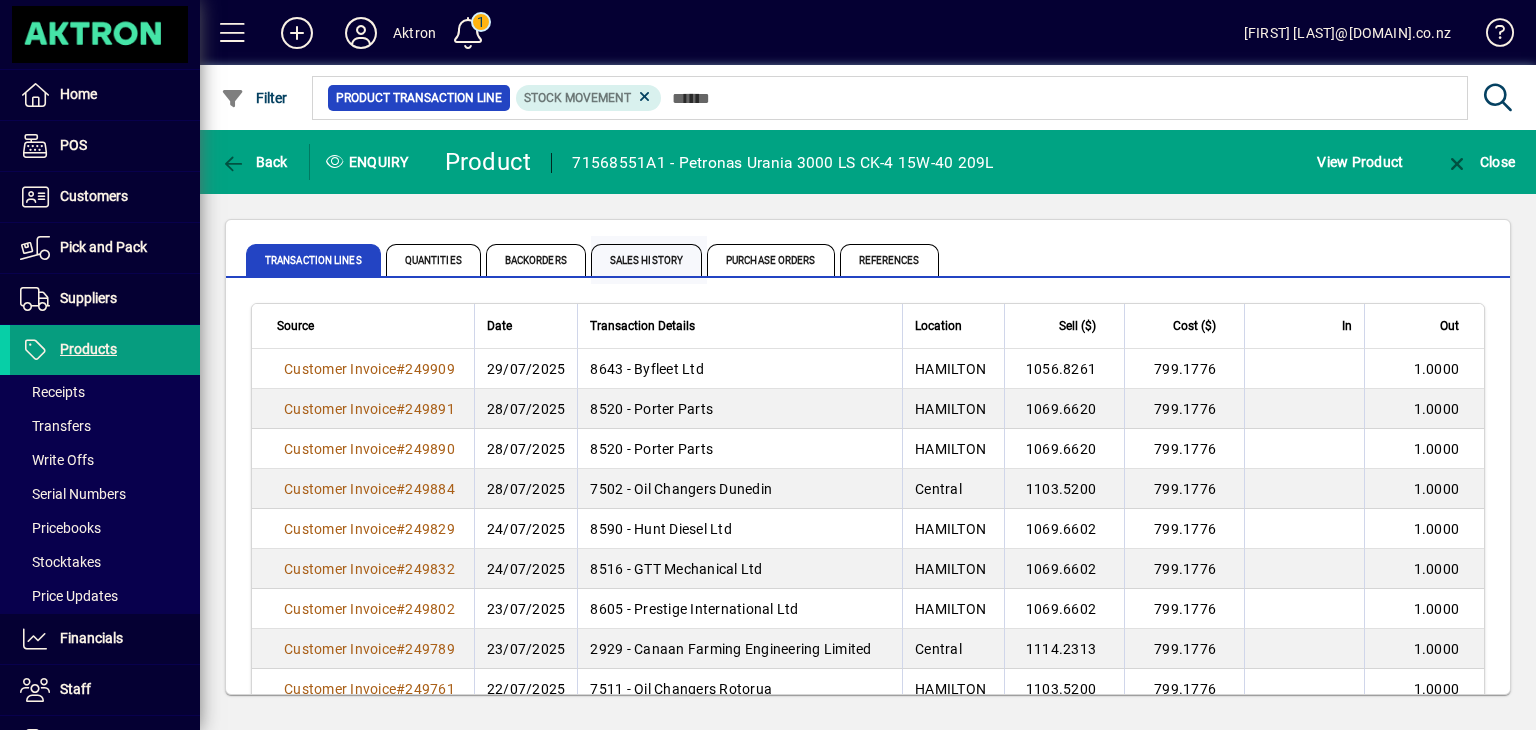 click on "Sales History" at bounding box center [646, 260] 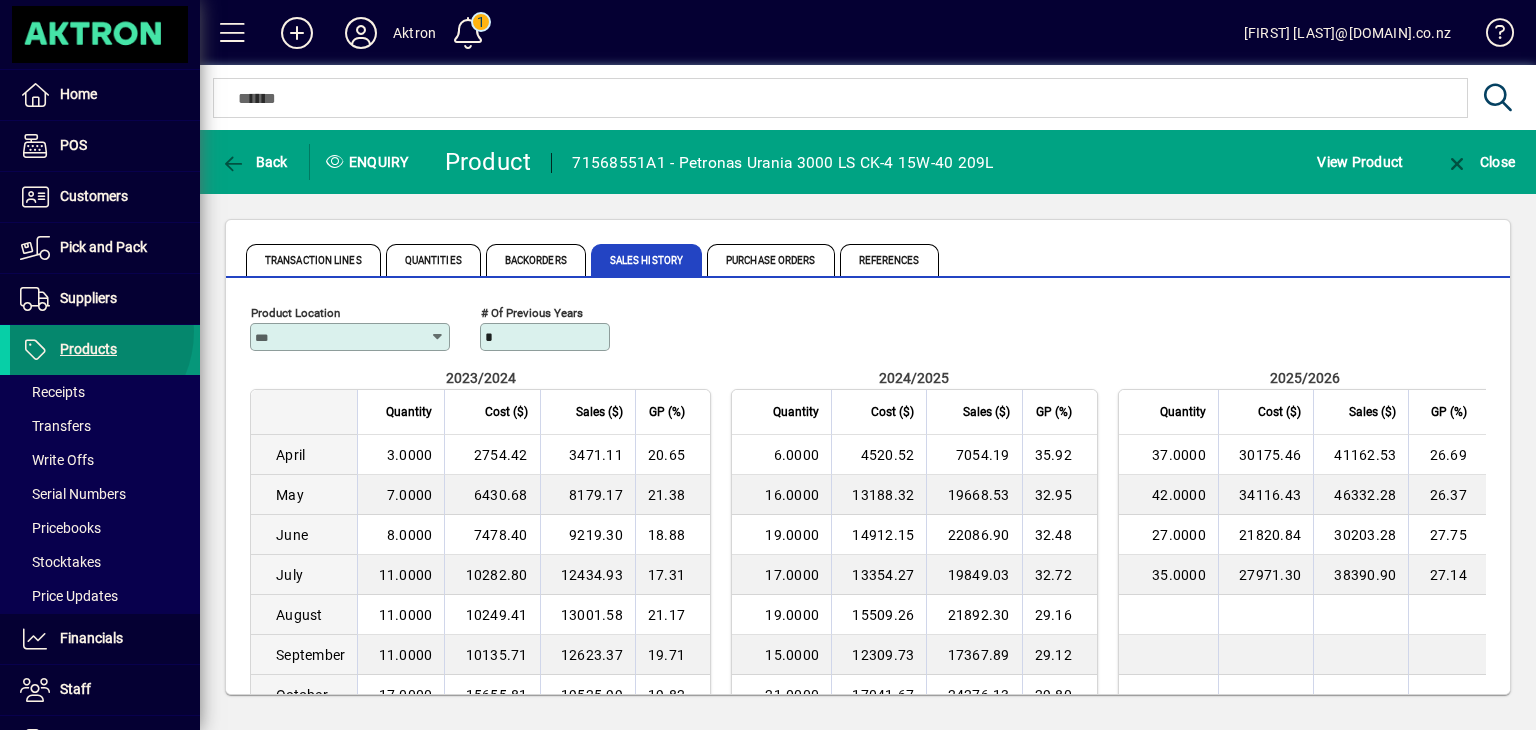 click at bounding box center (105, 350) 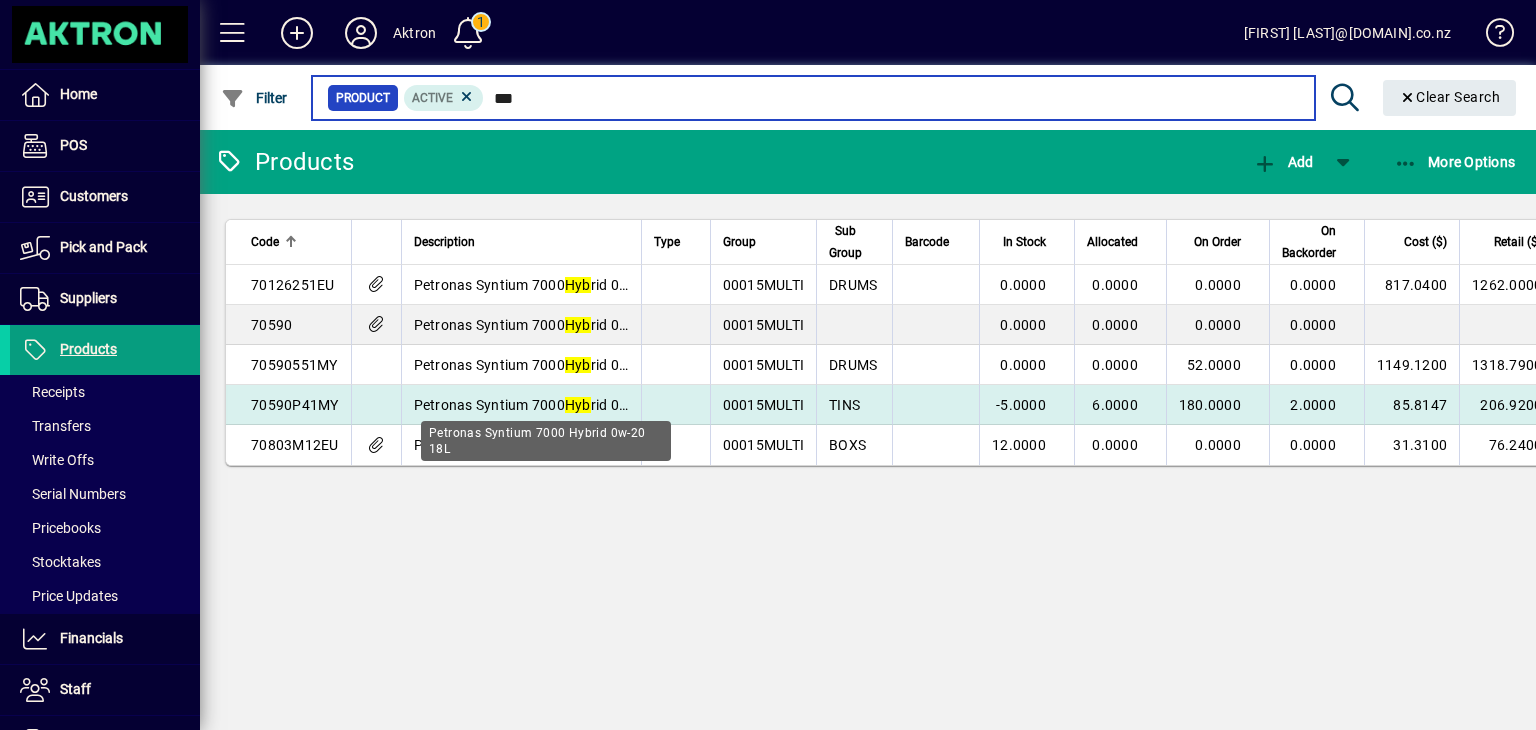 type on "***" 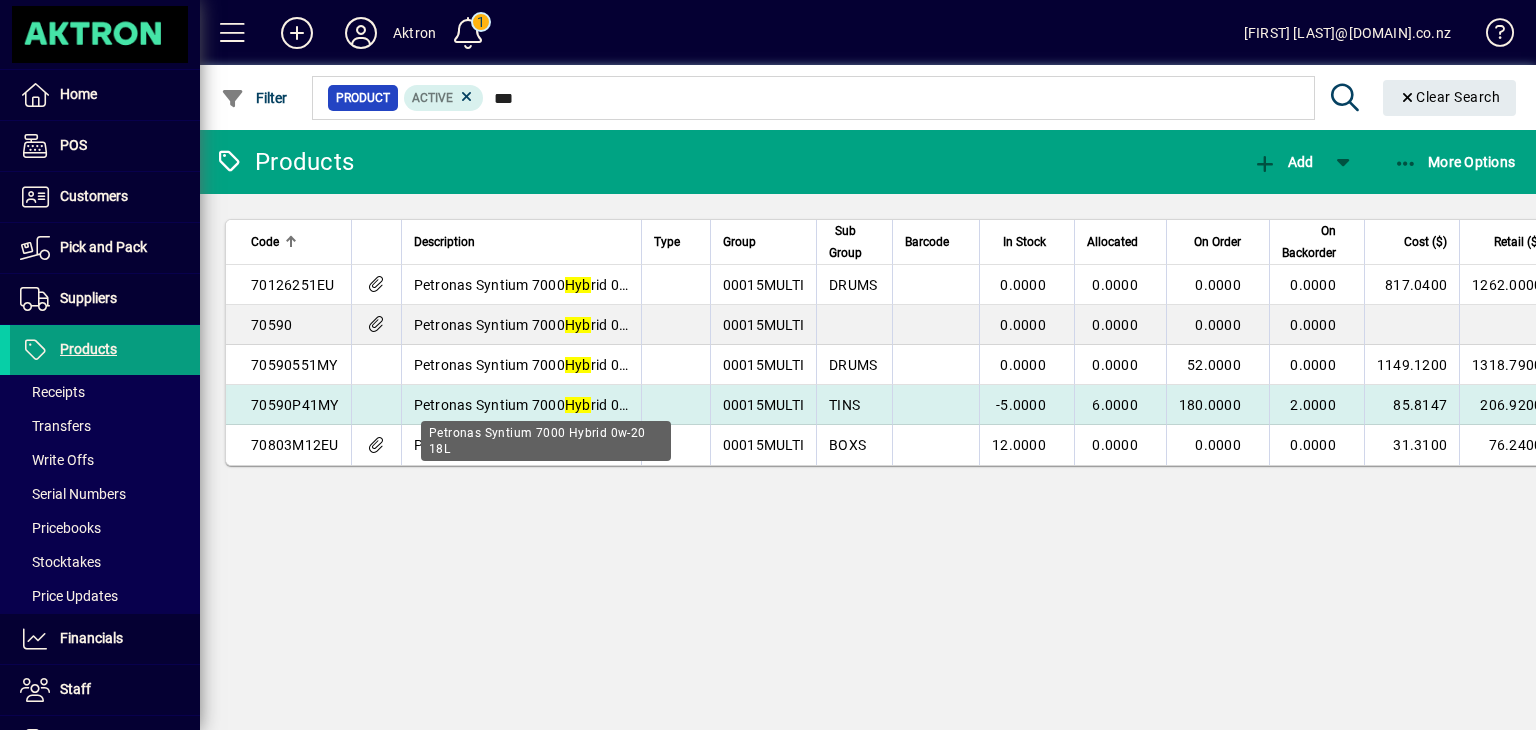 click on "Petronas Syntium 7000  Hyb rid 0w-20 18L" at bounding box center [546, 405] 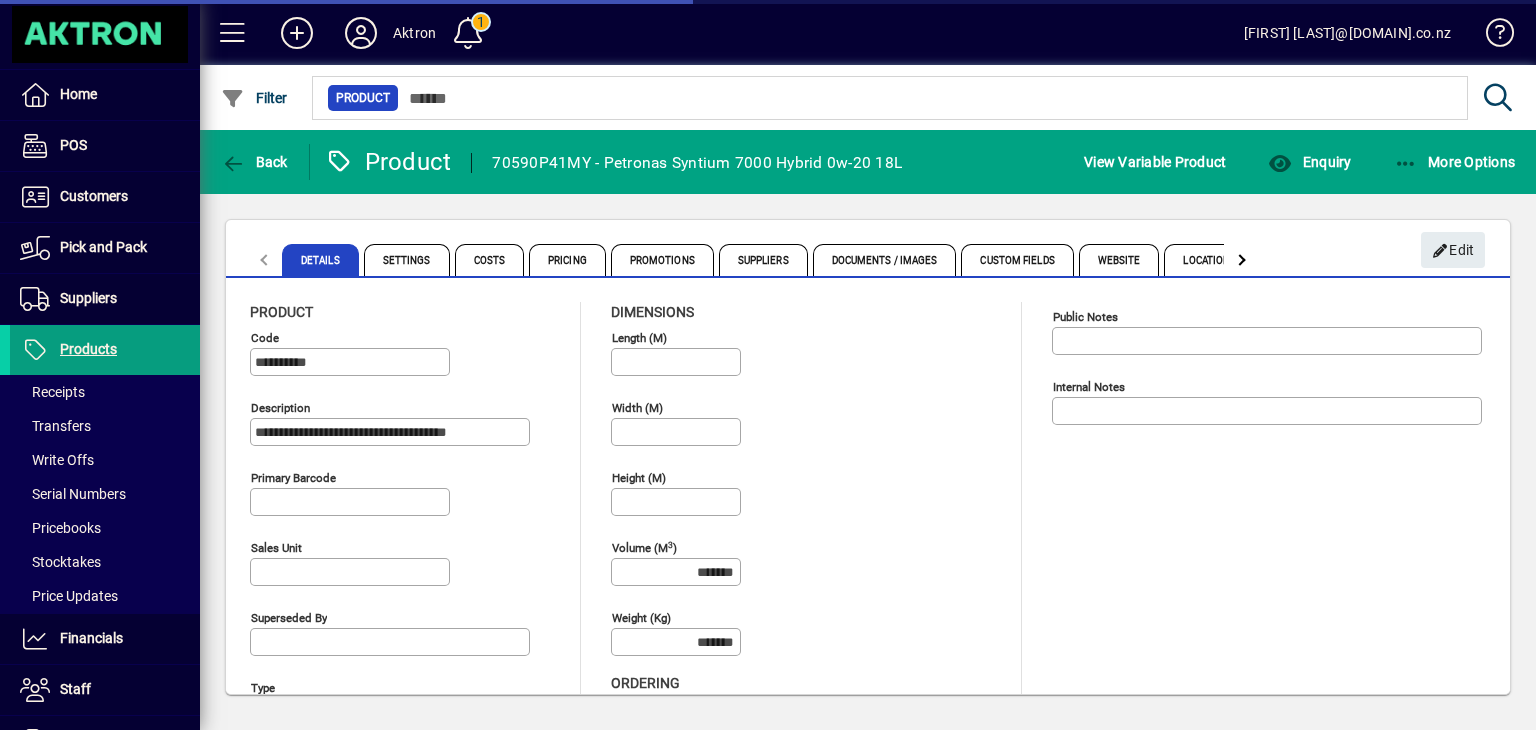 type on "**********" 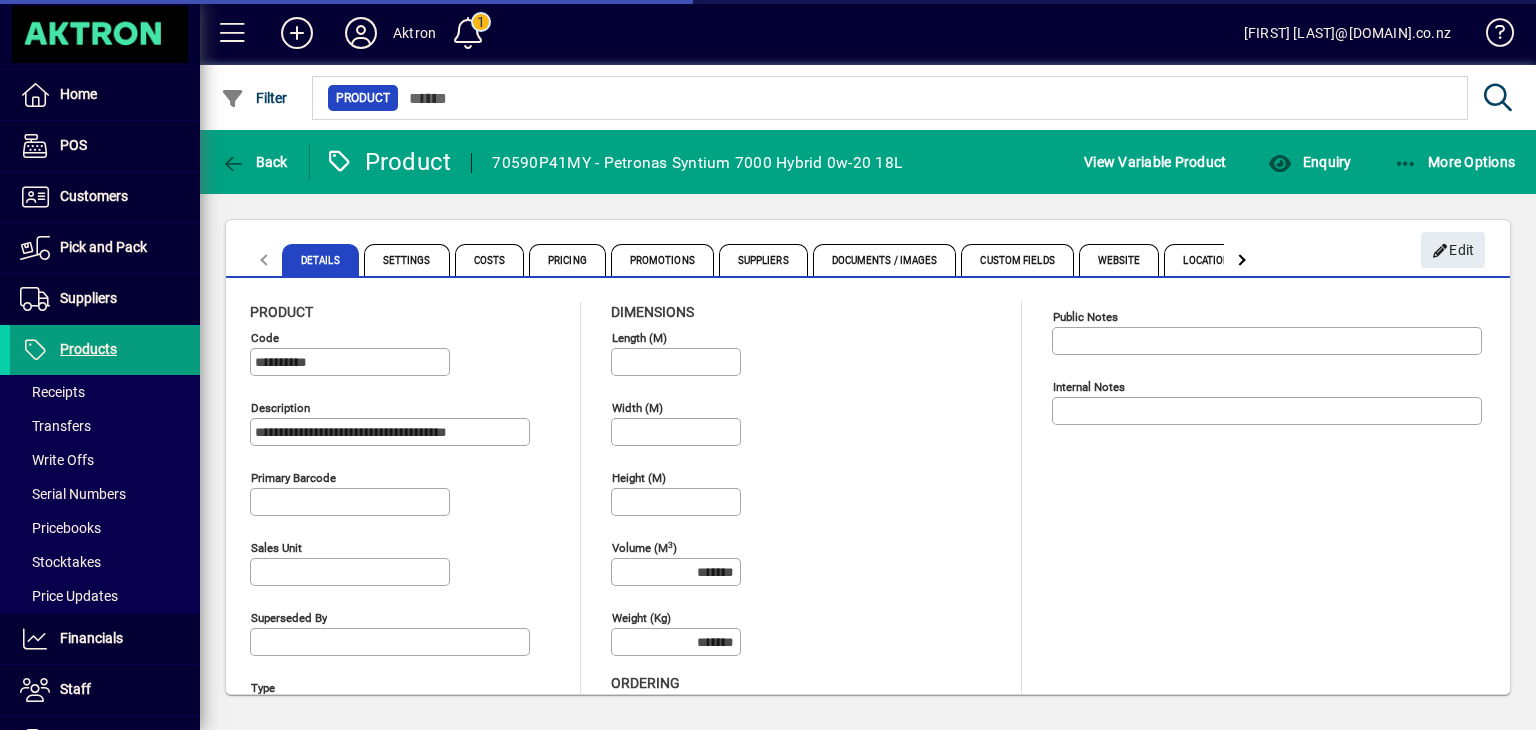 type on "**********" 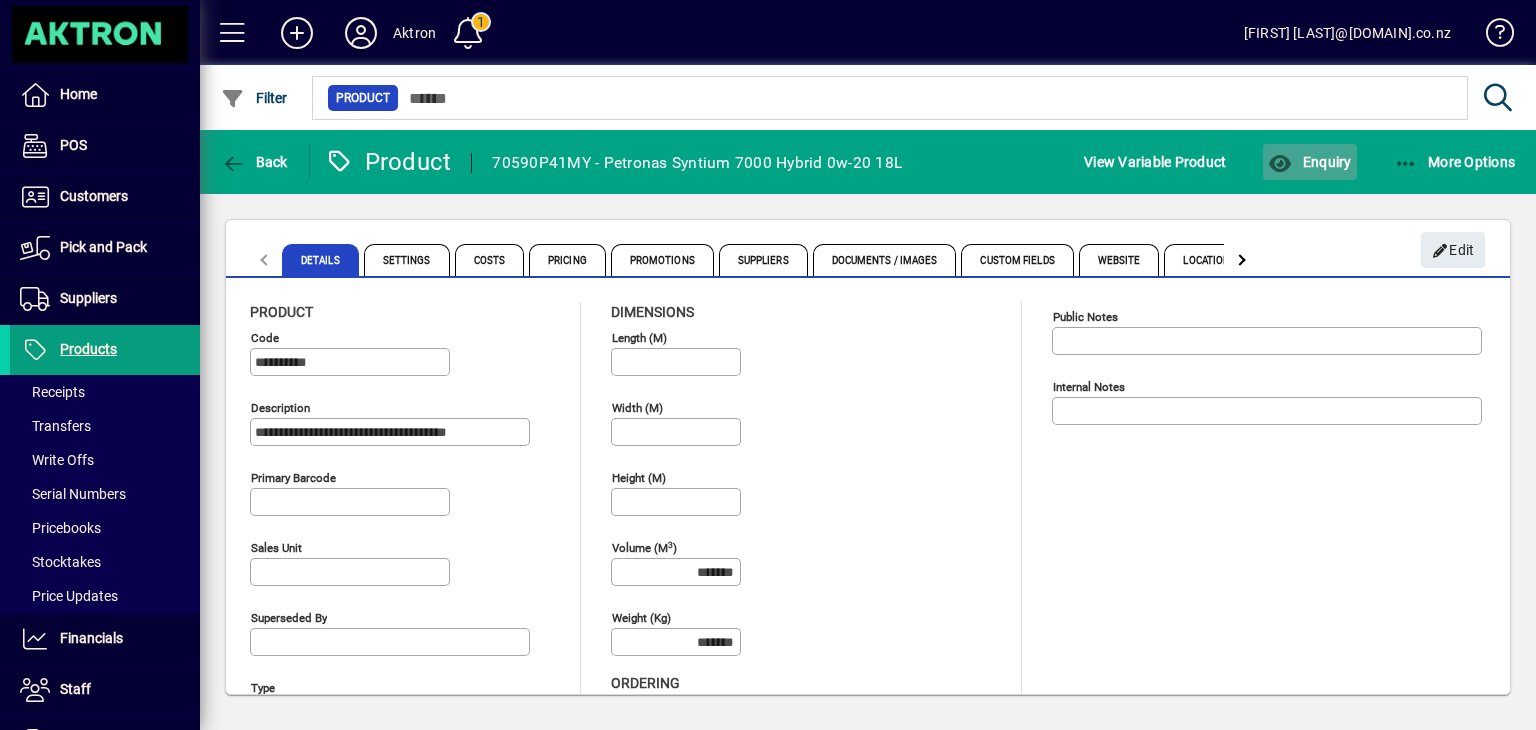 click on "Enquiry" 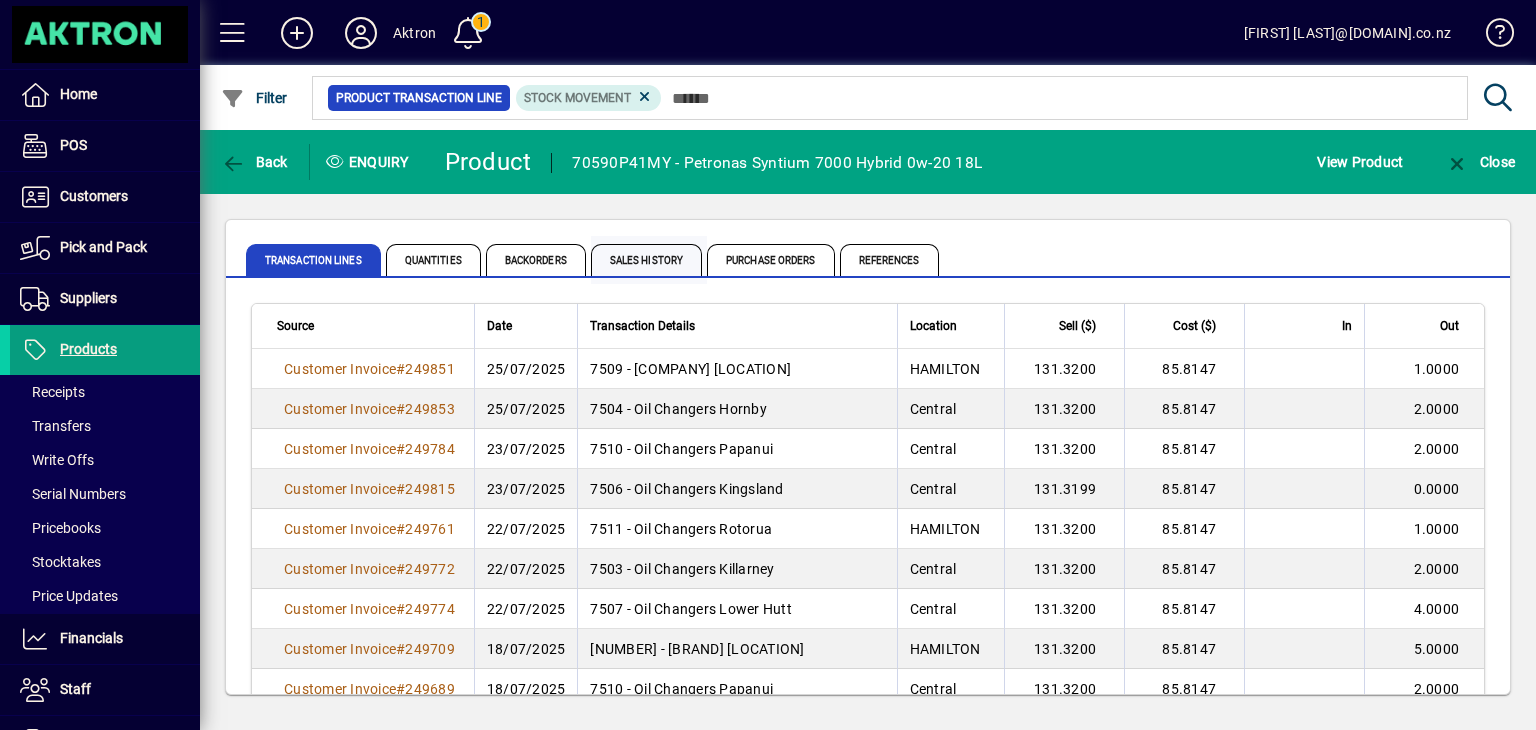 click on "Sales History" at bounding box center [646, 260] 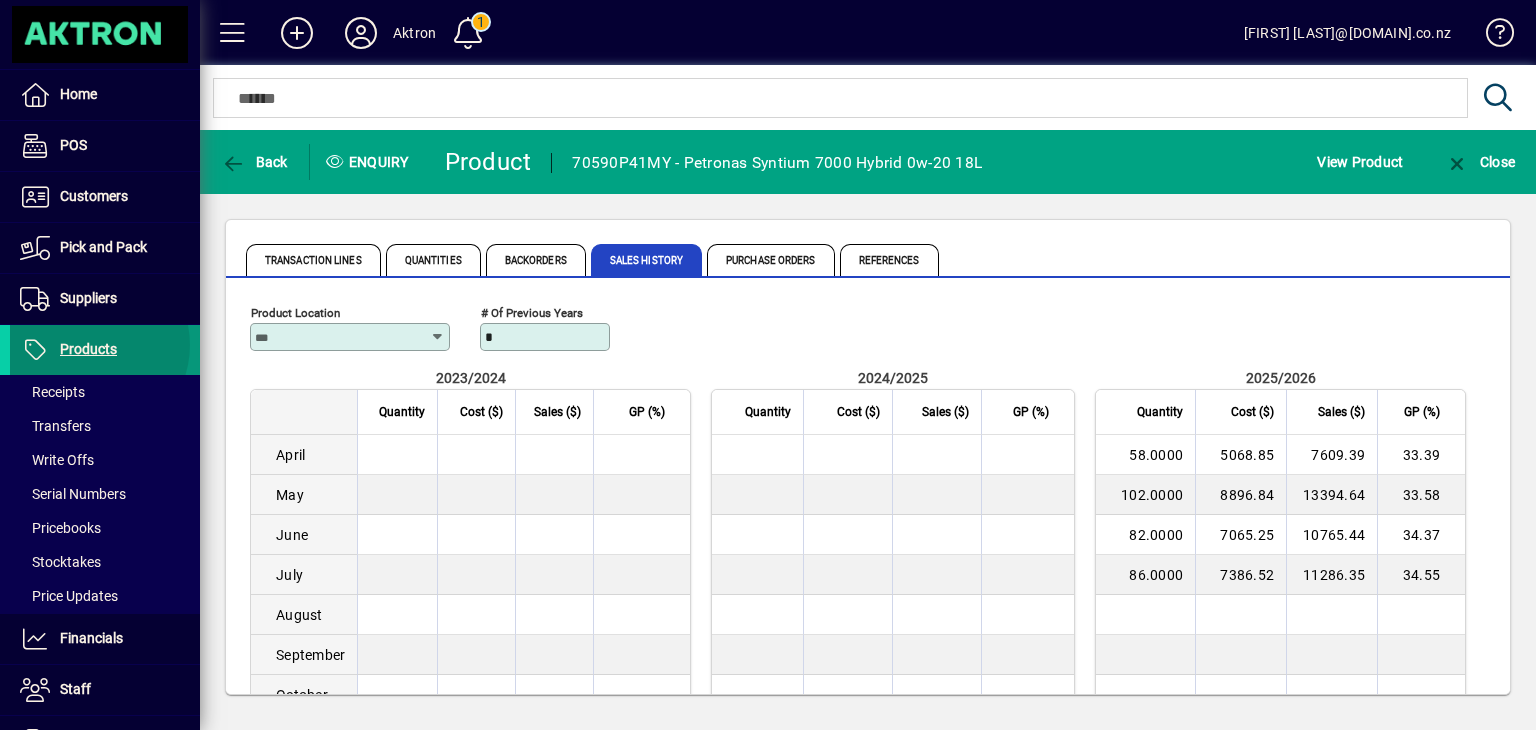 click on "Products" at bounding box center (88, 349) 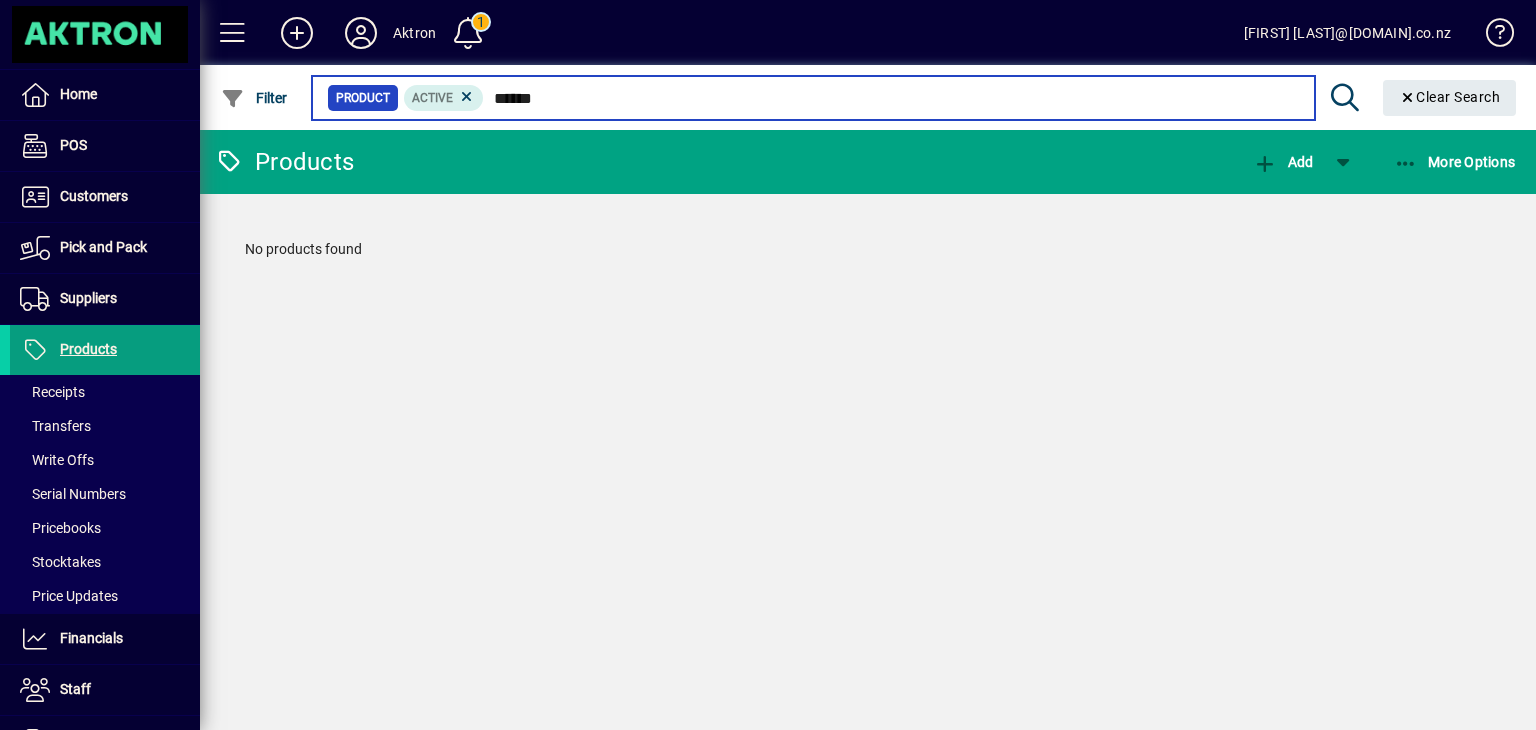 click on "******" at bounding box center (891, 98) 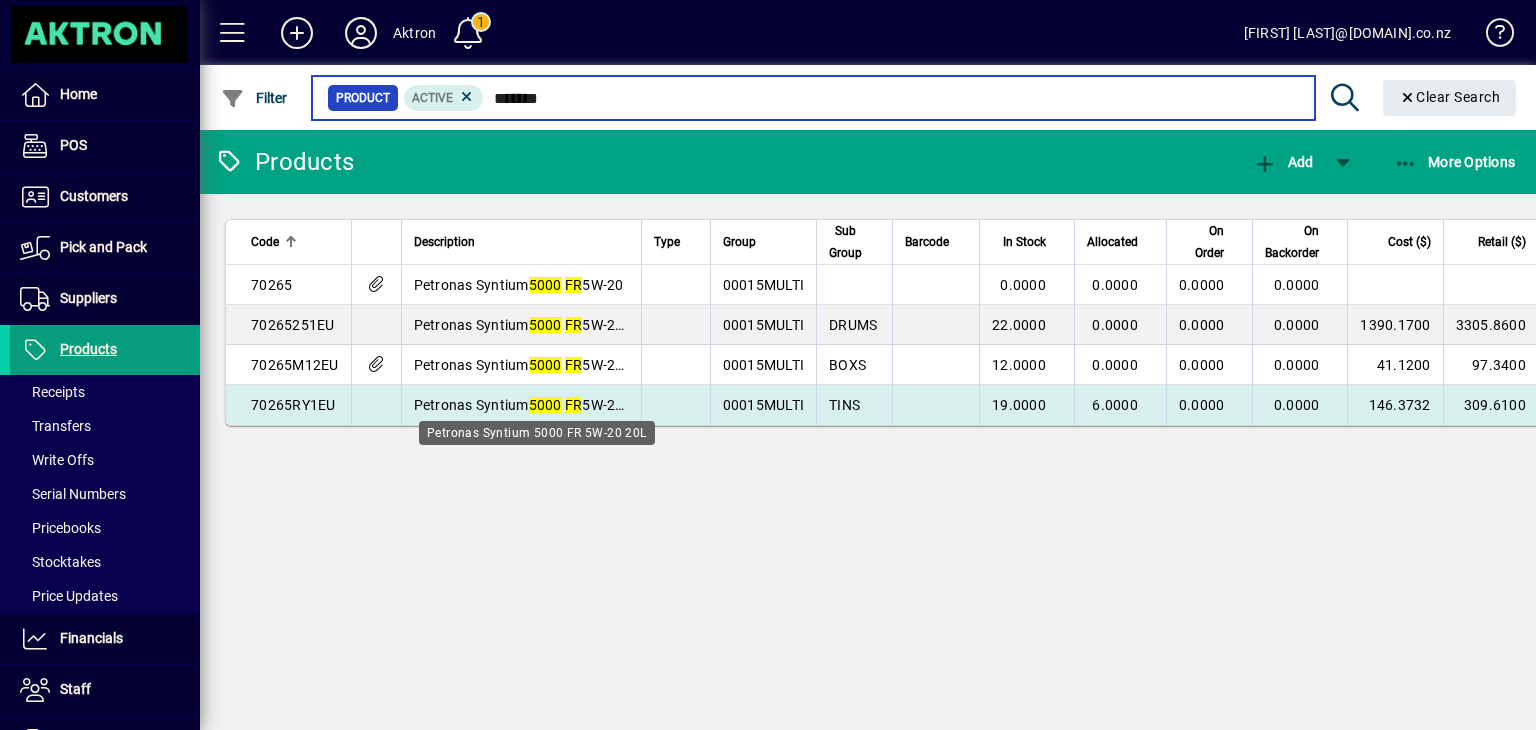 type on "*******" 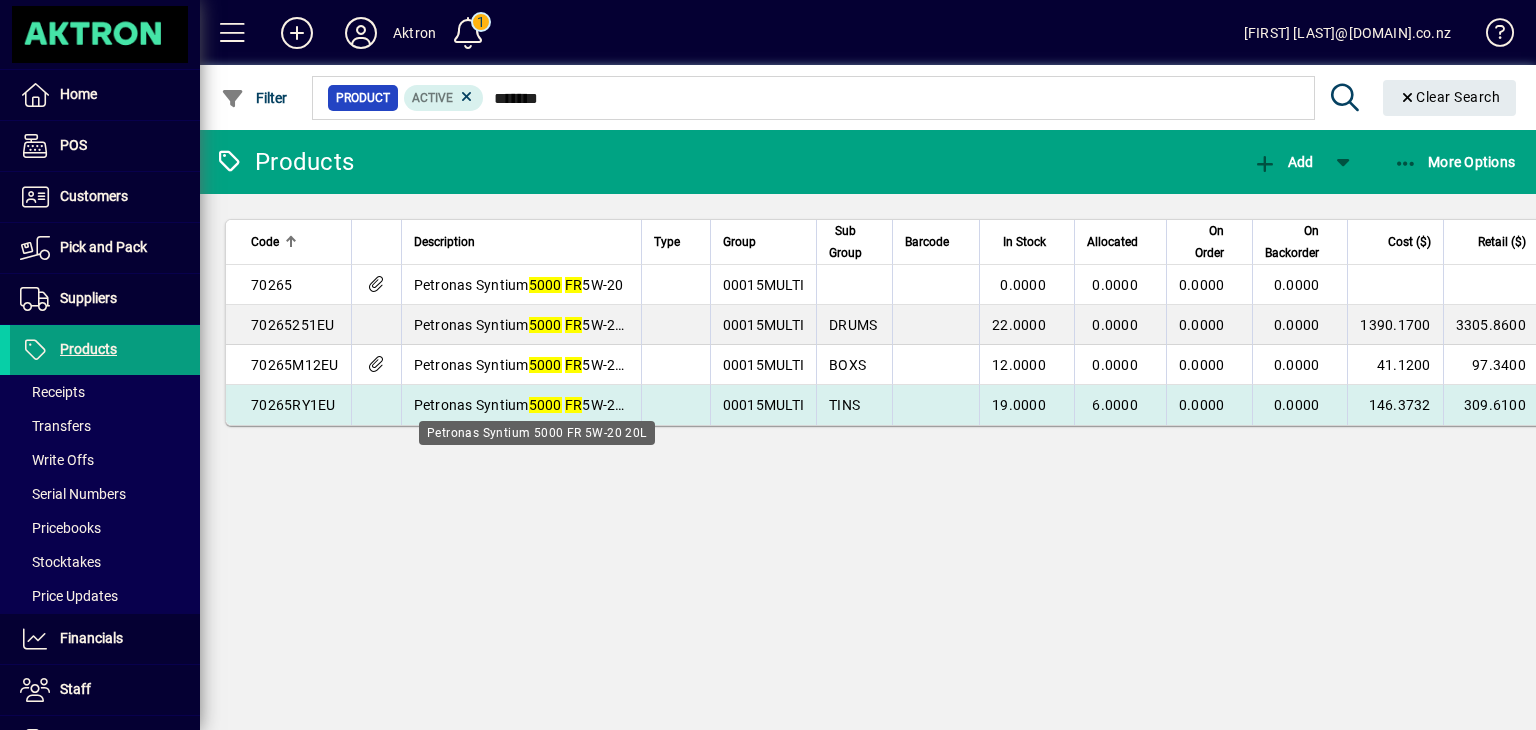 click on "FR" at bounding box center [574, 405] 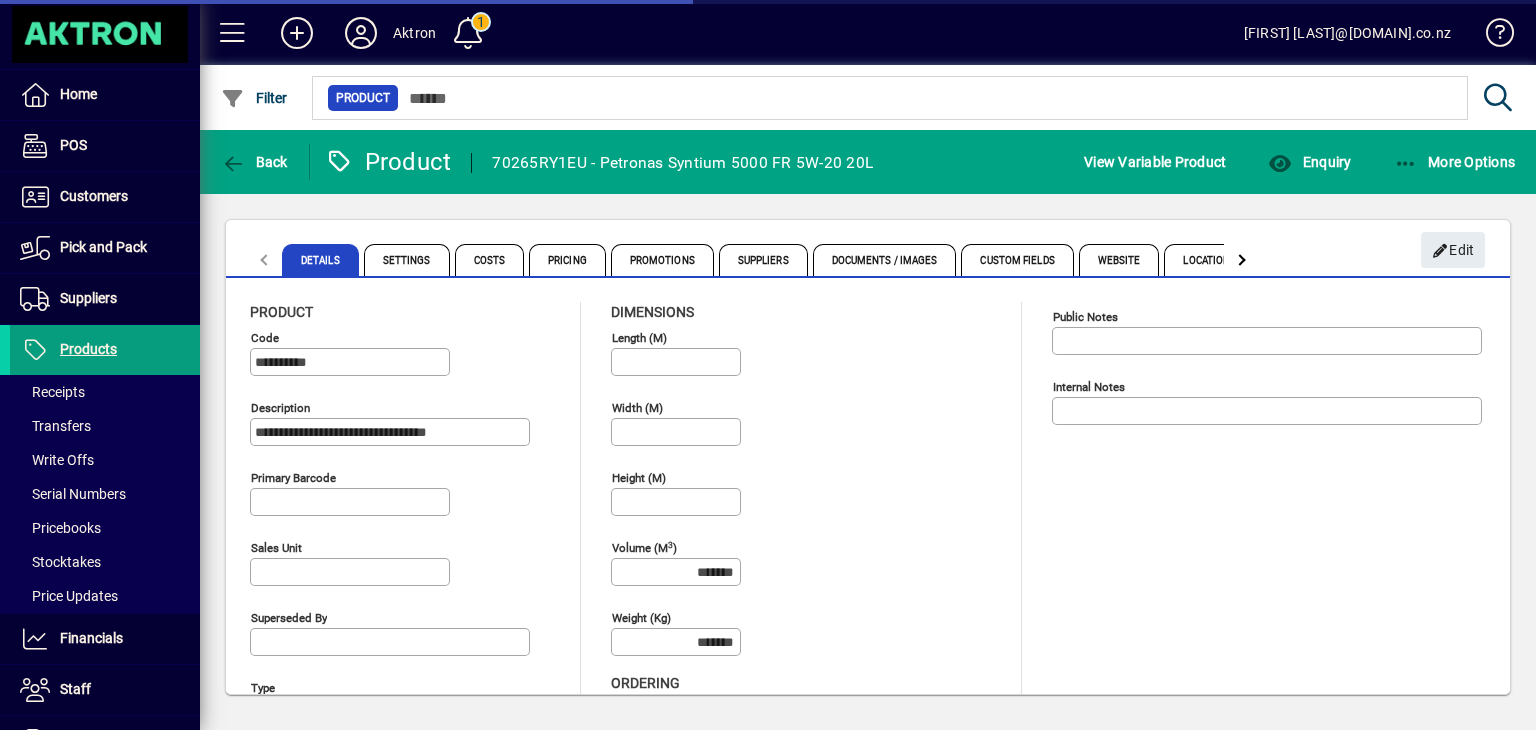 type on "**********" 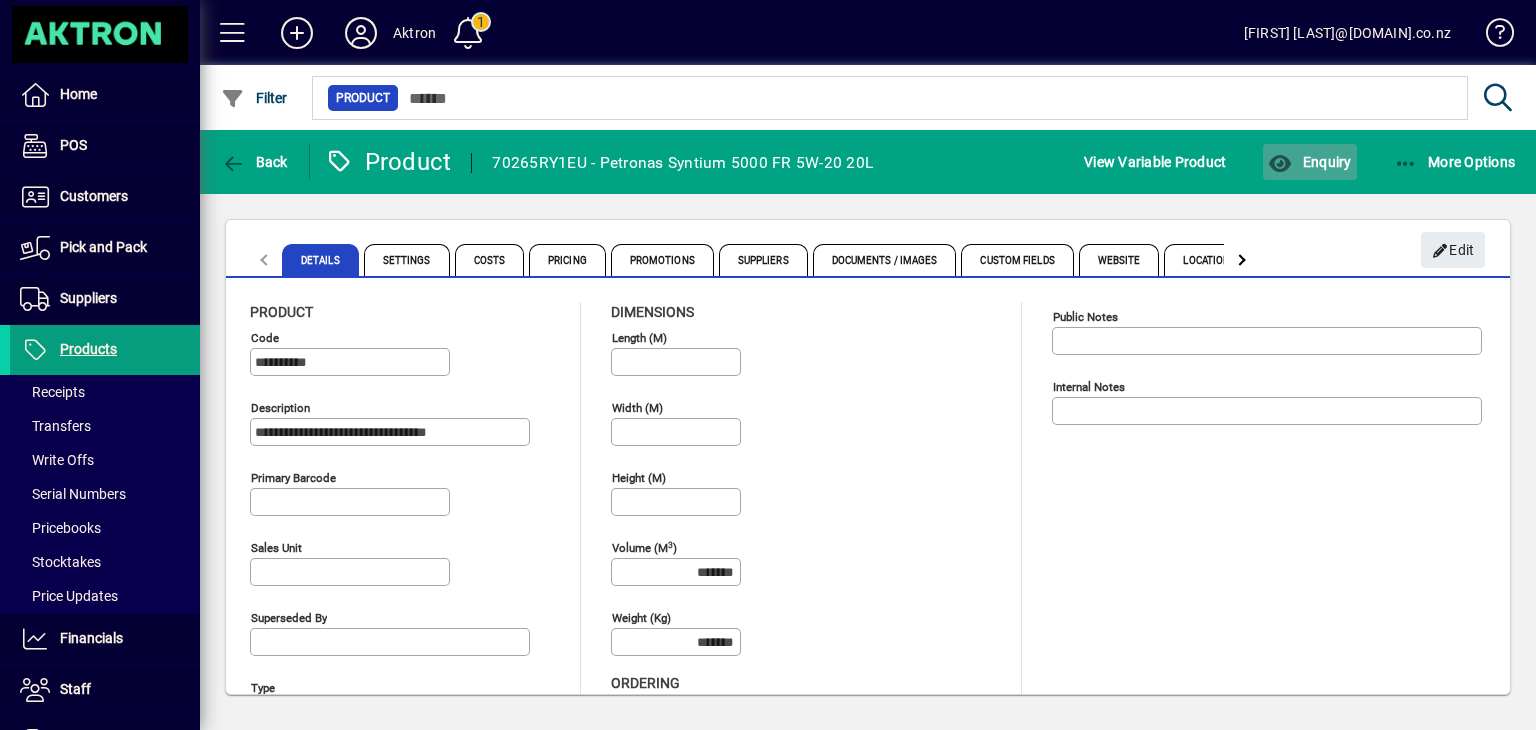 click on "Enquiry" 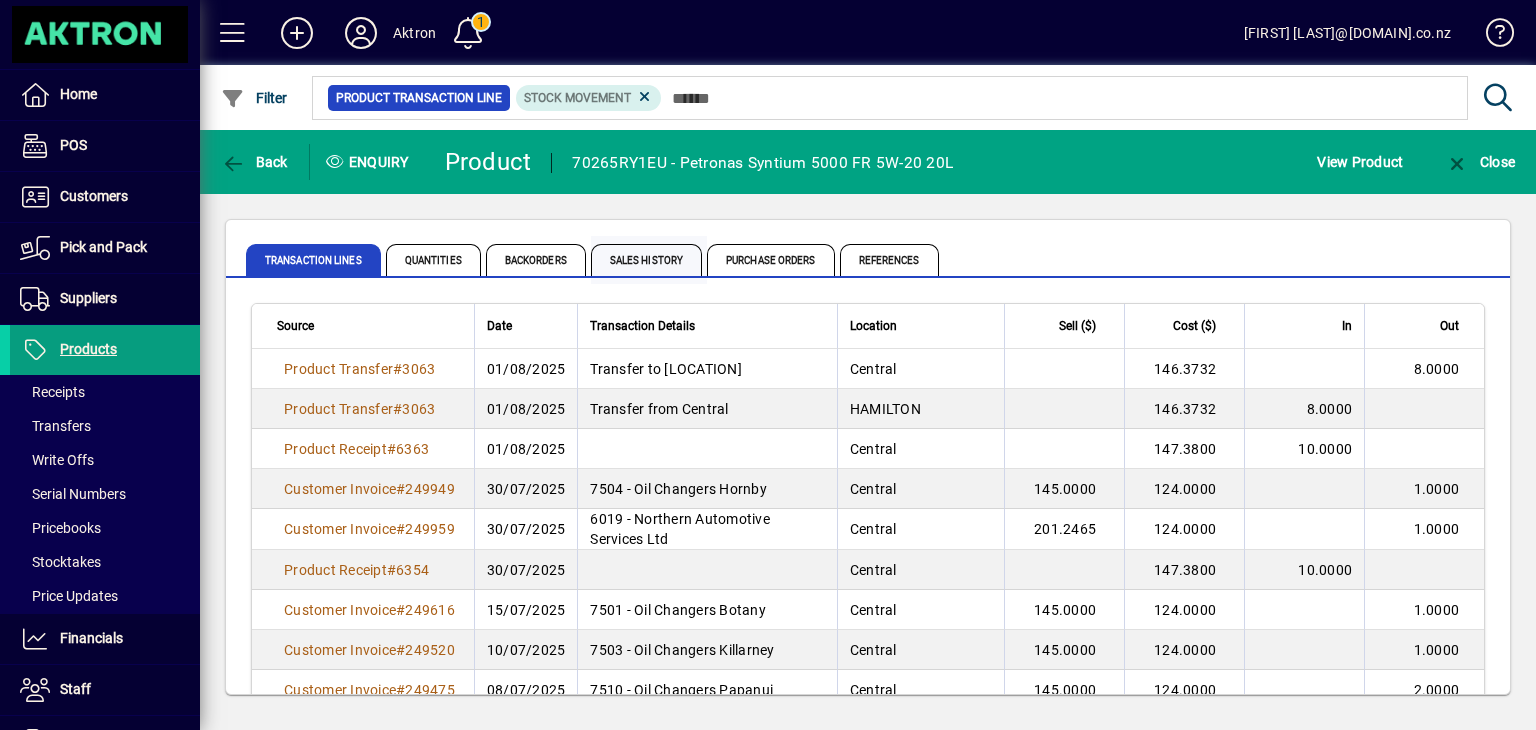 click on "Sales History" at bounding box center (646, 260) 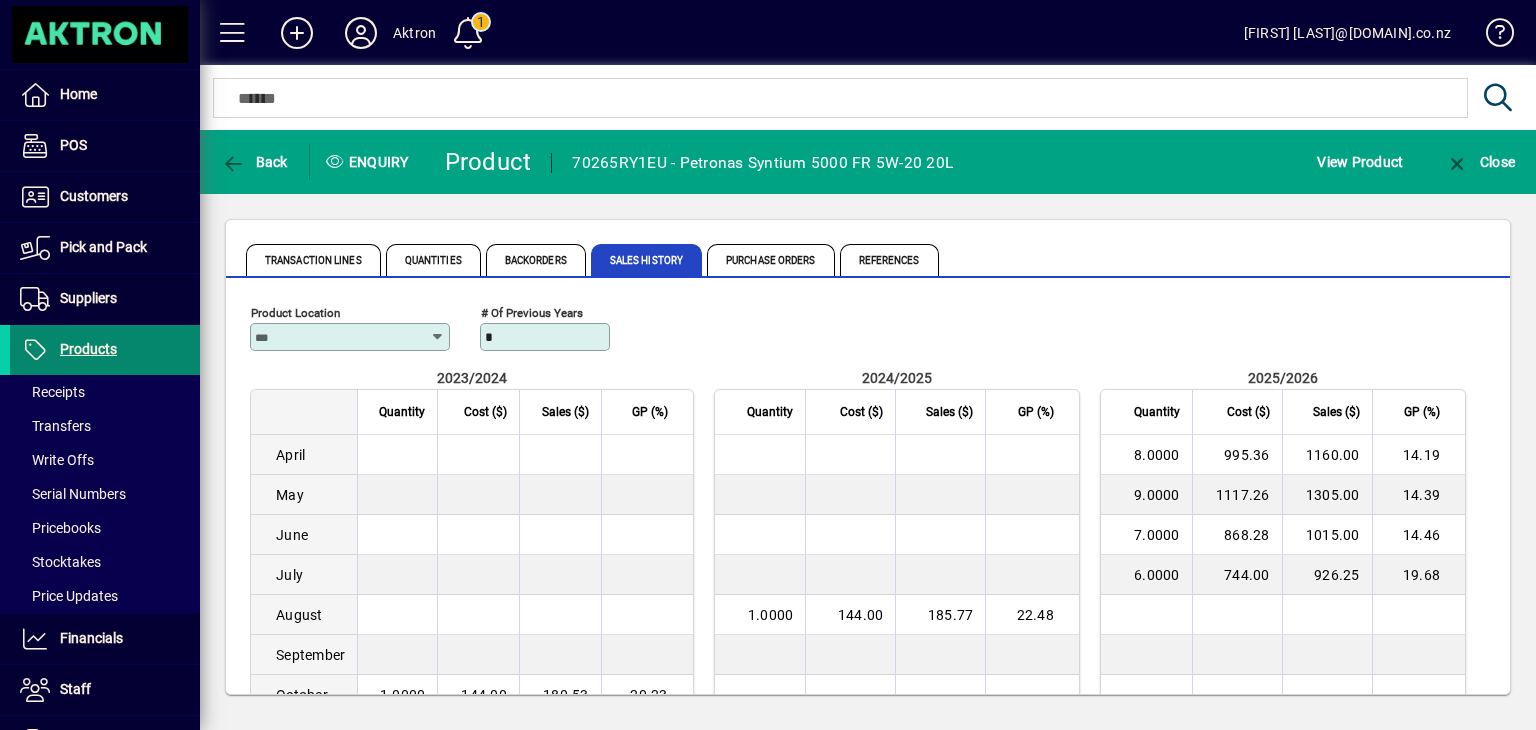 click at bounding box center (105, 350) 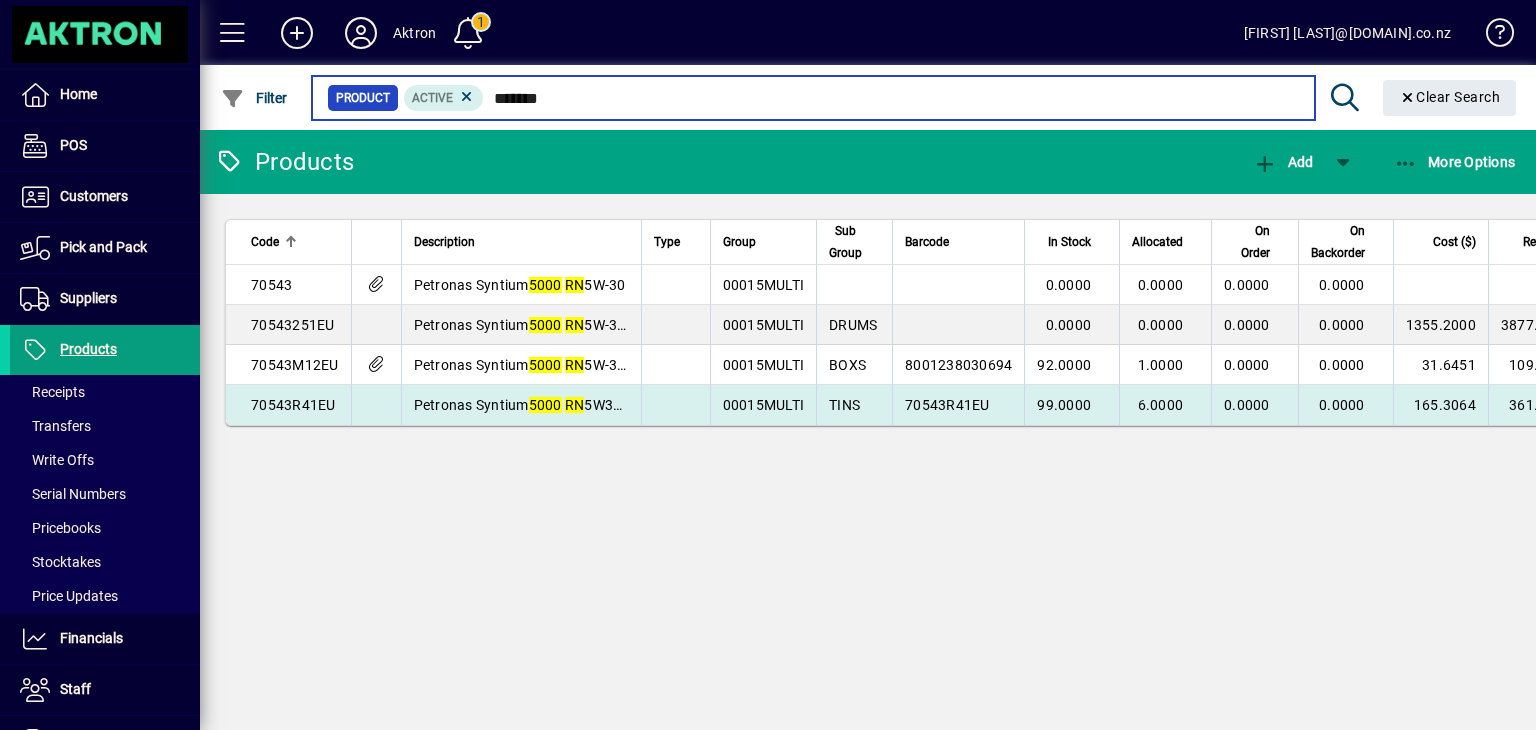 type on "*******" 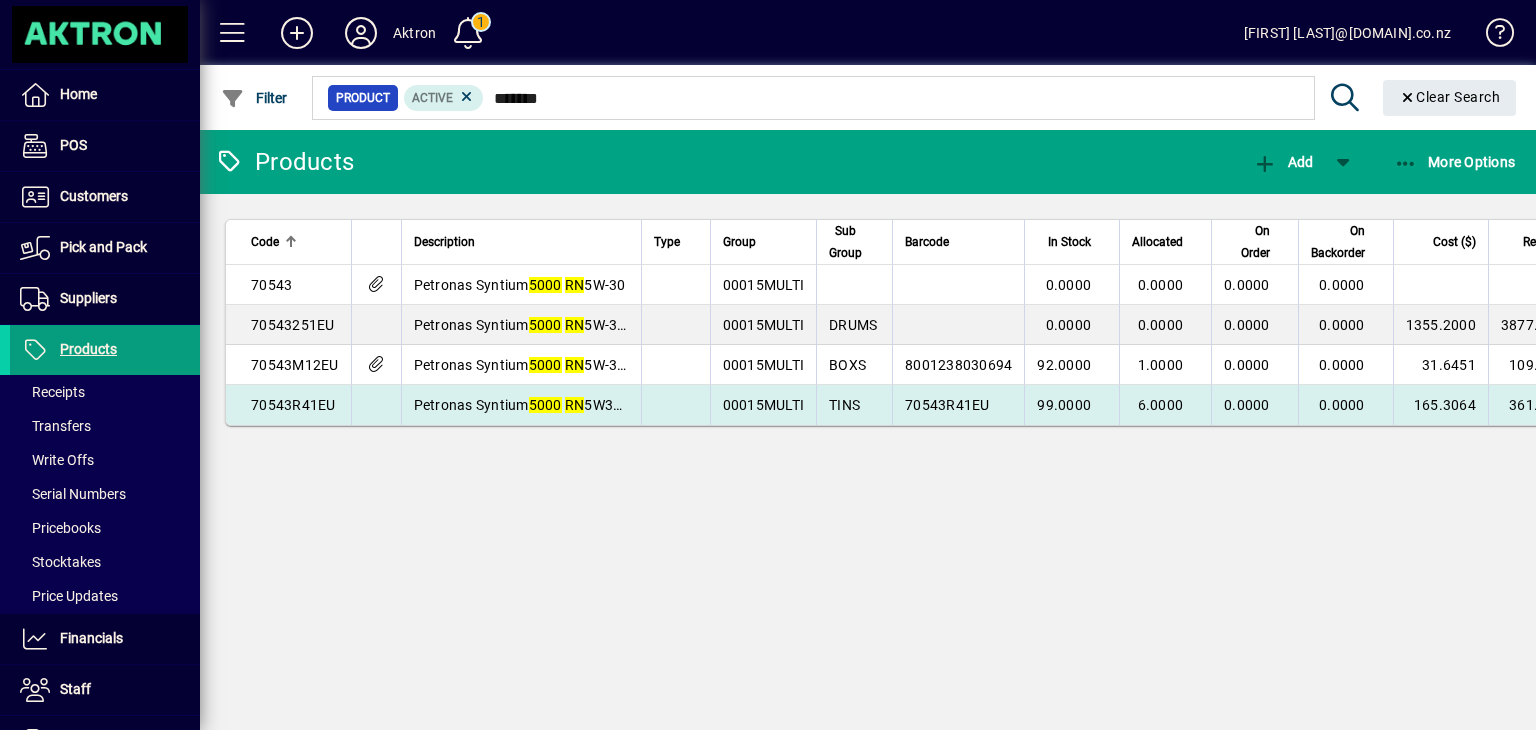 click on "Petronas Syntium  5000   RN  5W30 20L" at bounding box center (521, 405) 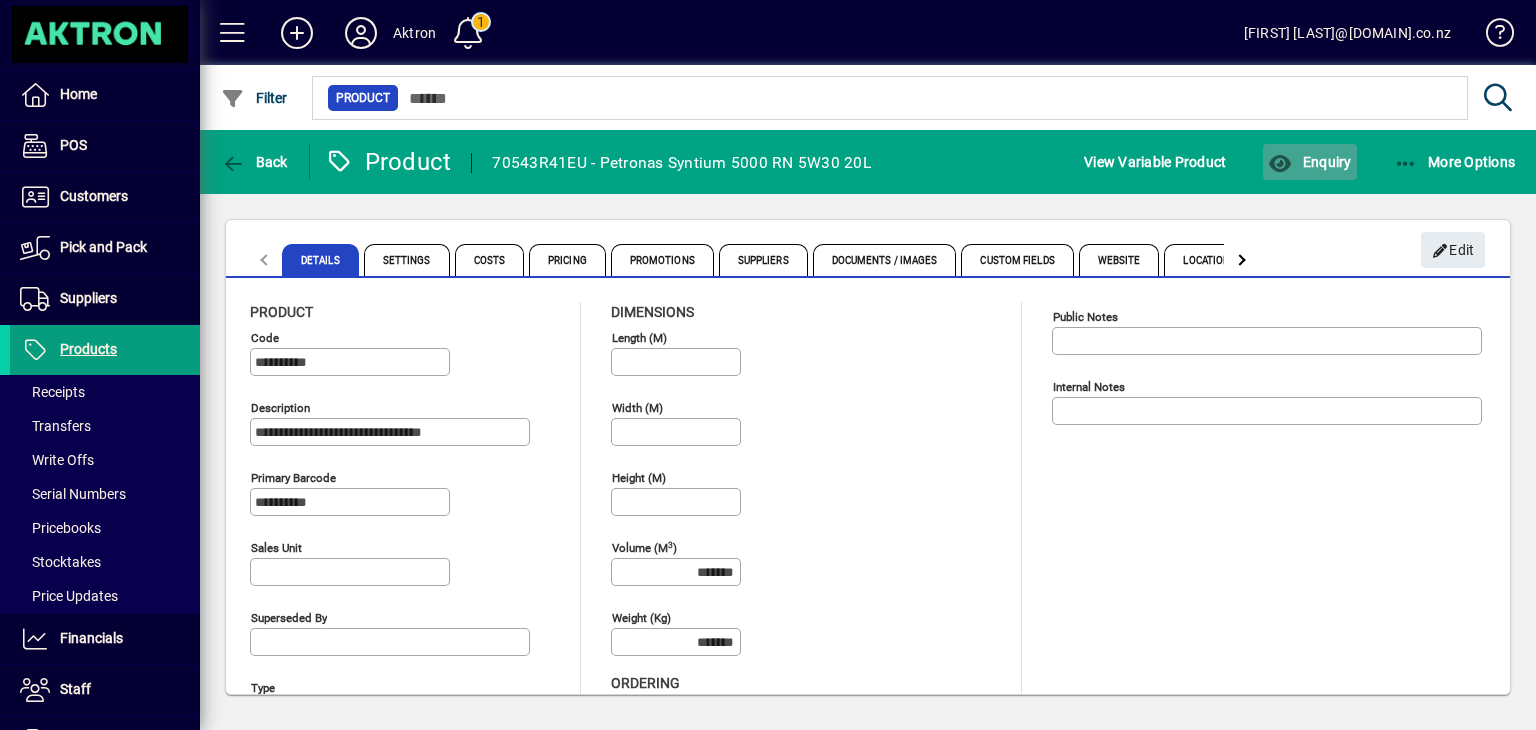 click 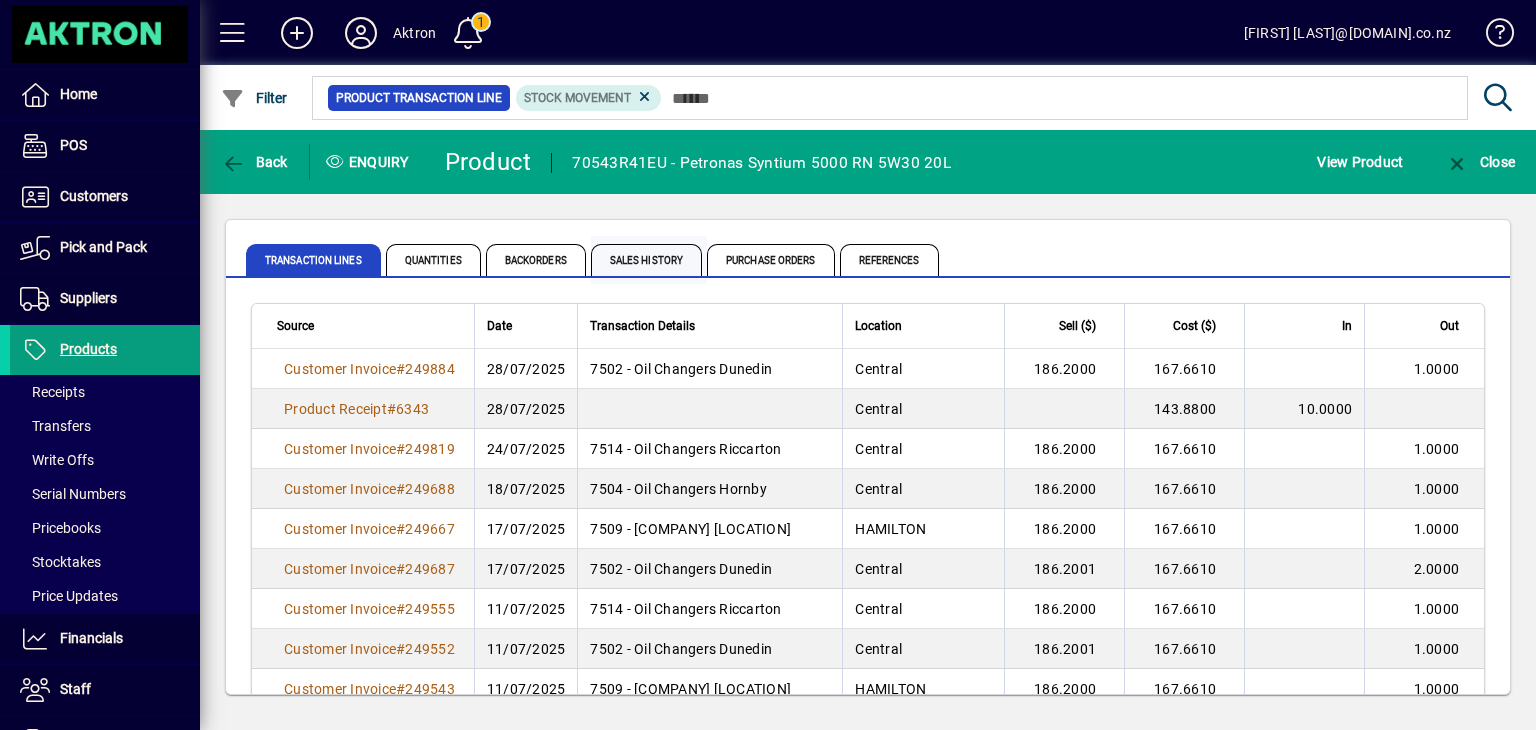 click on "Sales History" at bounding box center [646, 260] 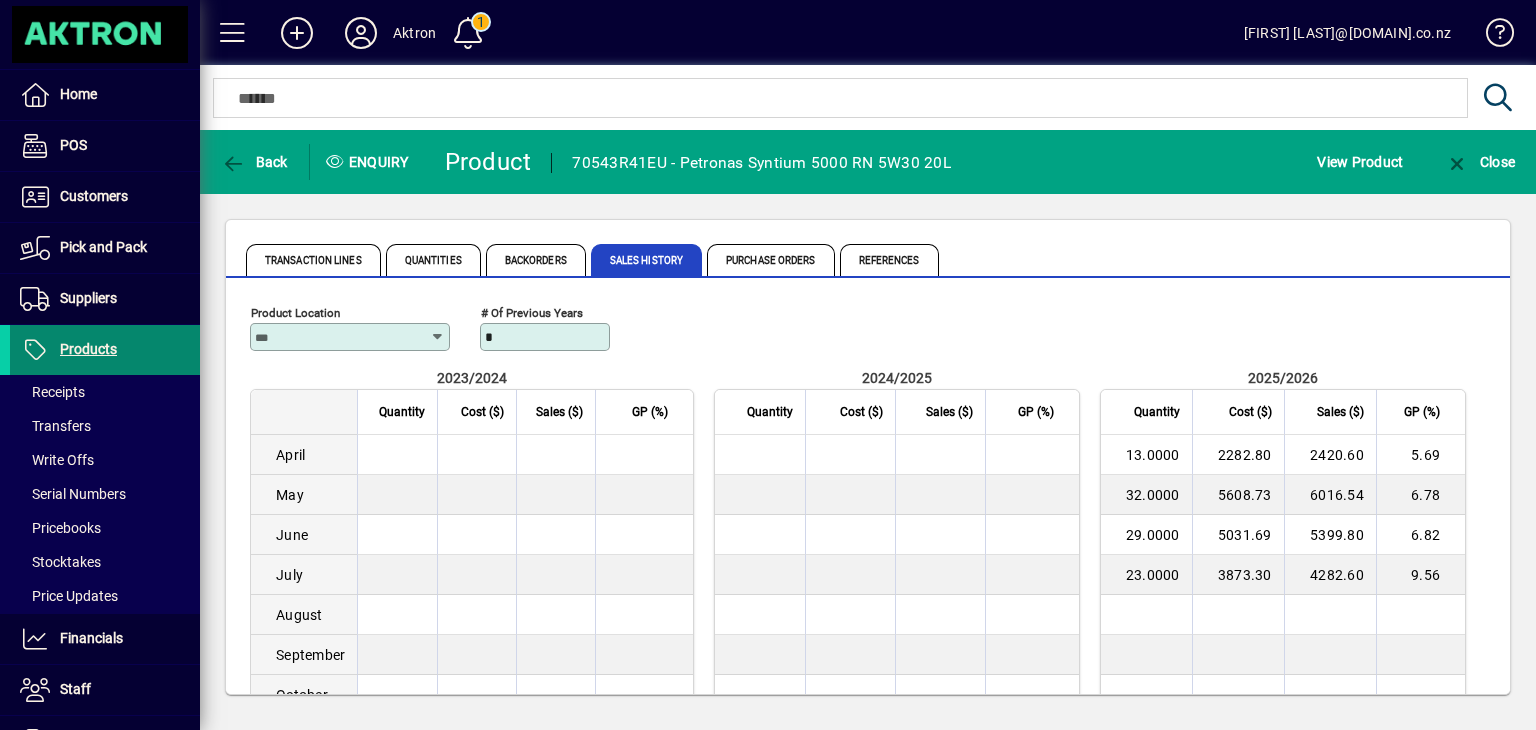 click at bounding box center (105, 350) 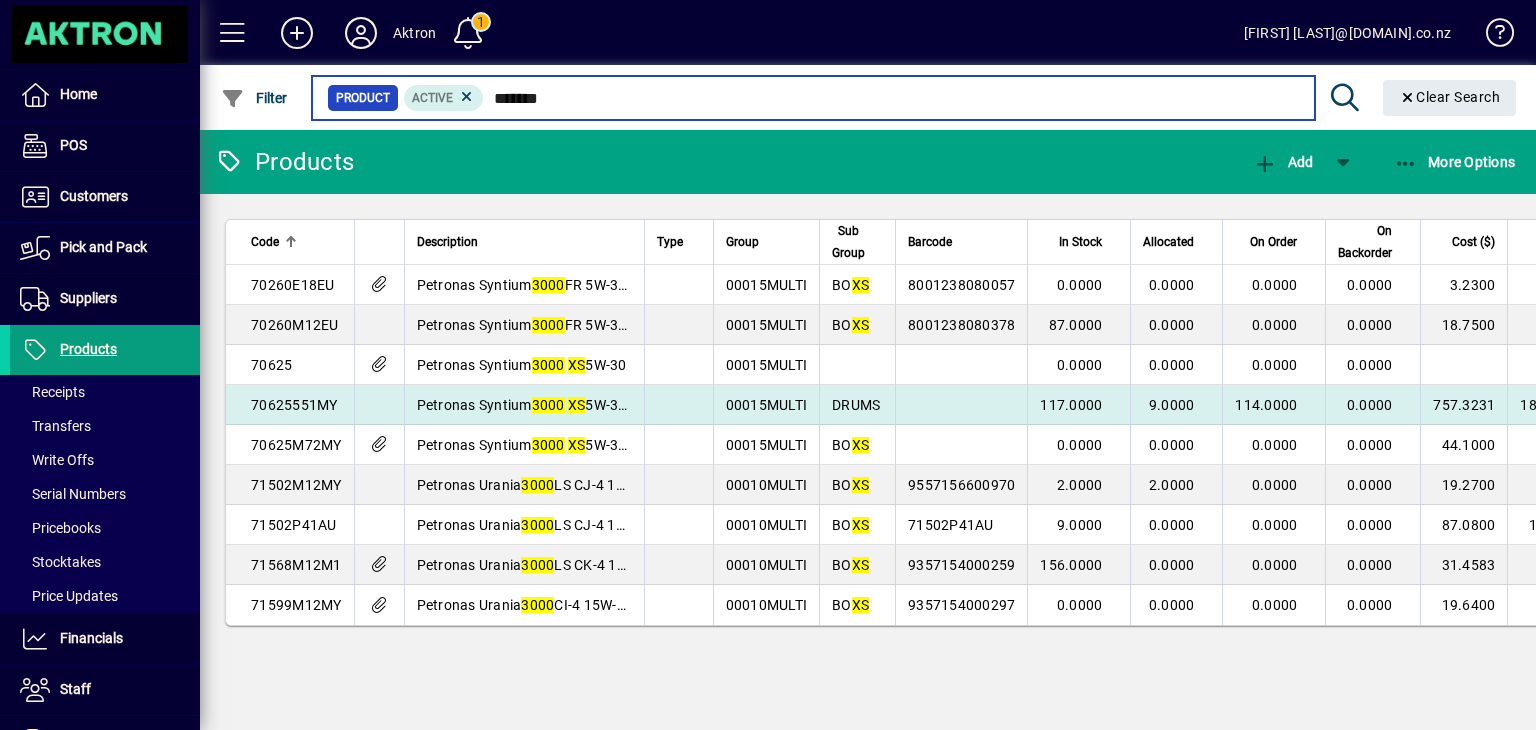 type on "*******" 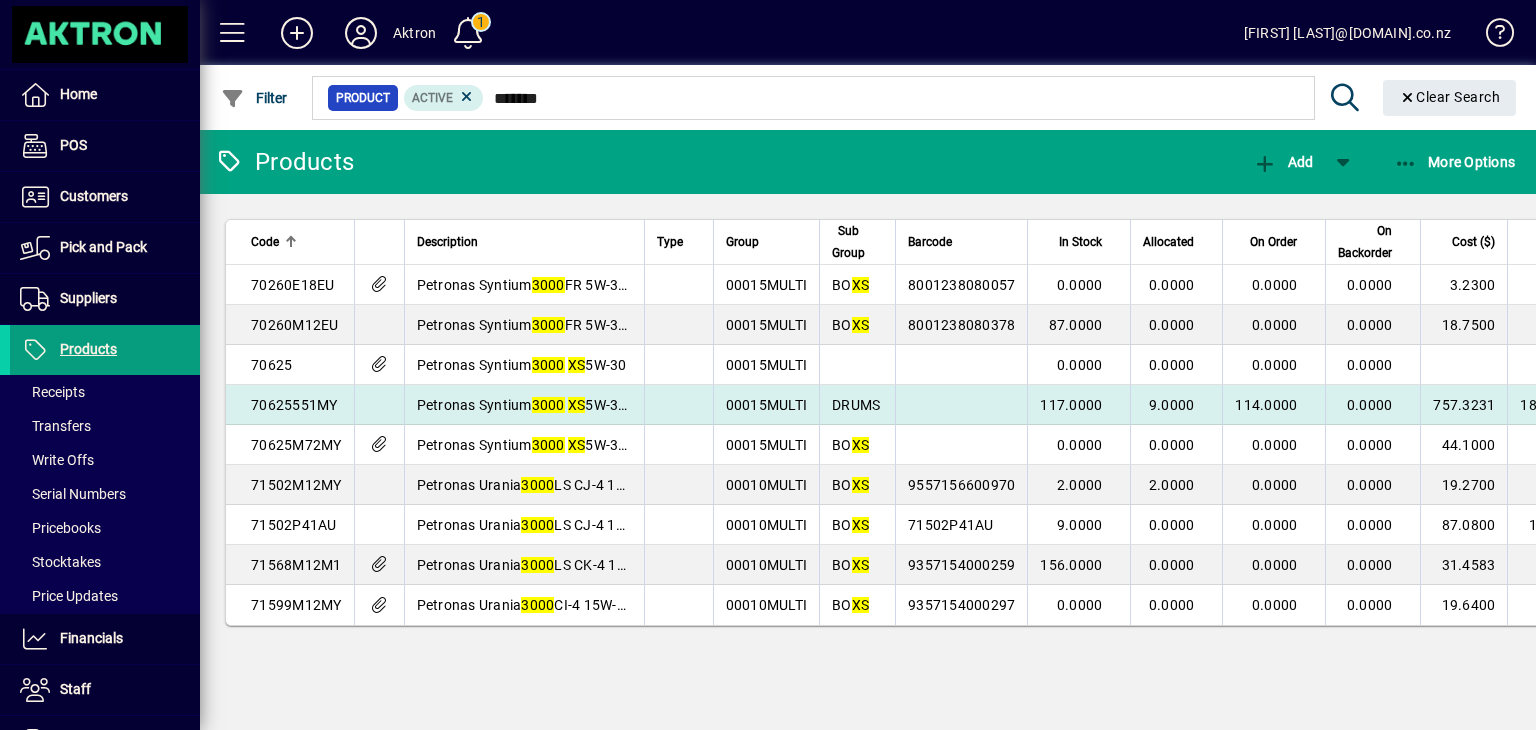 click on "Petronas Syntium  3000   XS  5W-30 209L" at bounding box center (524, 405) 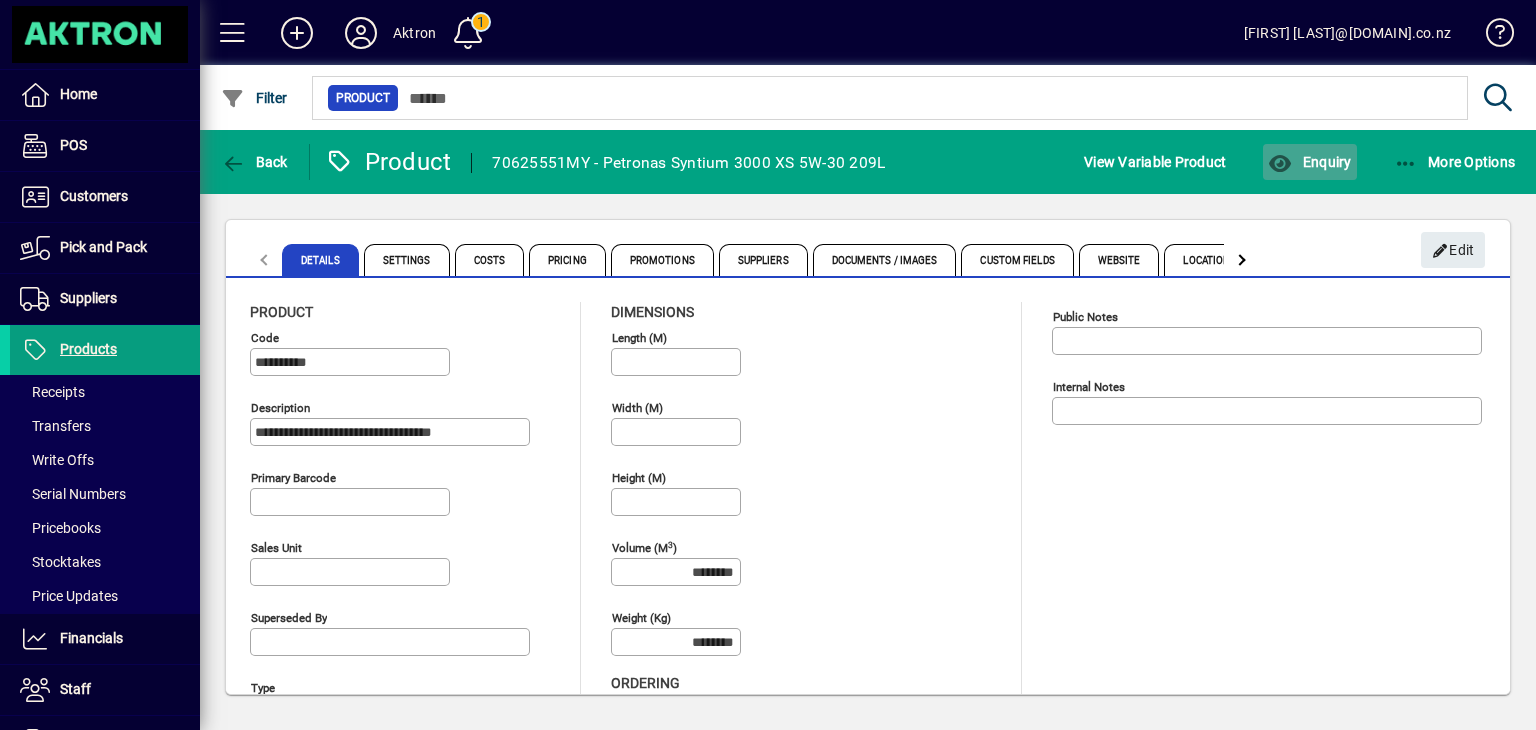 click on "Enquiry" 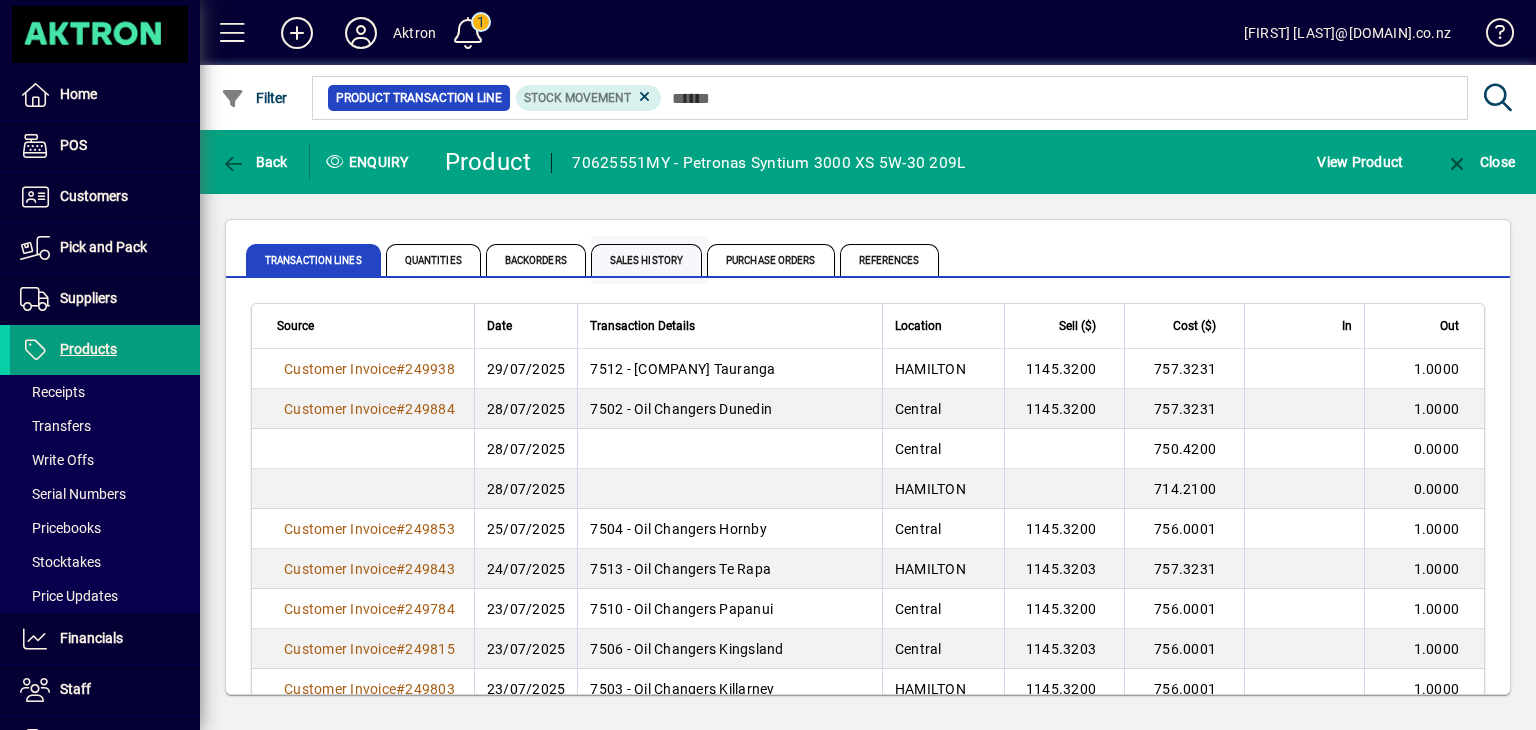 click on "Sales History" at bounding box center (646, 260) 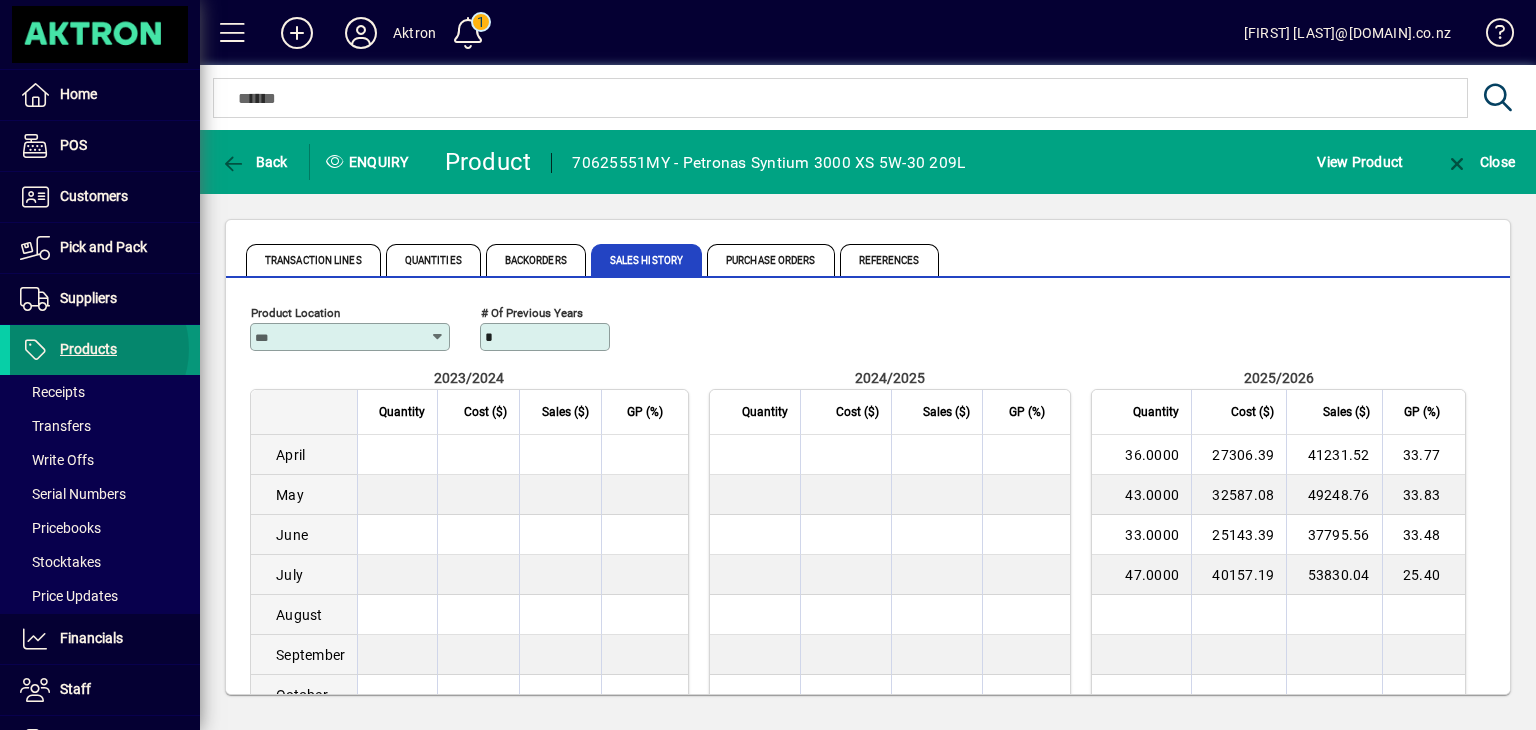 click on "Products" at bounding box center (88, 349) 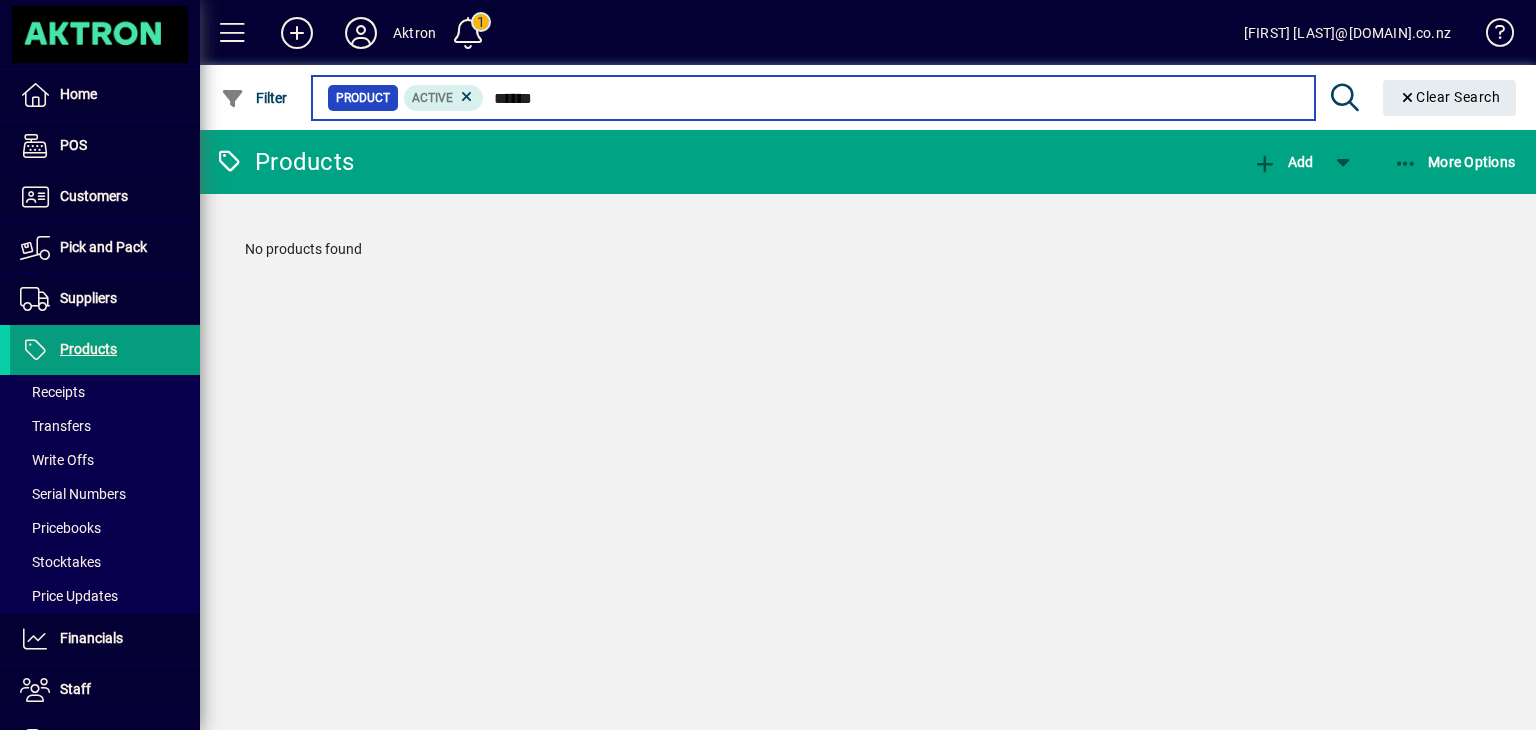 click on "******" at bounding box center [891, 98] 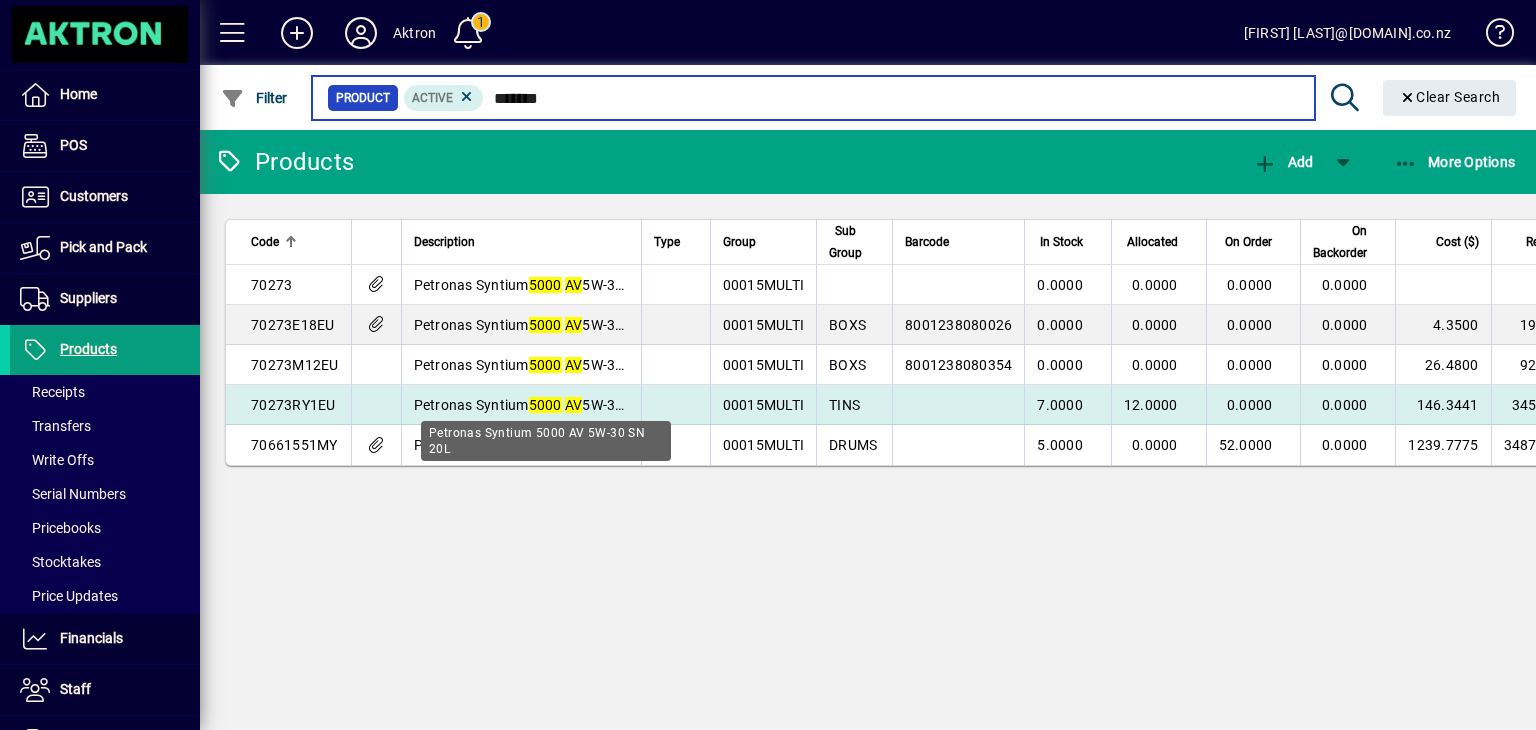 type on "*******" 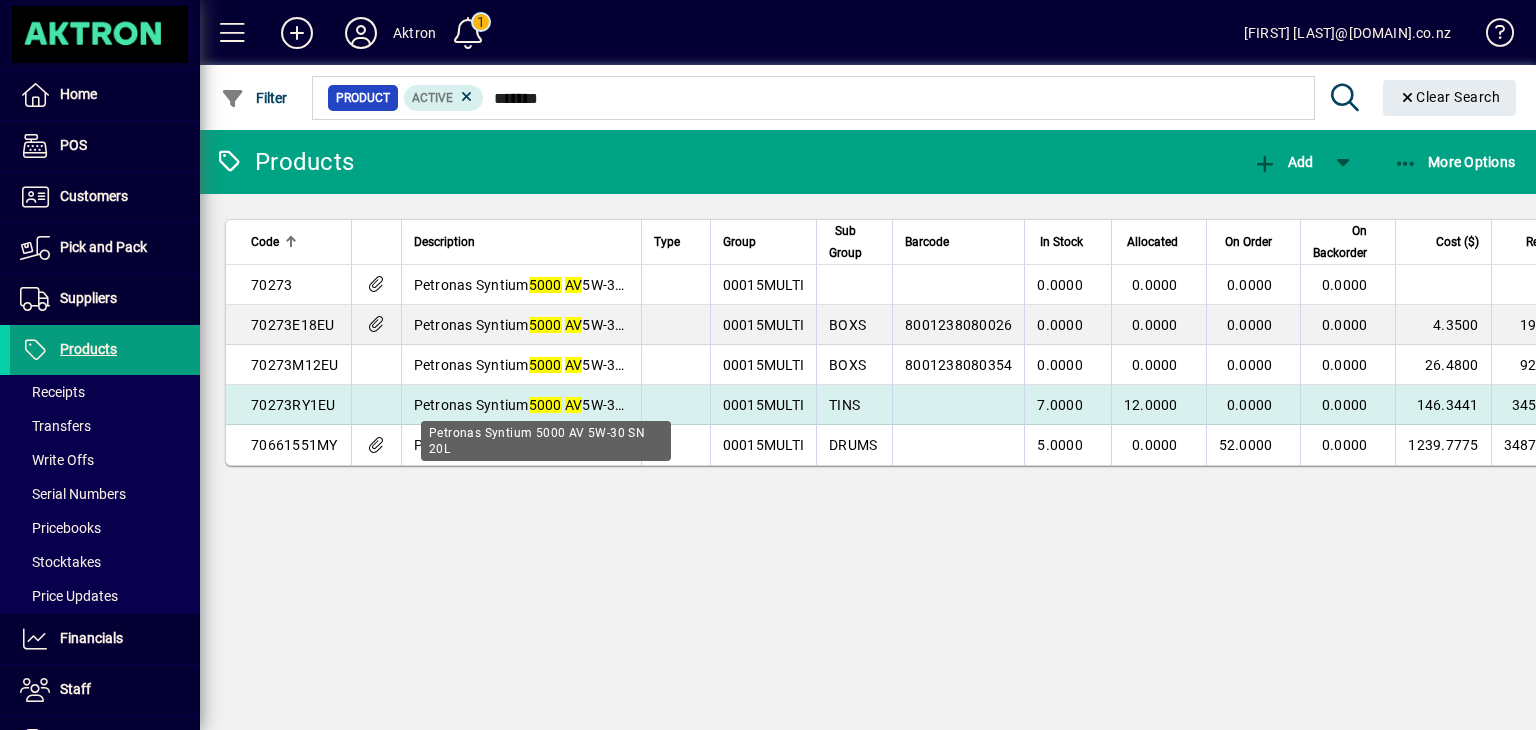 click on "AV" at bounding box center (574, 405) 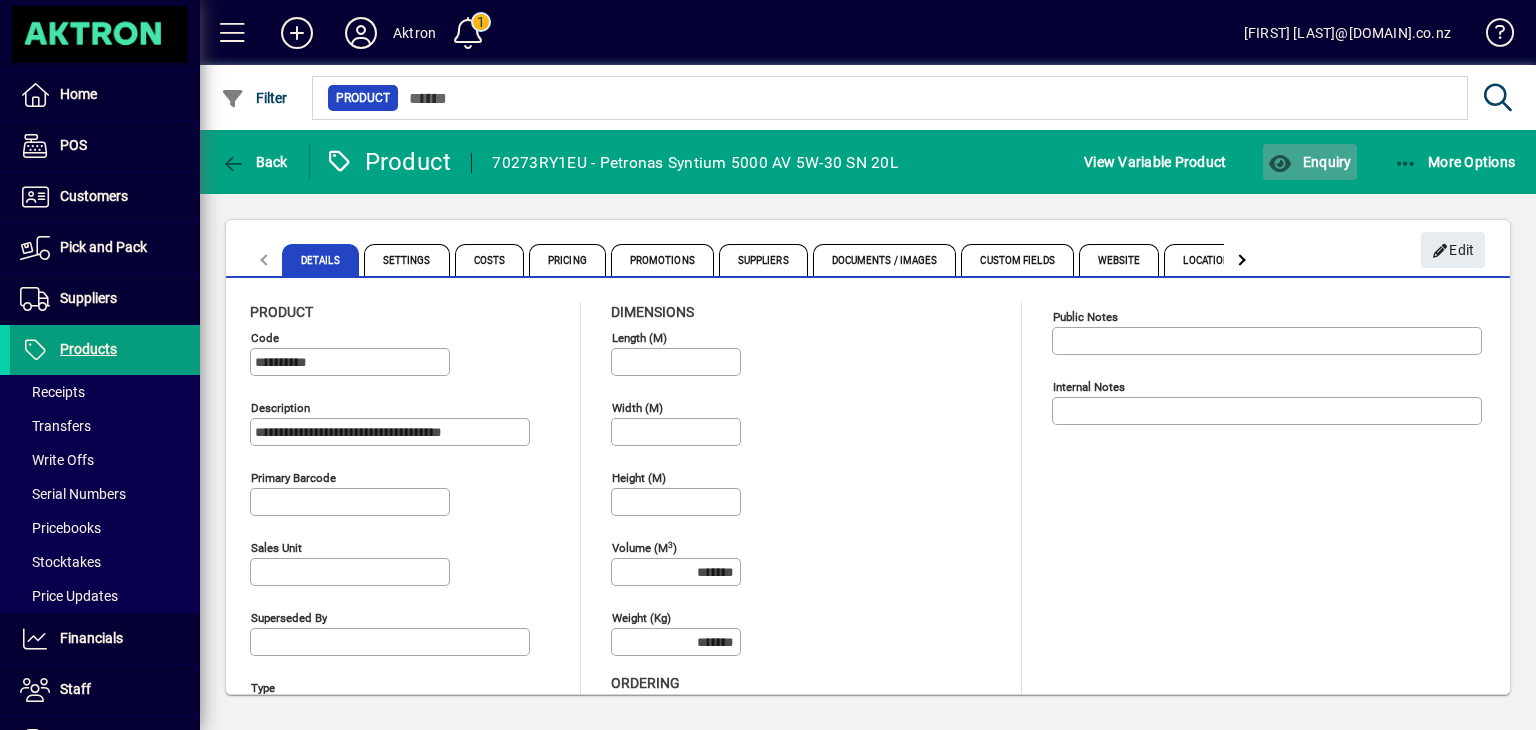 click on "Enquiry" 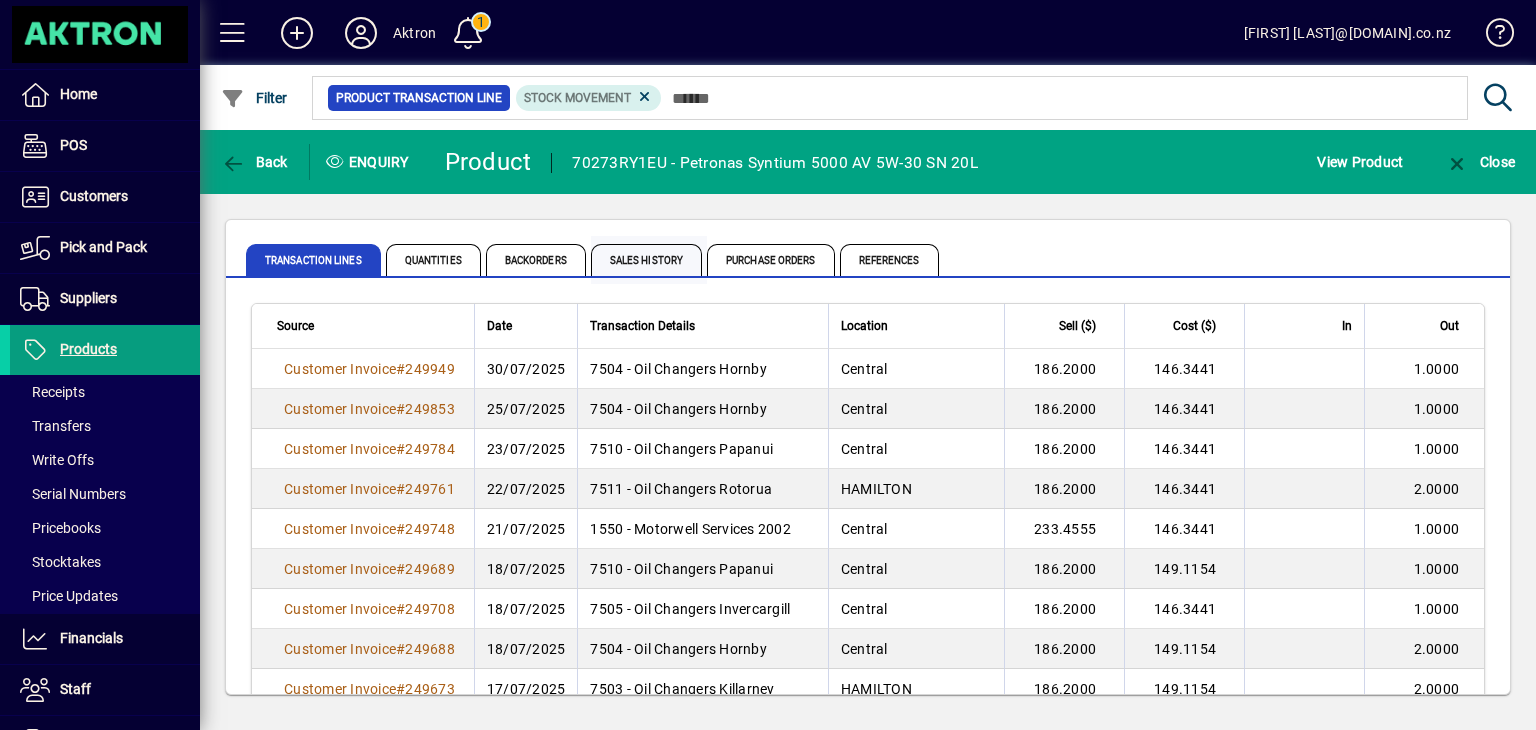 click on "Sales History" at bounding box center (646, 260) 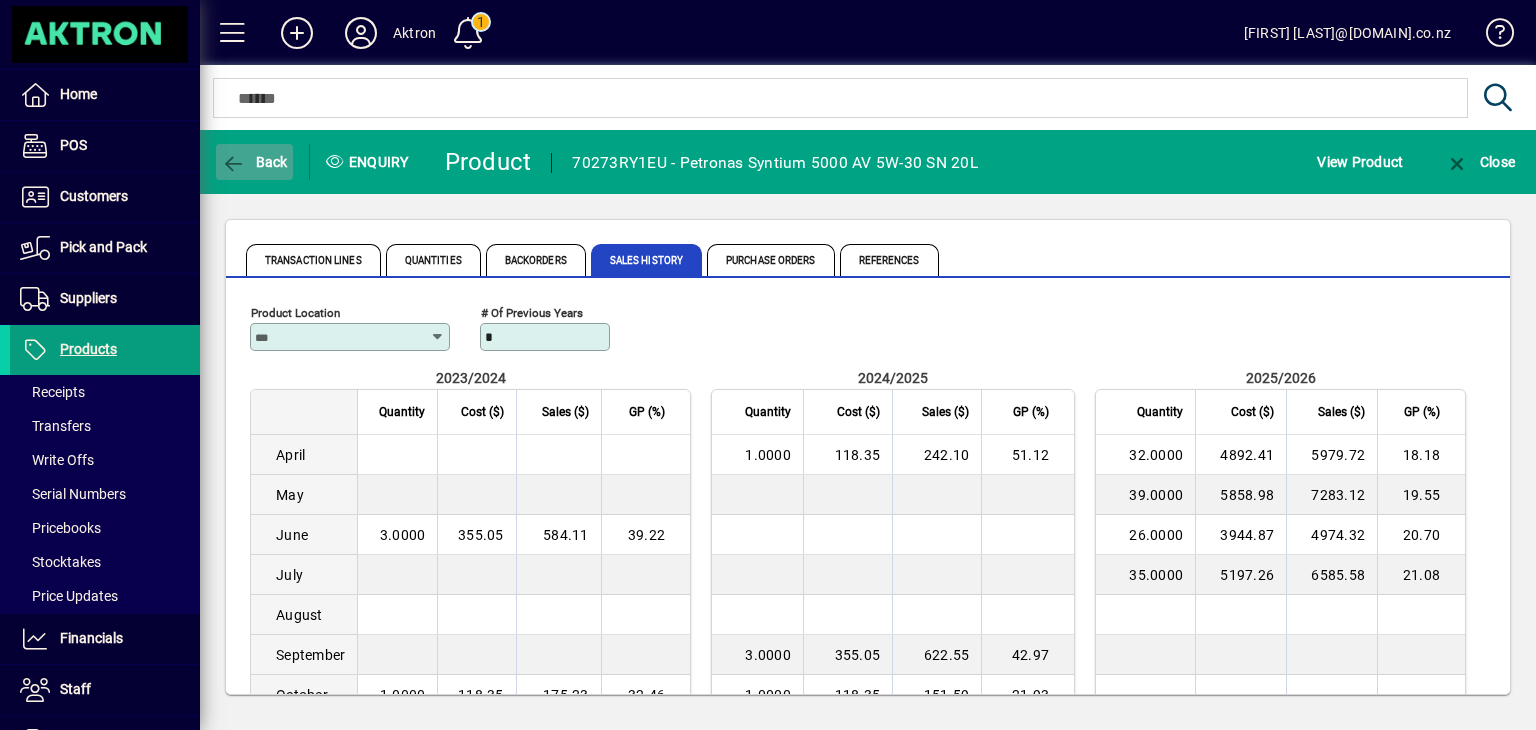 click 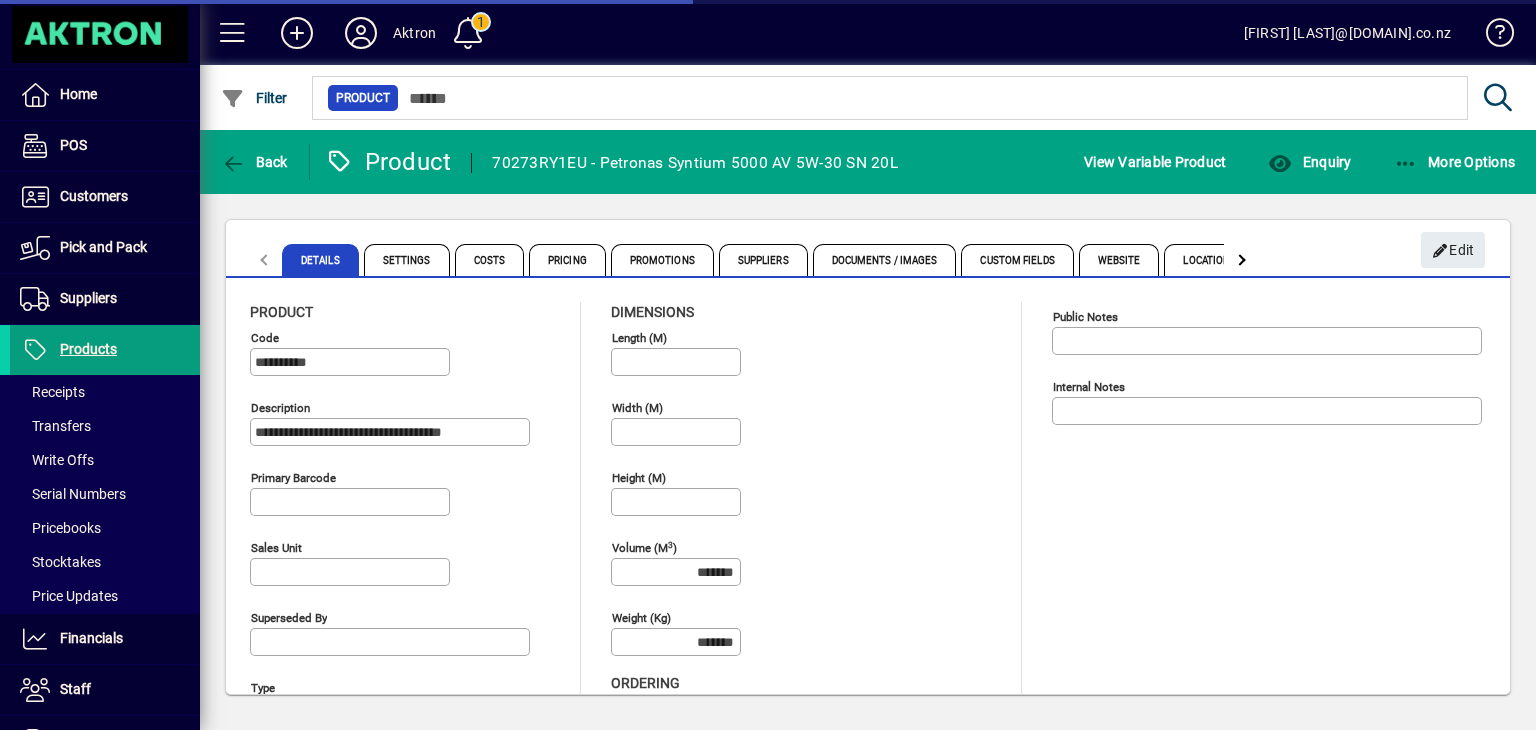 type on "**********" 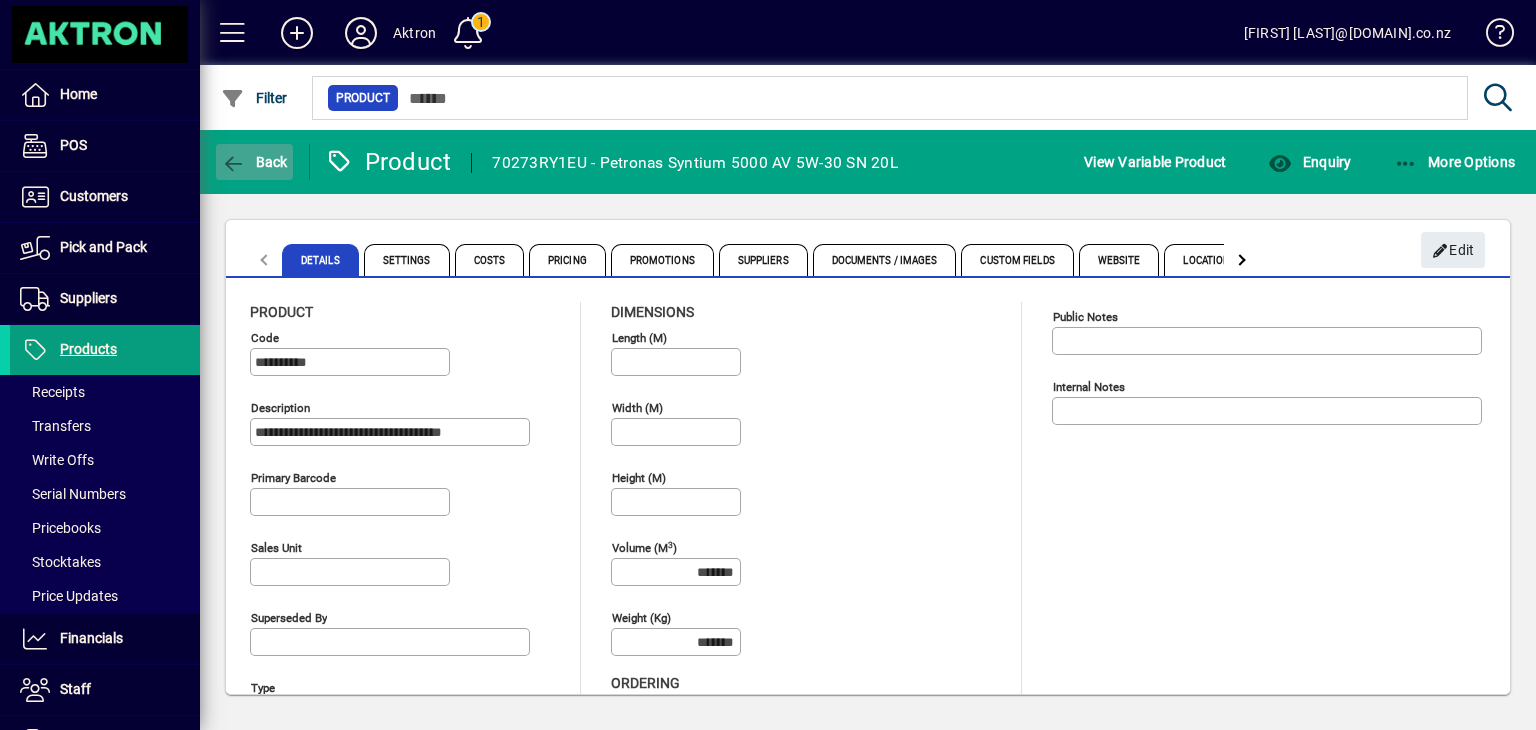 click 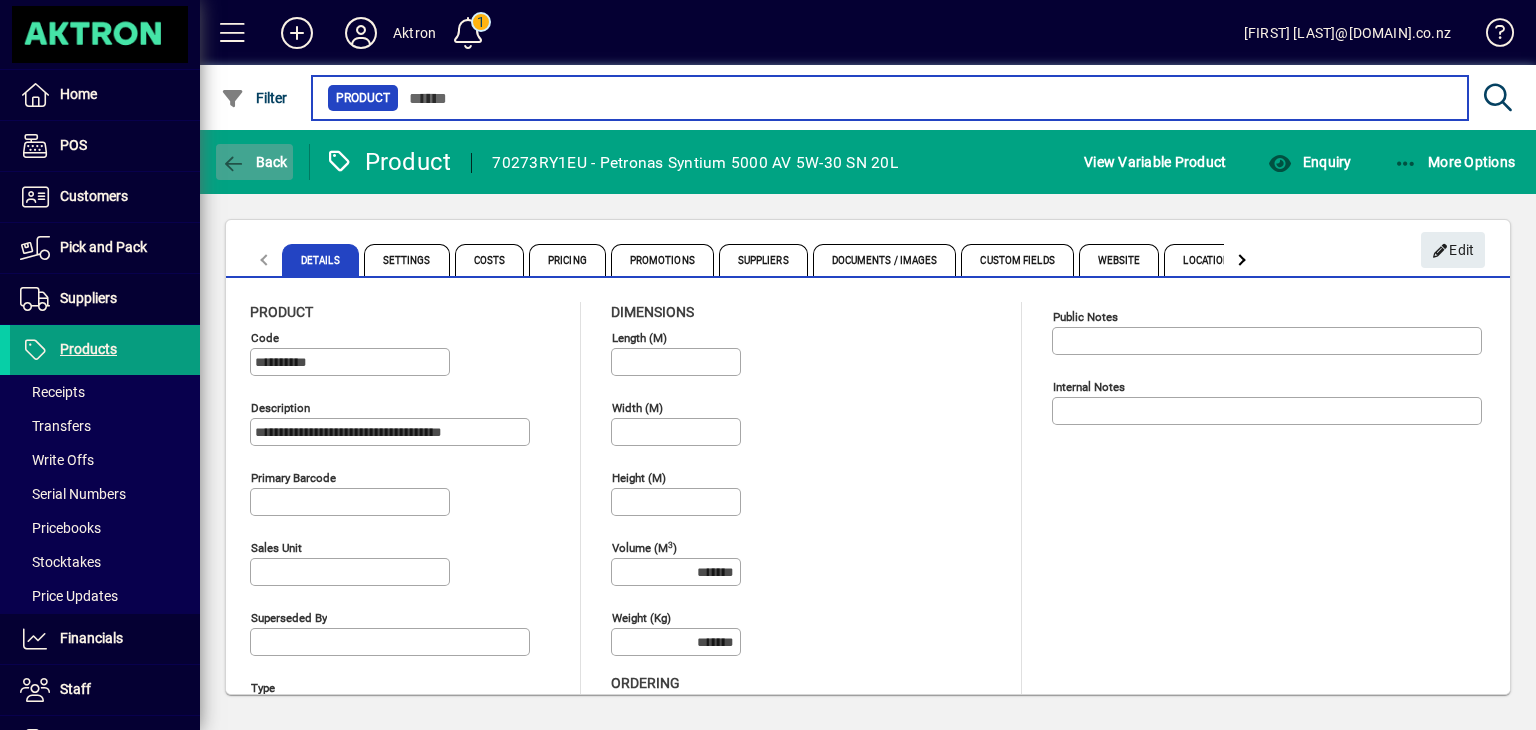 type on "*******" 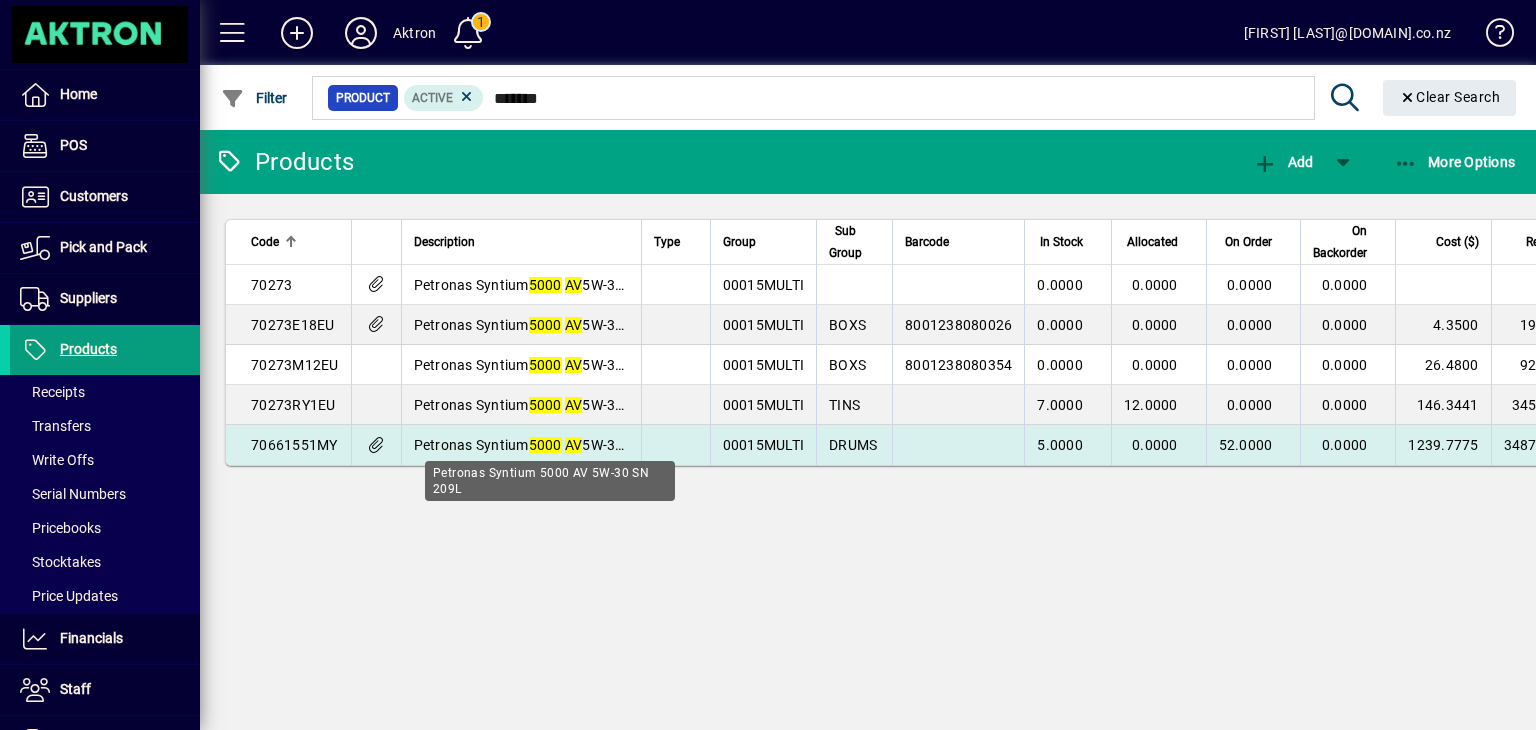click on "AV" at bounding box center [574, 445] 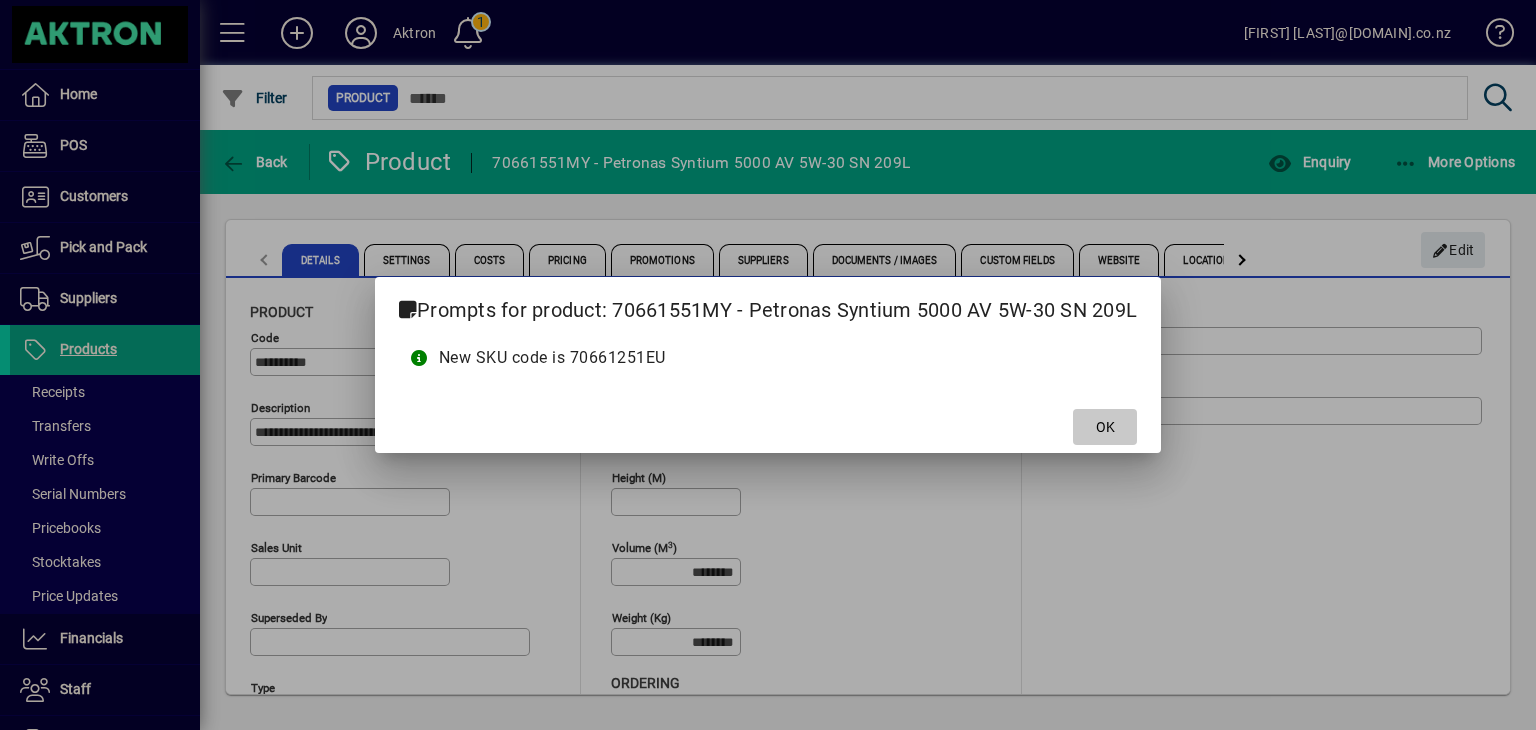 click 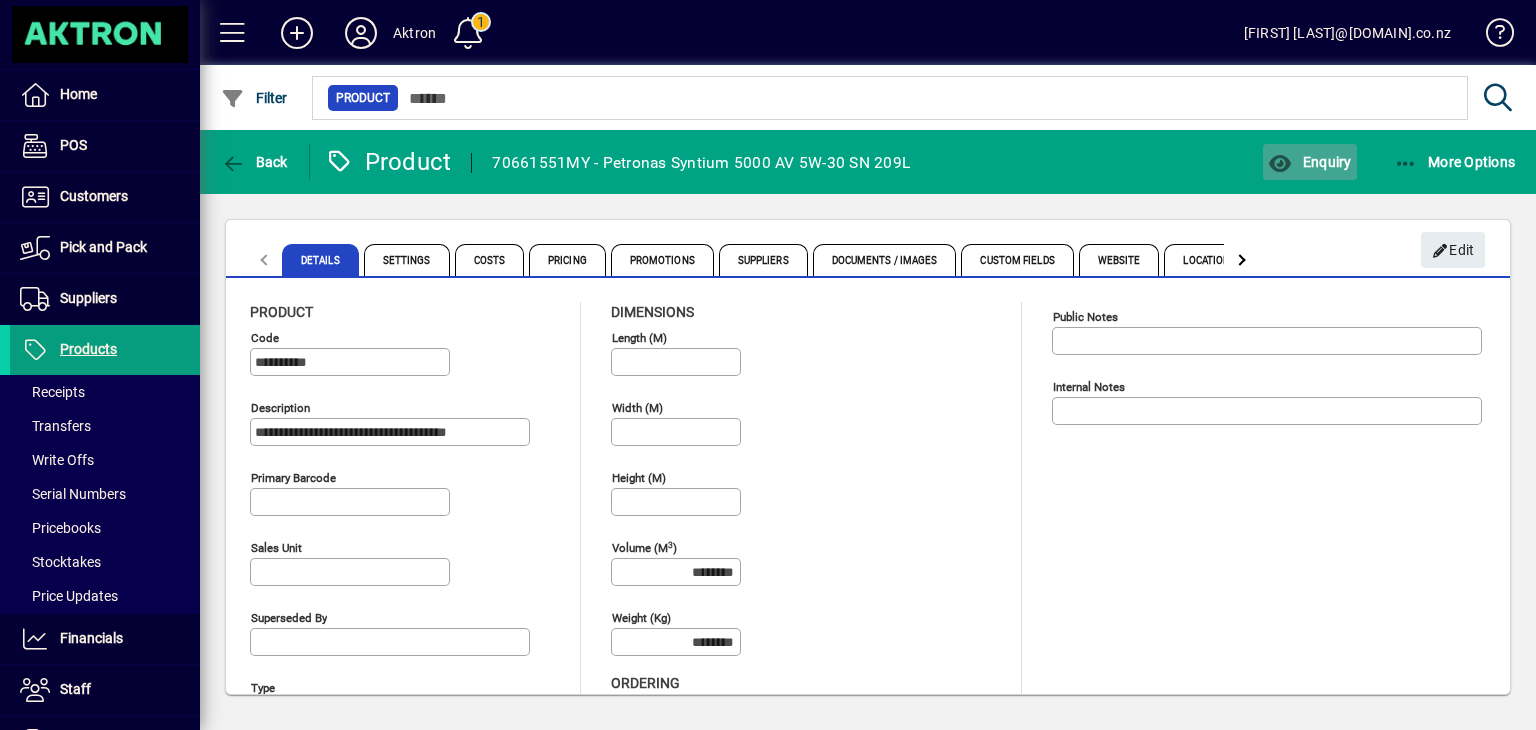 click 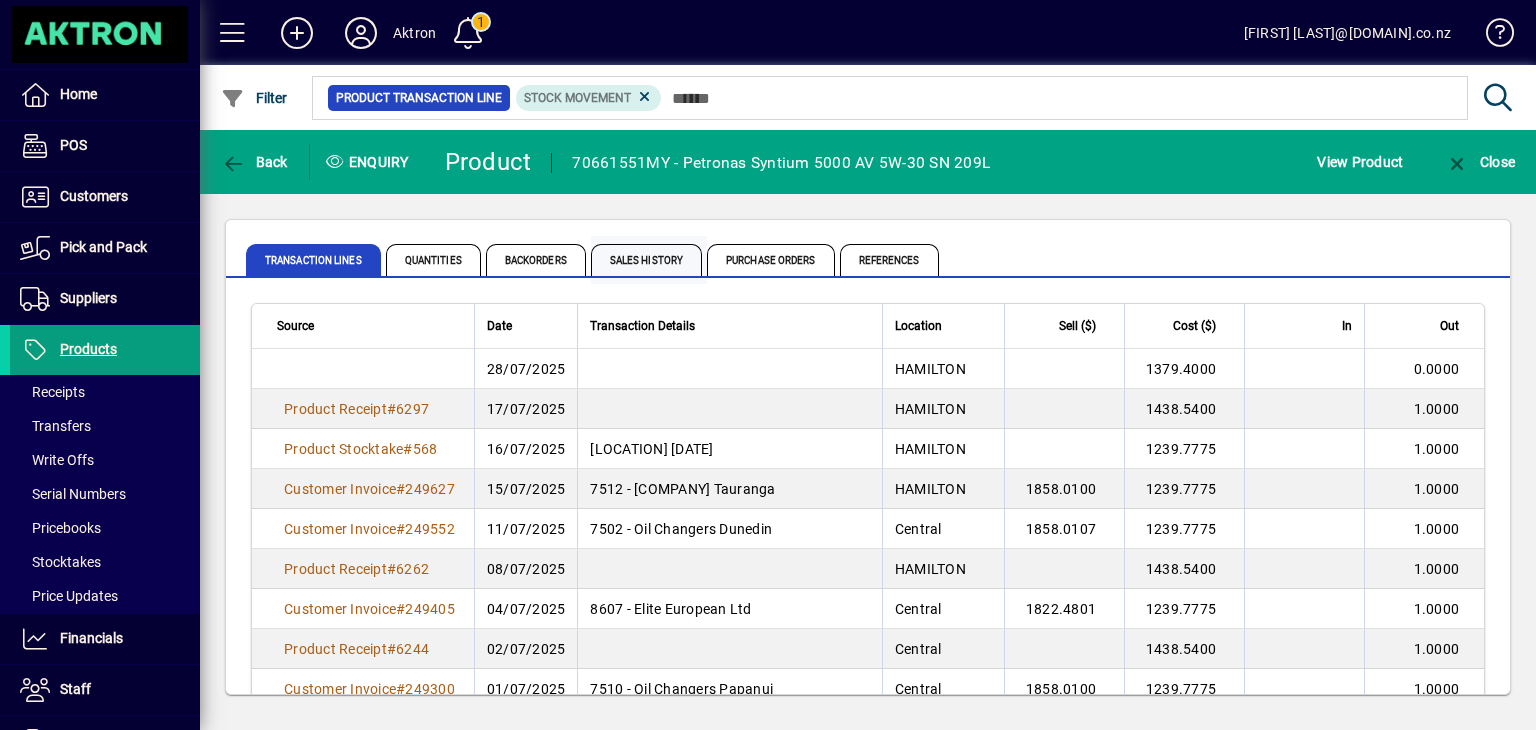 click on "Sales History" at bounding box center (646, 260) 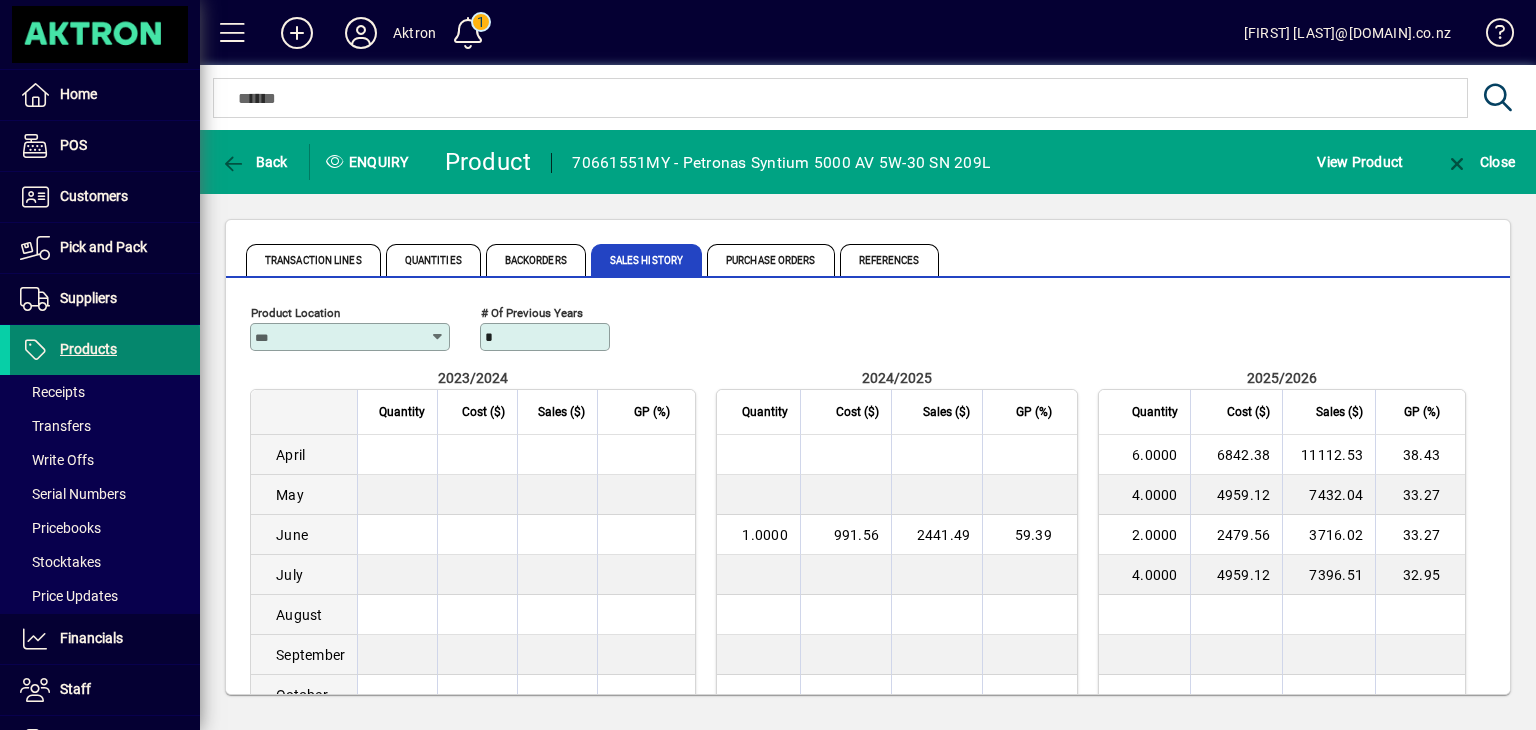click at bounding box center (105, 350) 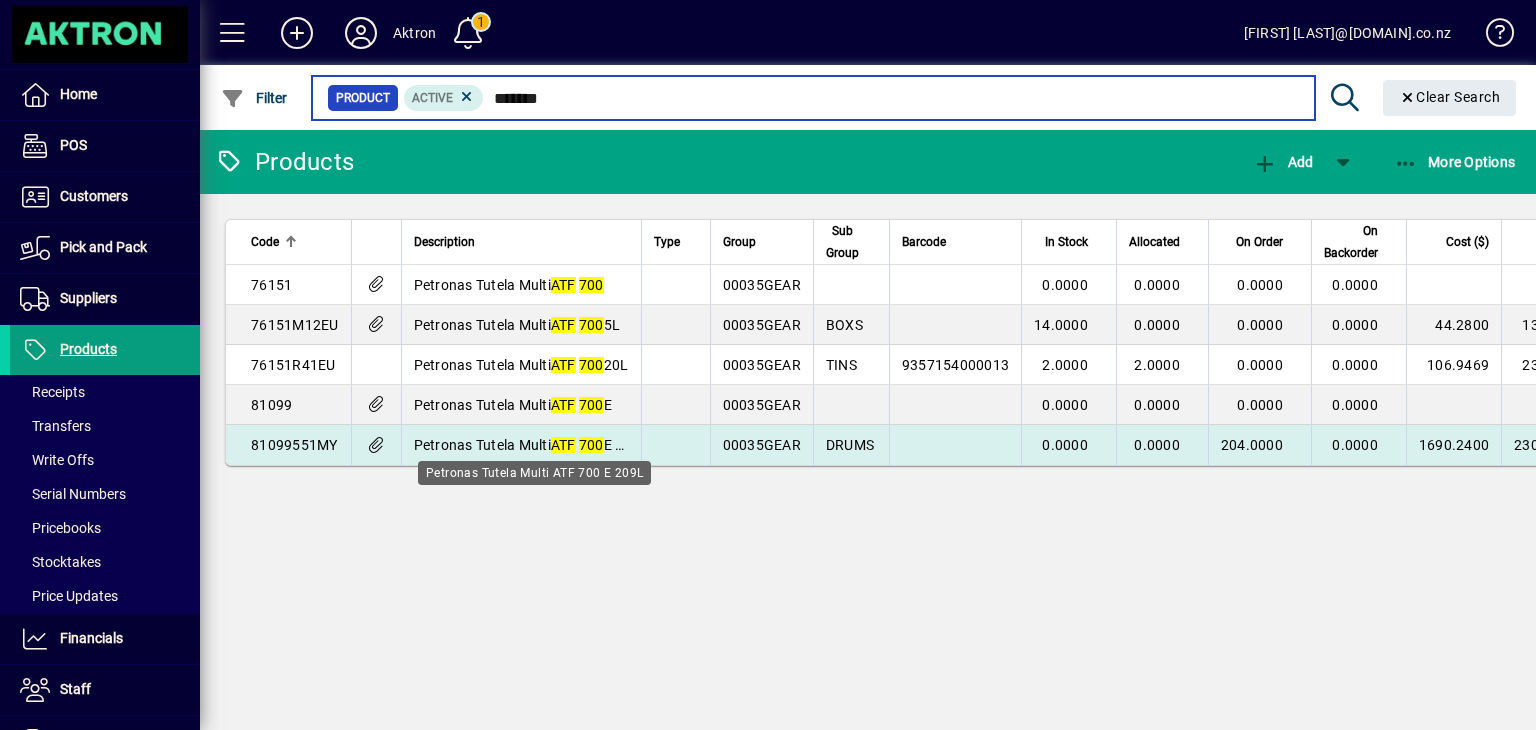 type on "*******" 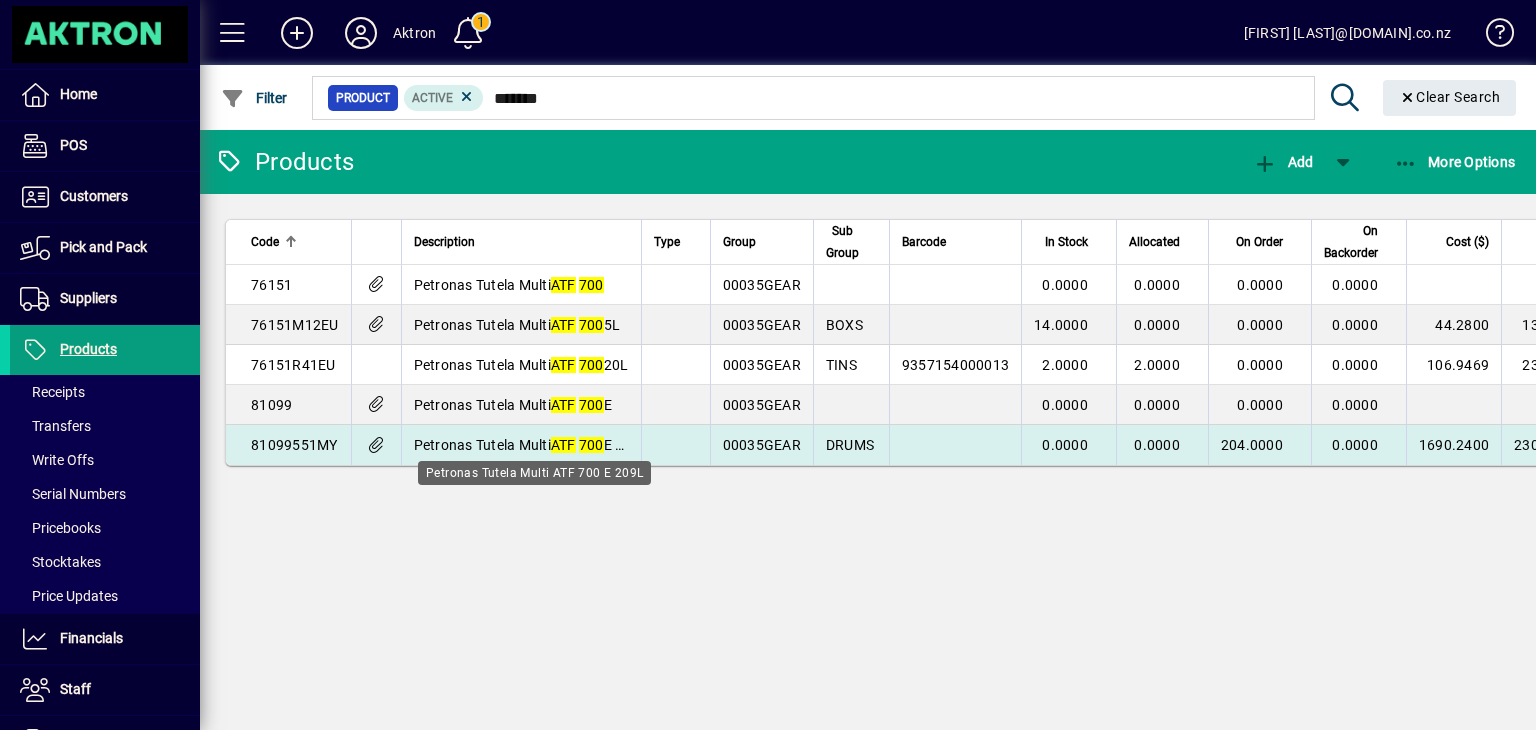 click on "Petronas Tutela Multi  ATF   700  E 209L" at bounding box center (531, 445) 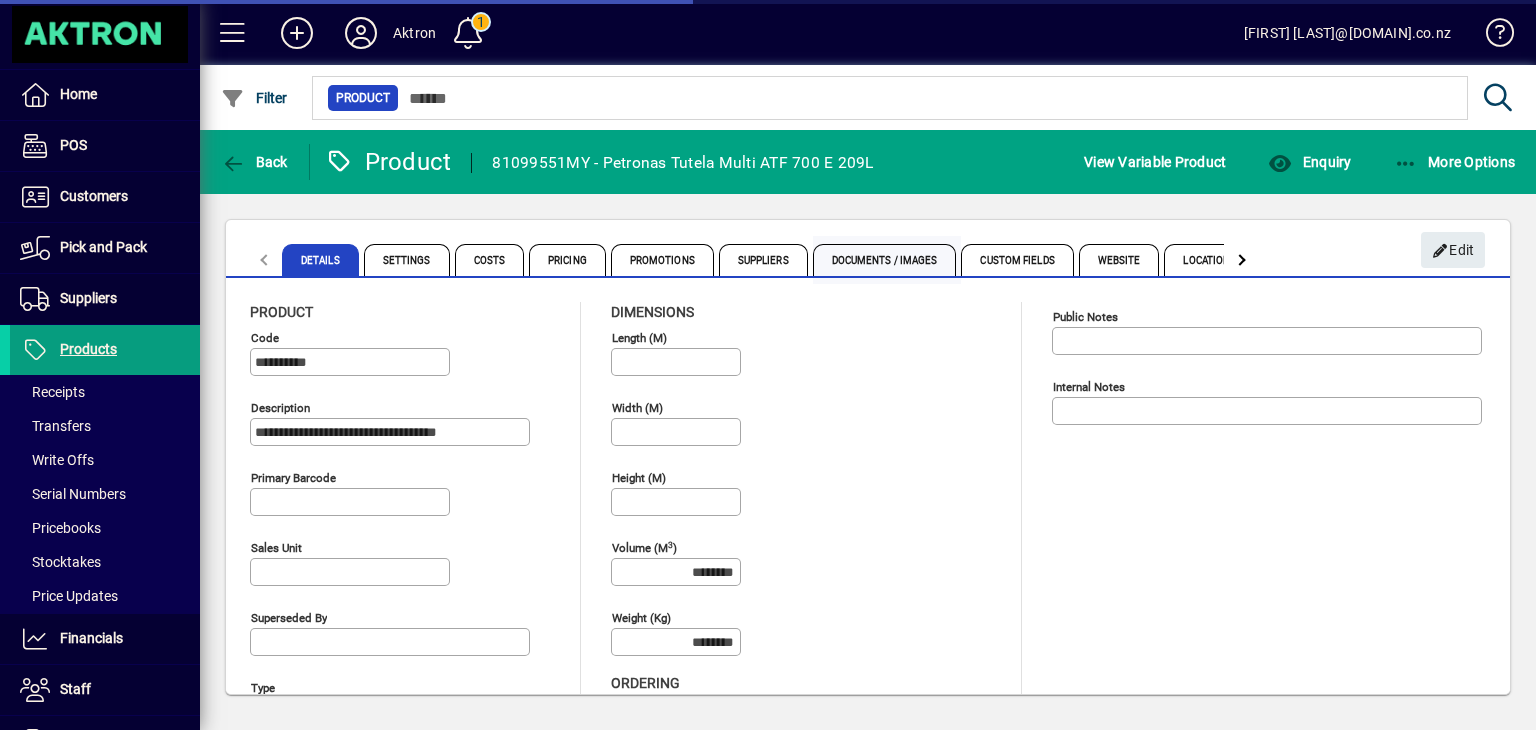 type on "**********" 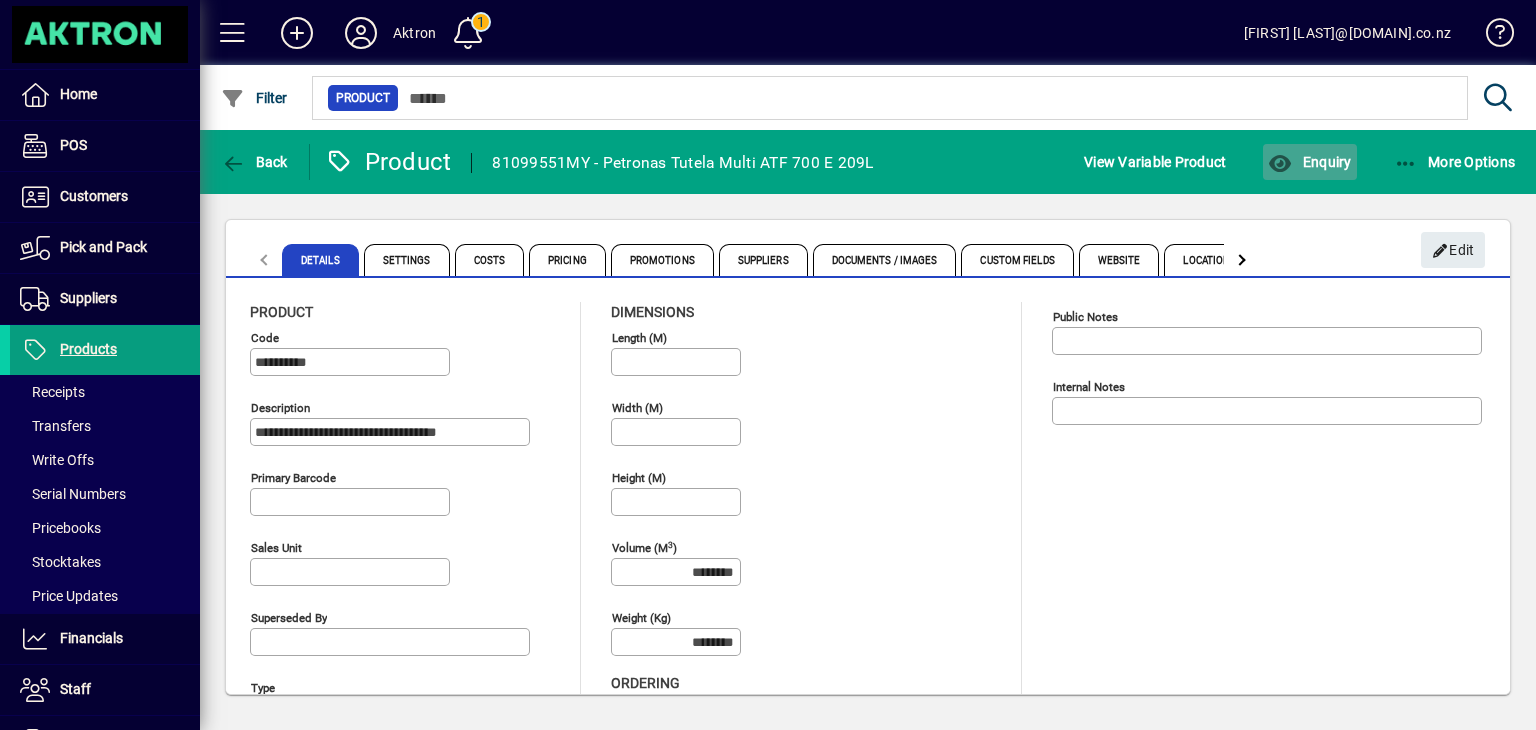 click 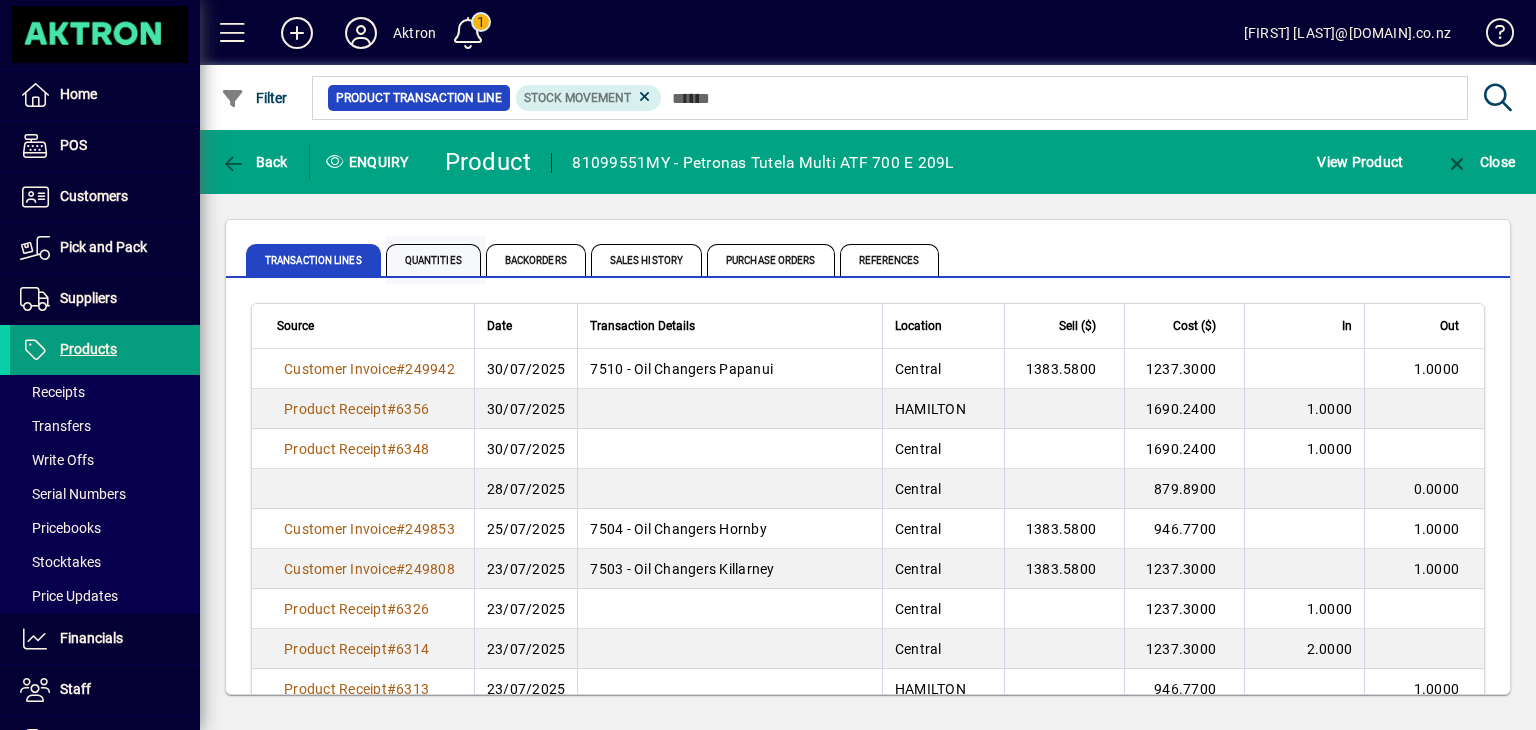 click on "Quantities" at bounding box center (433, 260) 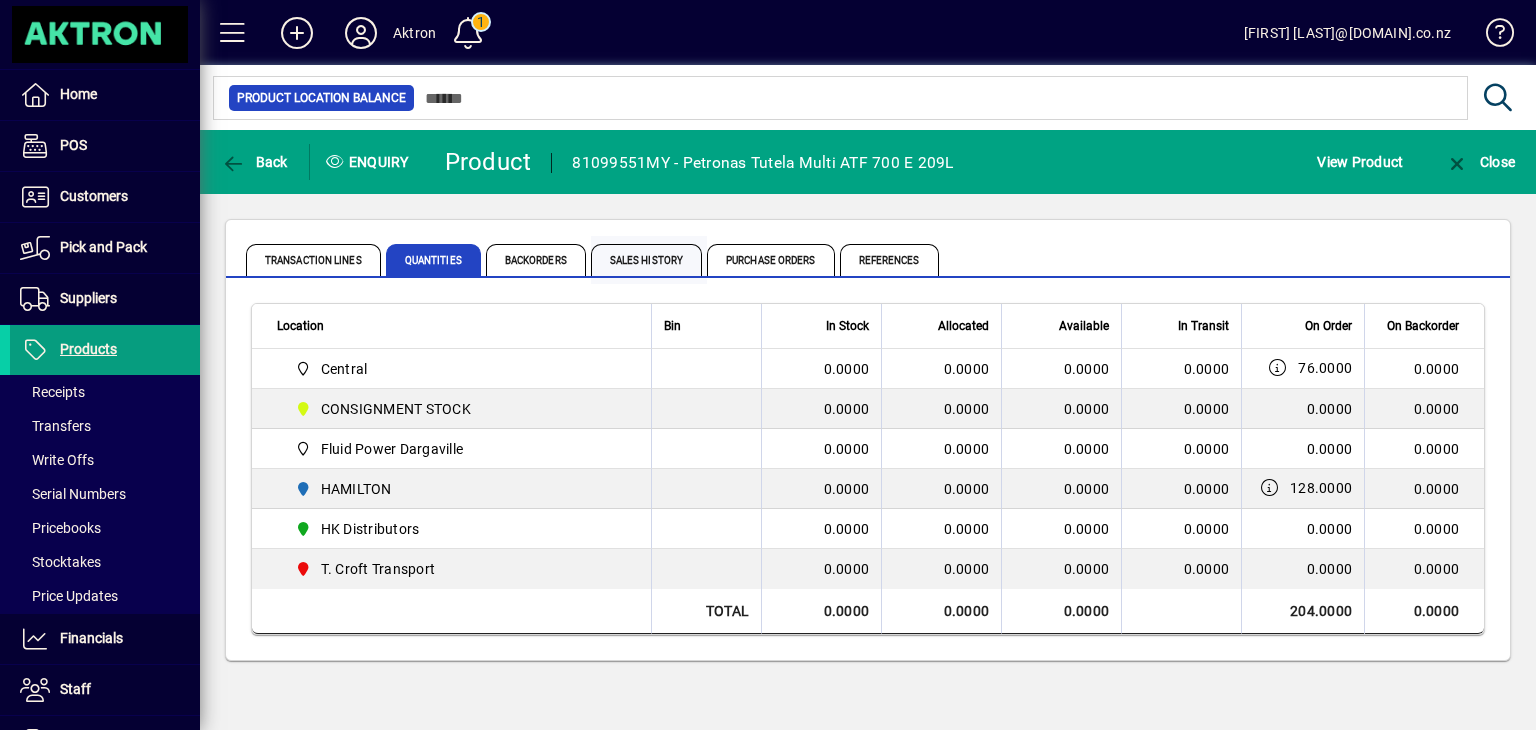 click on "Sales History" at bounding box center [646, 260] 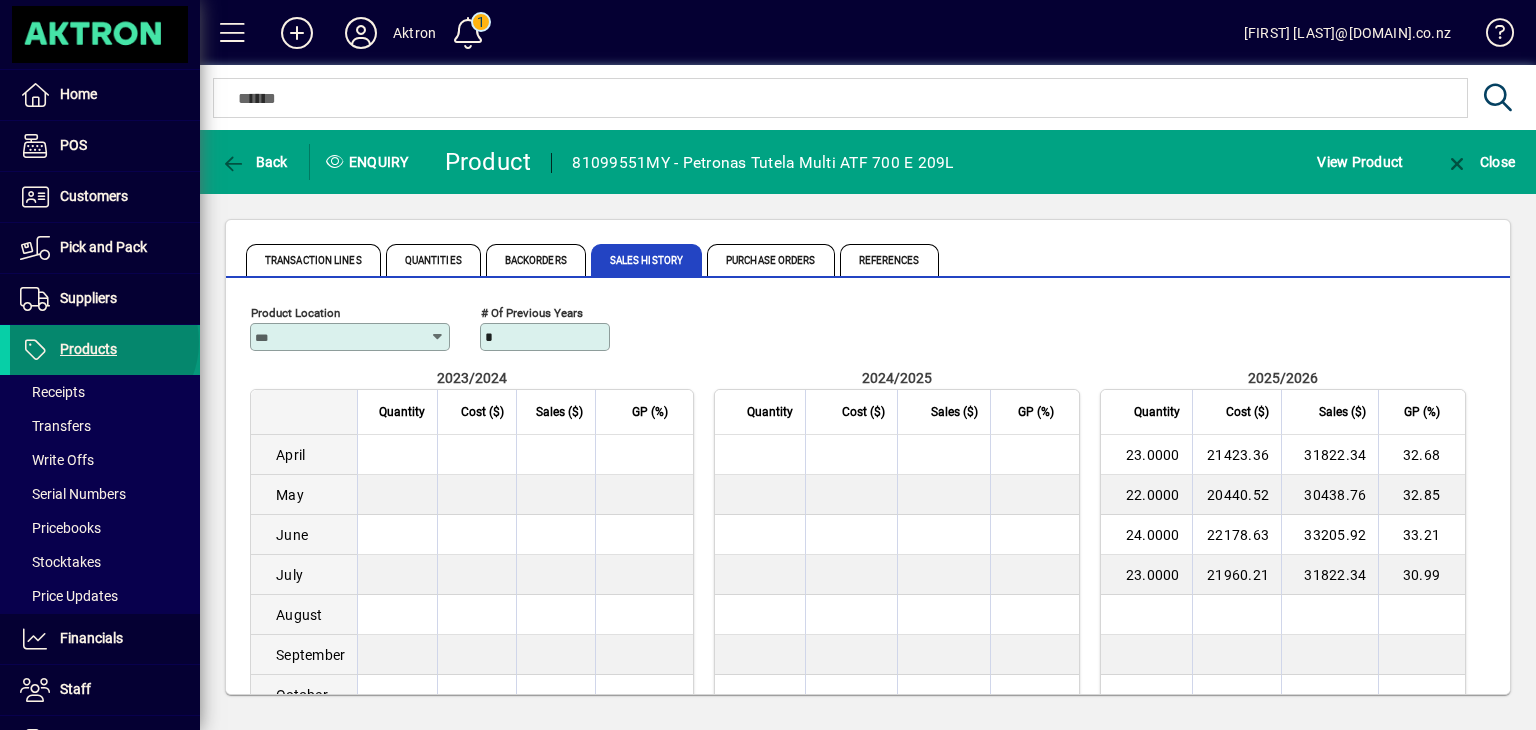 click on "Products" at bounding box center [88, 349] 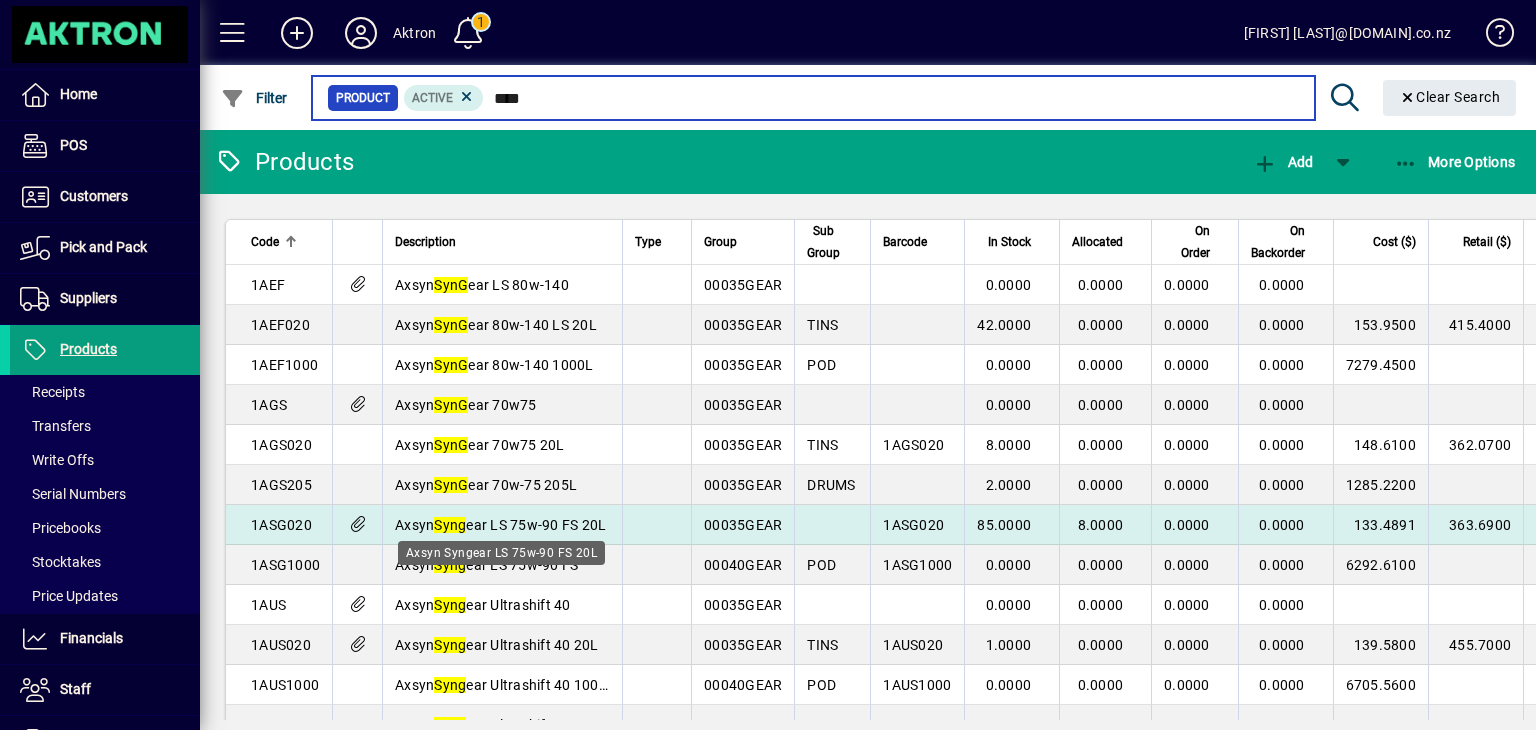 type on "****" 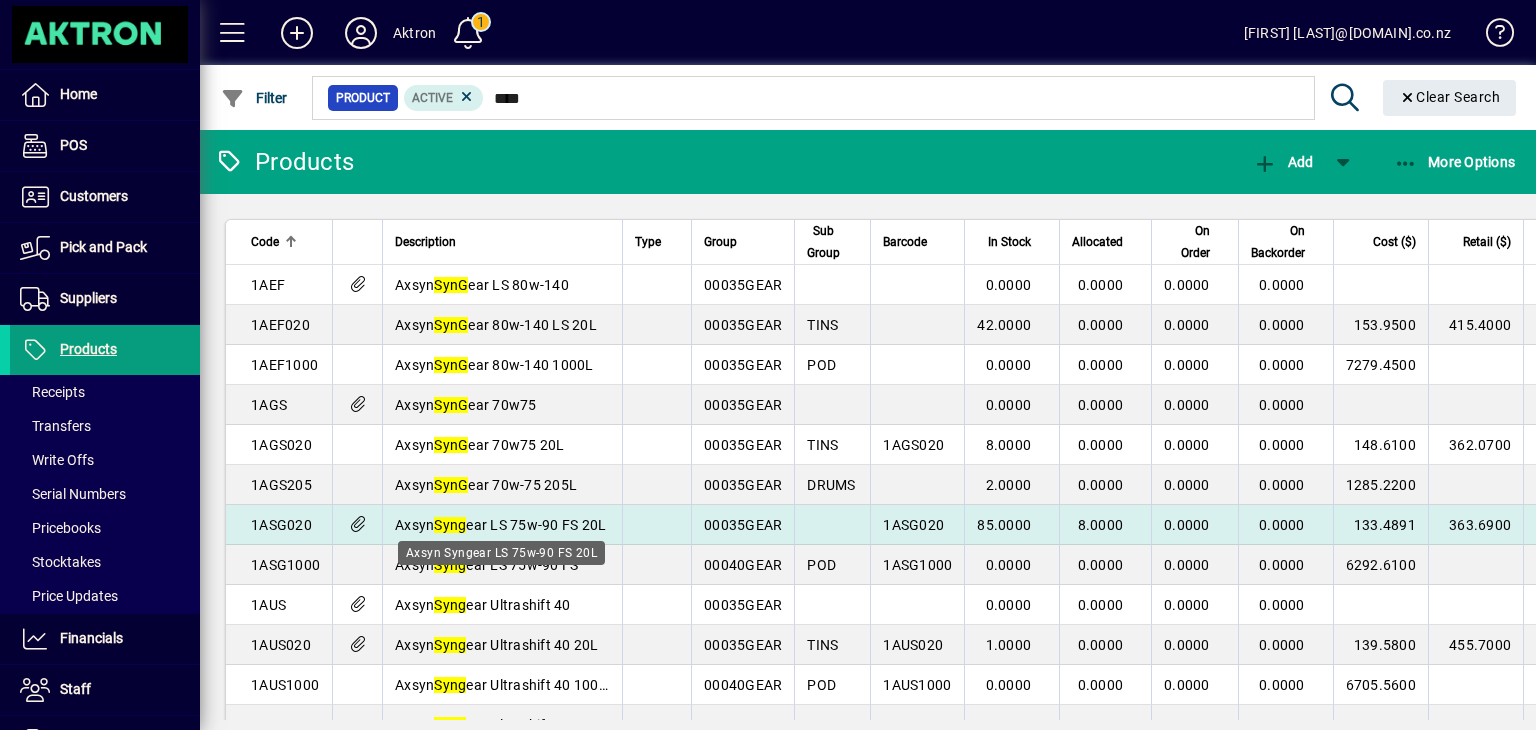 click on "Axsyn  Syng ear LS 75w-90 FS 20L" at bounding box center (500, 525) 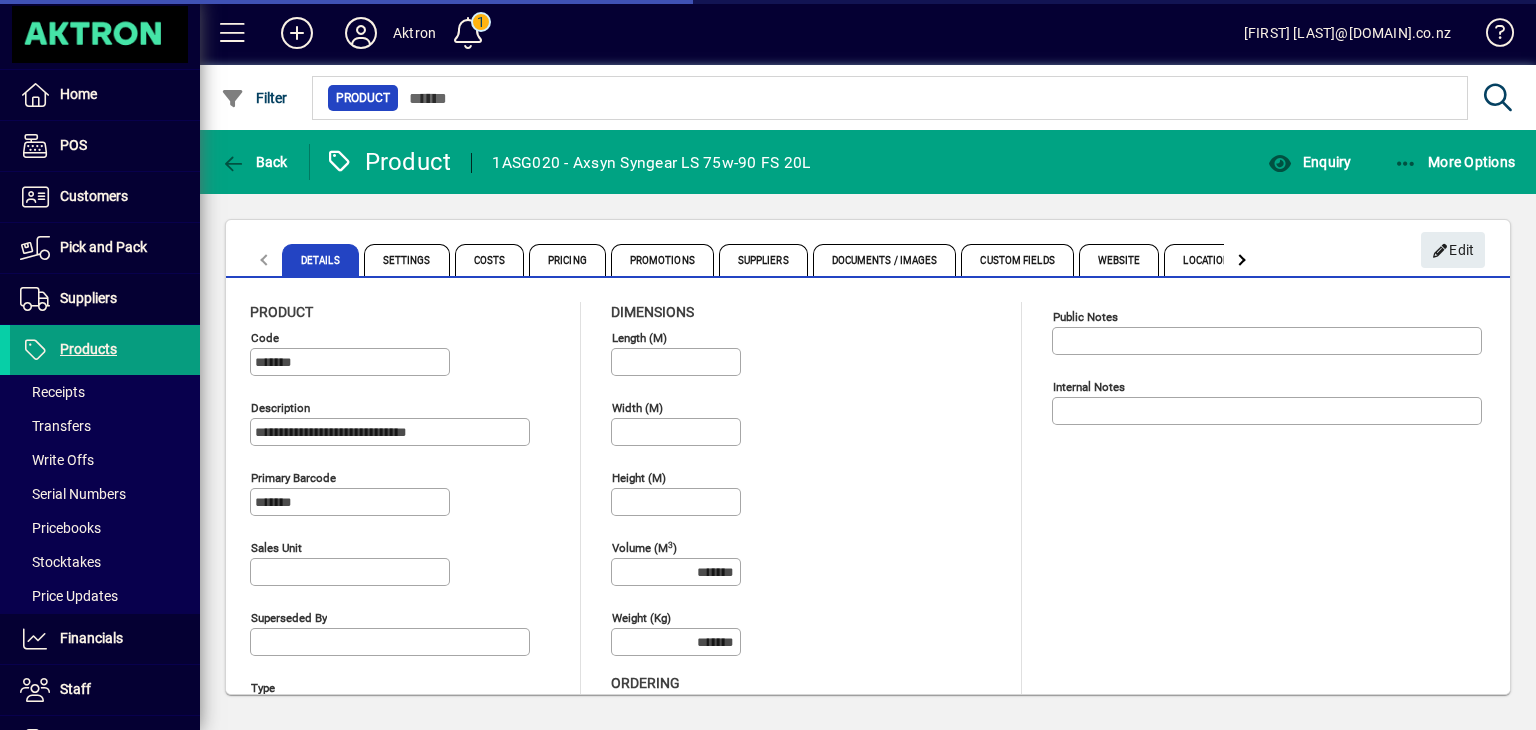 type on "**********" 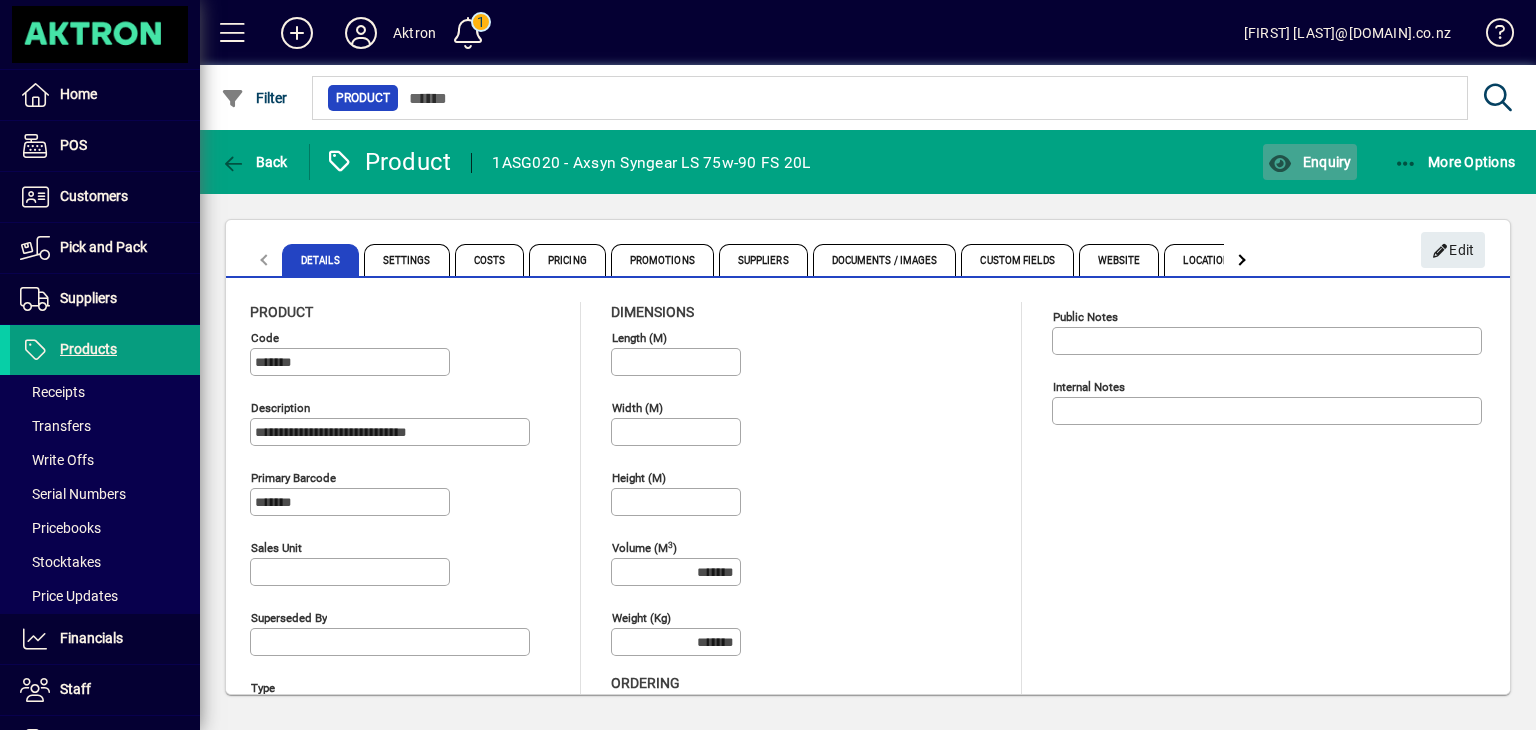 click on "Enquiry" 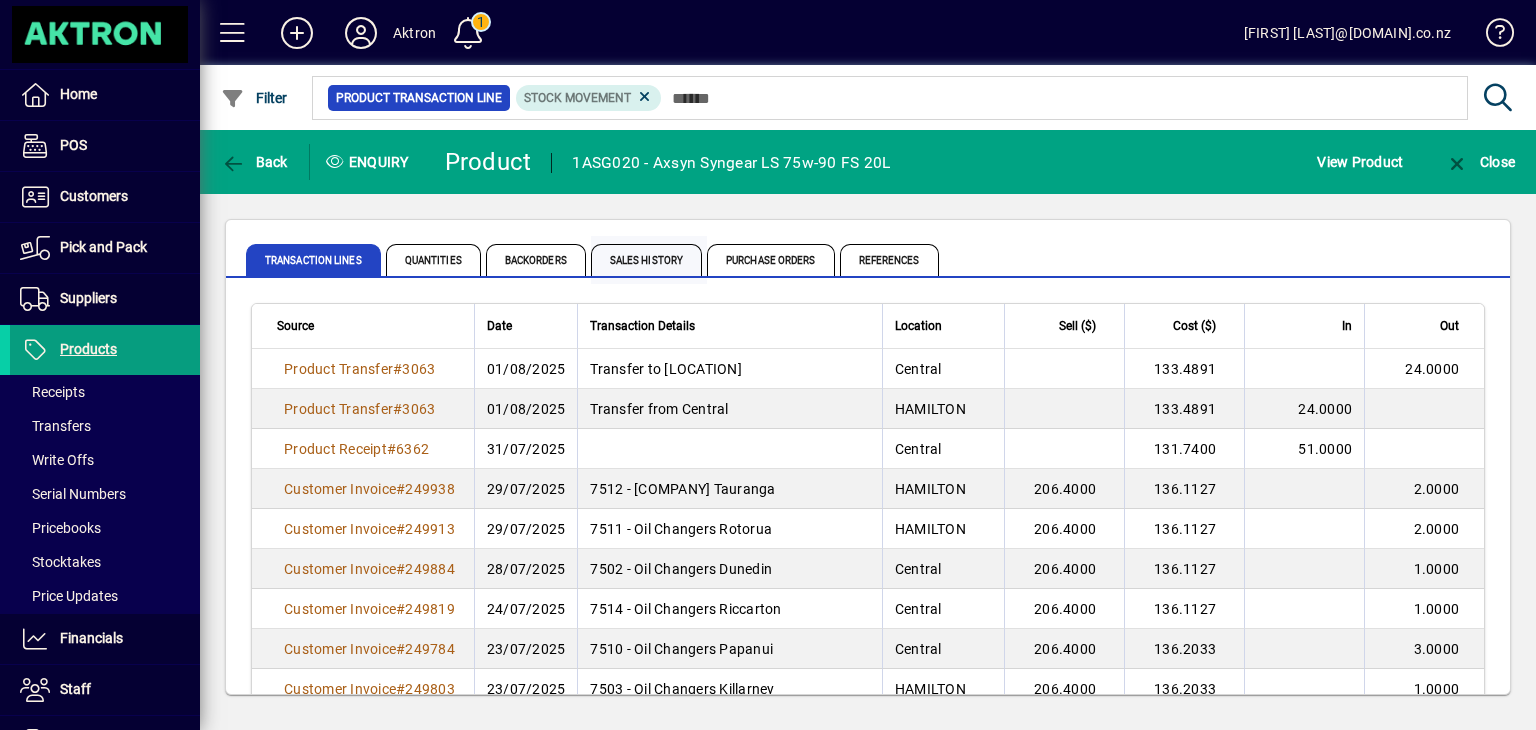 click on "Sales History" at bounding box center (646, 260) 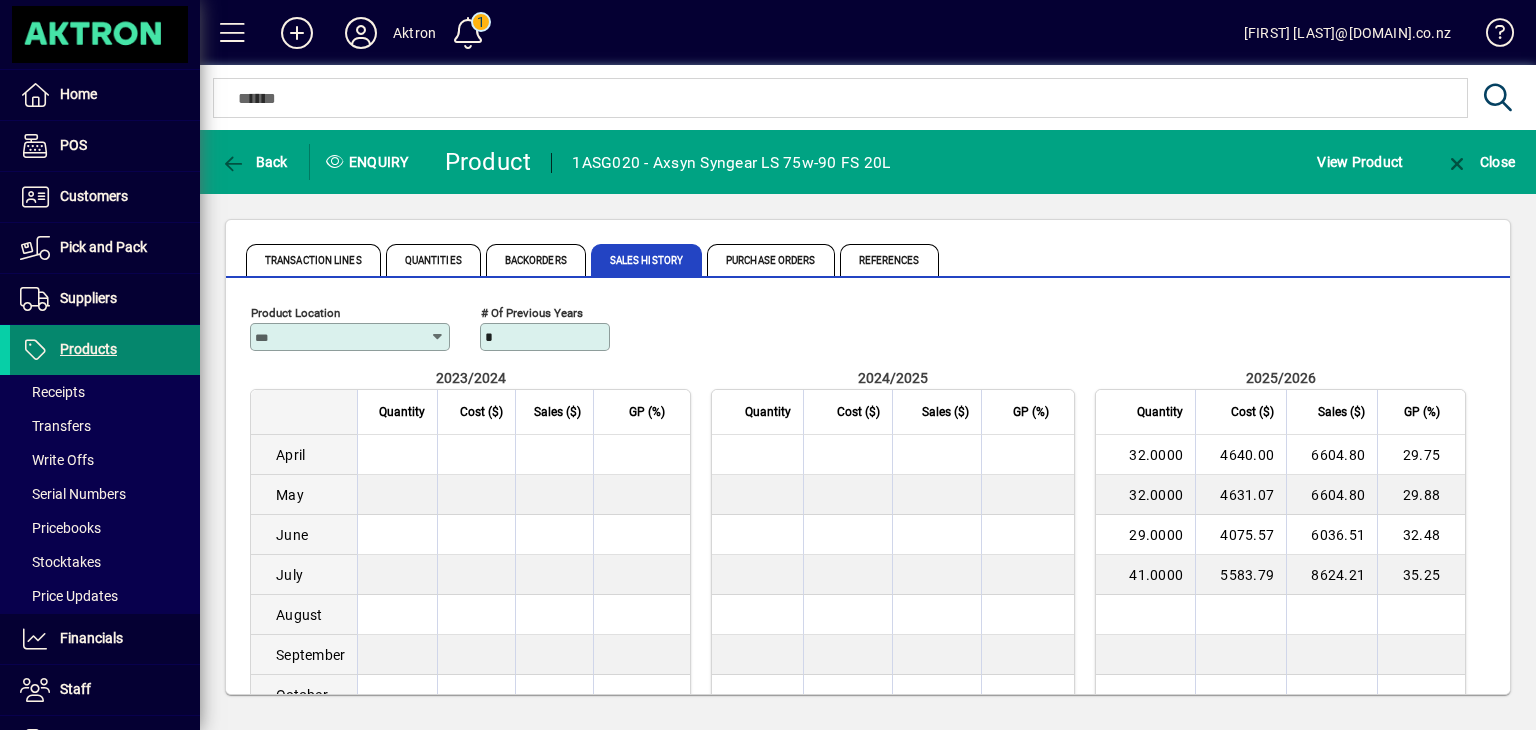 click on "Products" at bounding box center [88, 349] 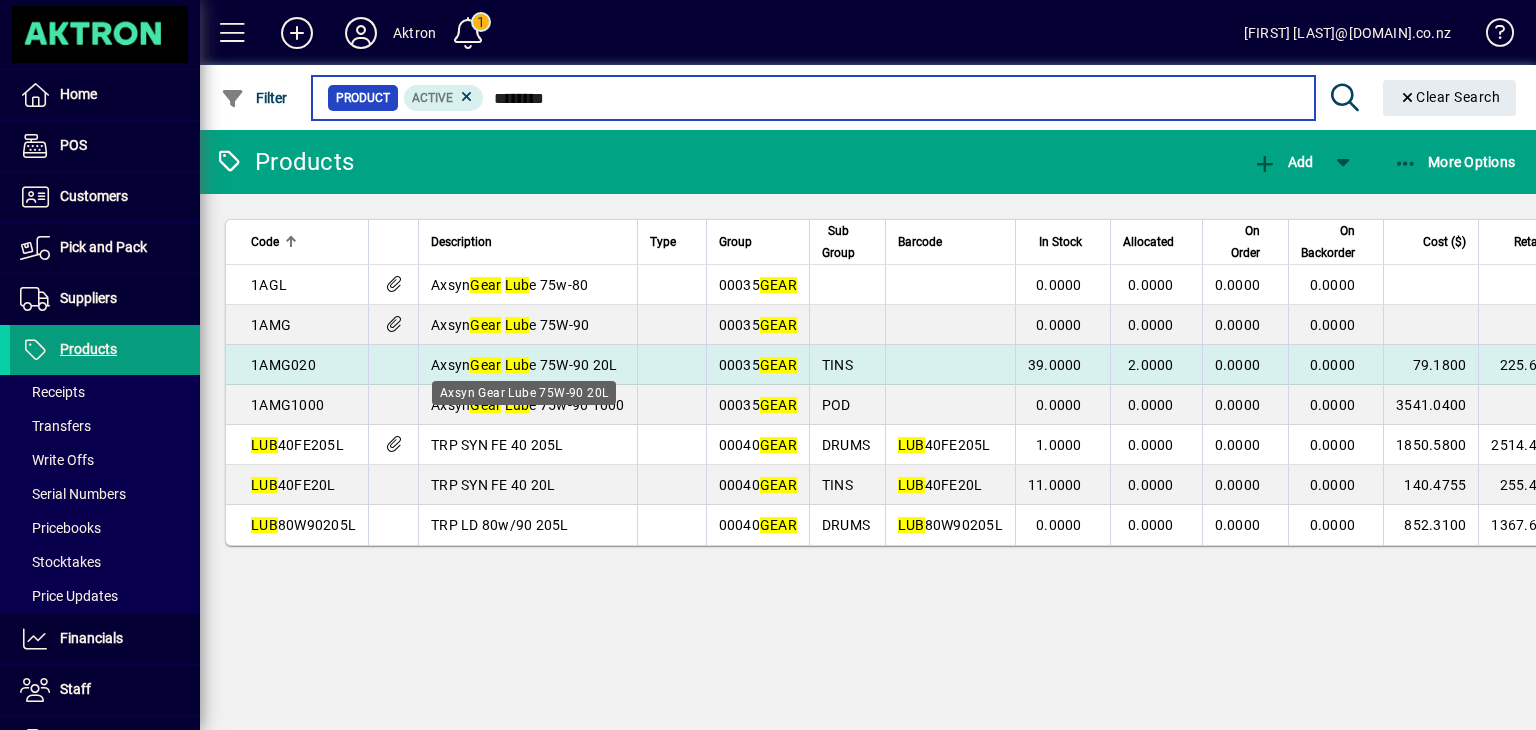 type on "********" 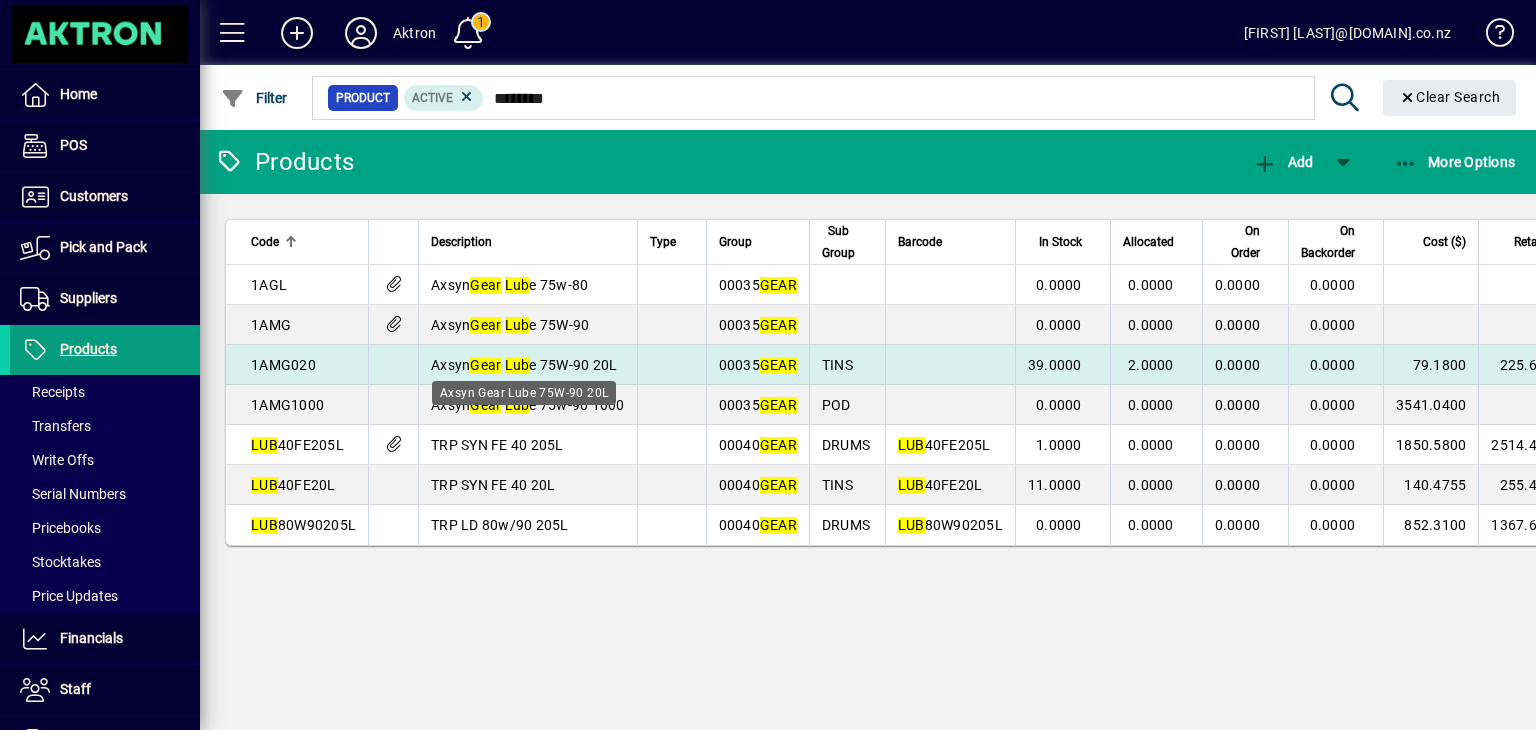 click on "Axsyn  Gear   Lub e 75W-90 20L" at bounding box center [524, 365] 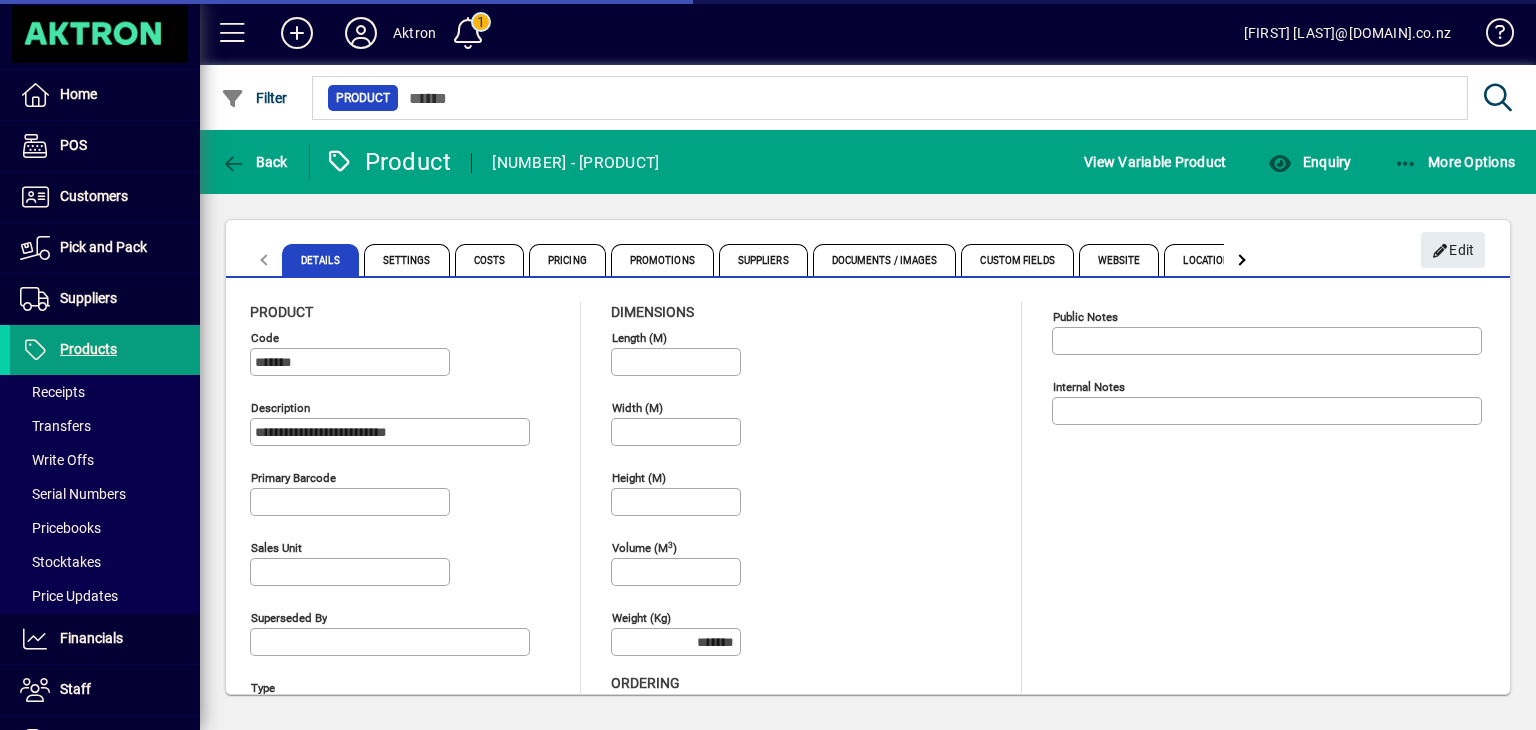 type on "**********" 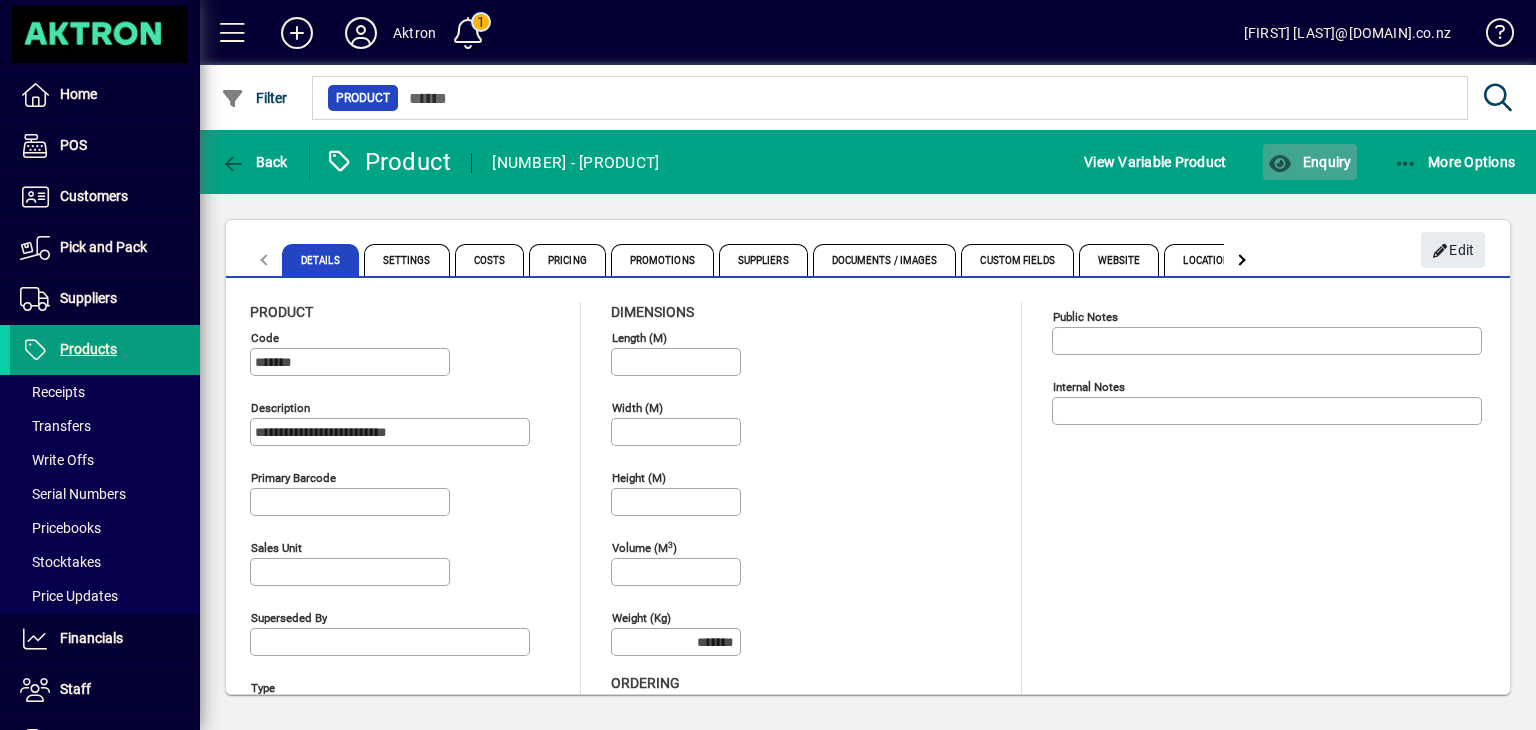 click on "Enquiry" 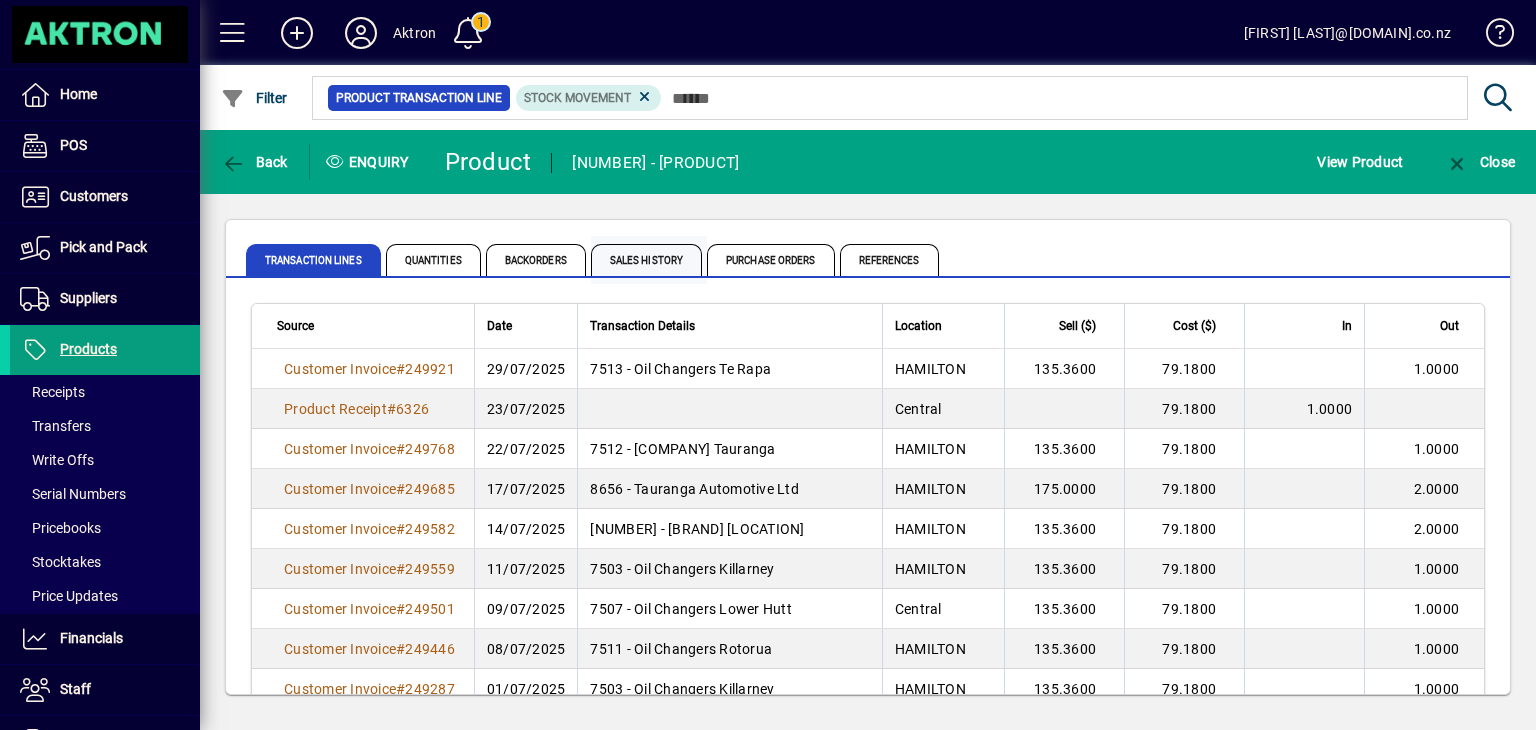 click on "Sales History" at bounding box center (646, 260) 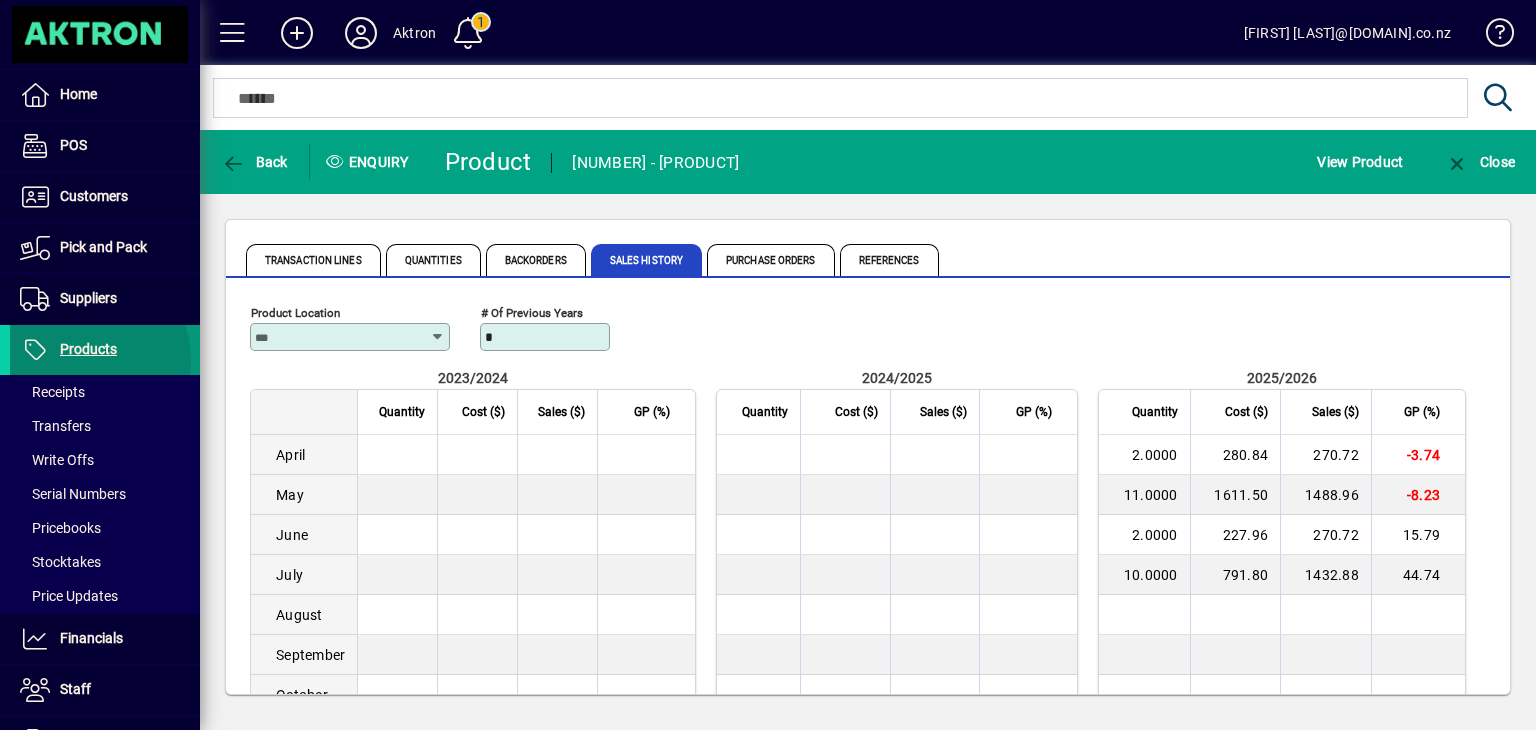 click on "Products" at bounding box center [63, 350] 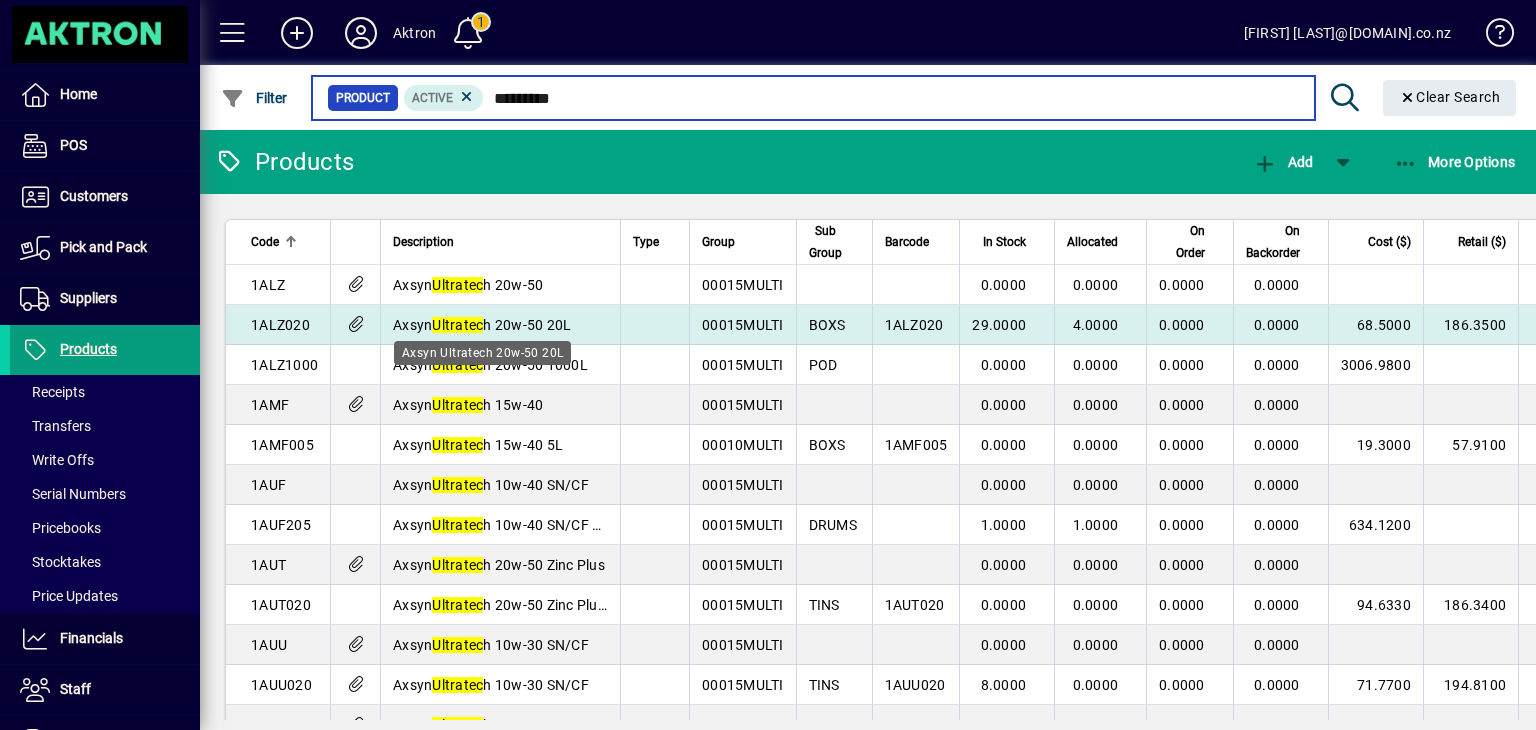 type on "*********" 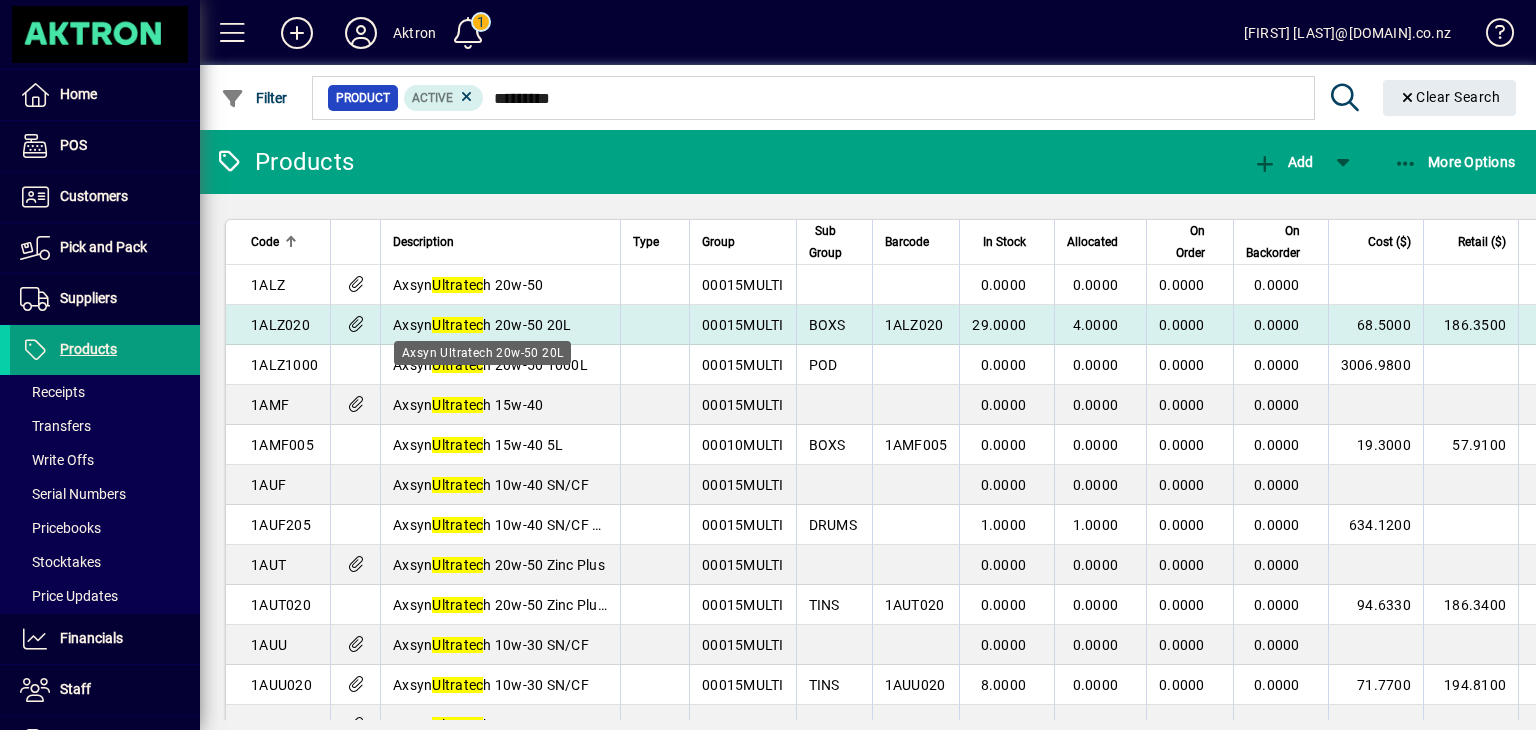 click on "tec" at bounding box center (474, 325) 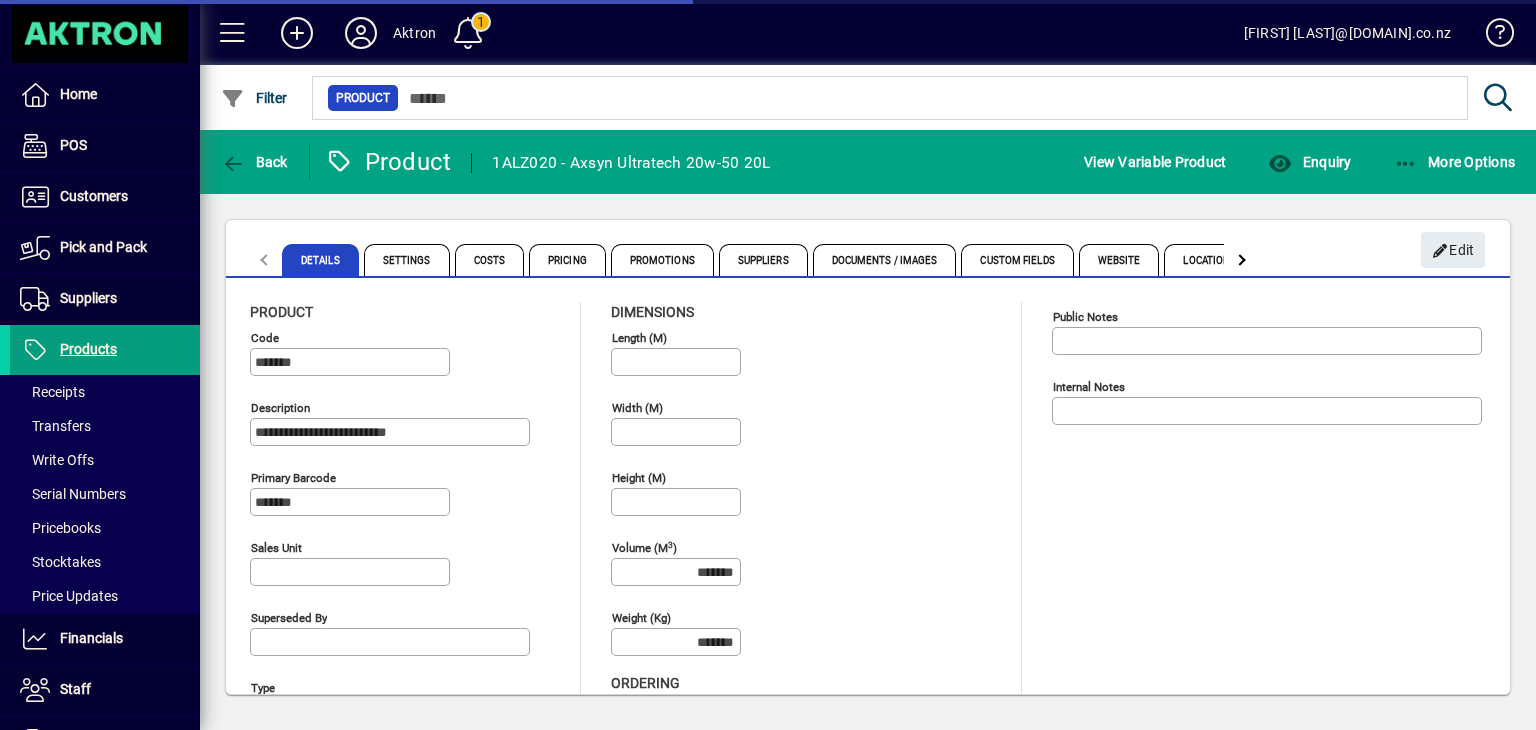 type on "****" 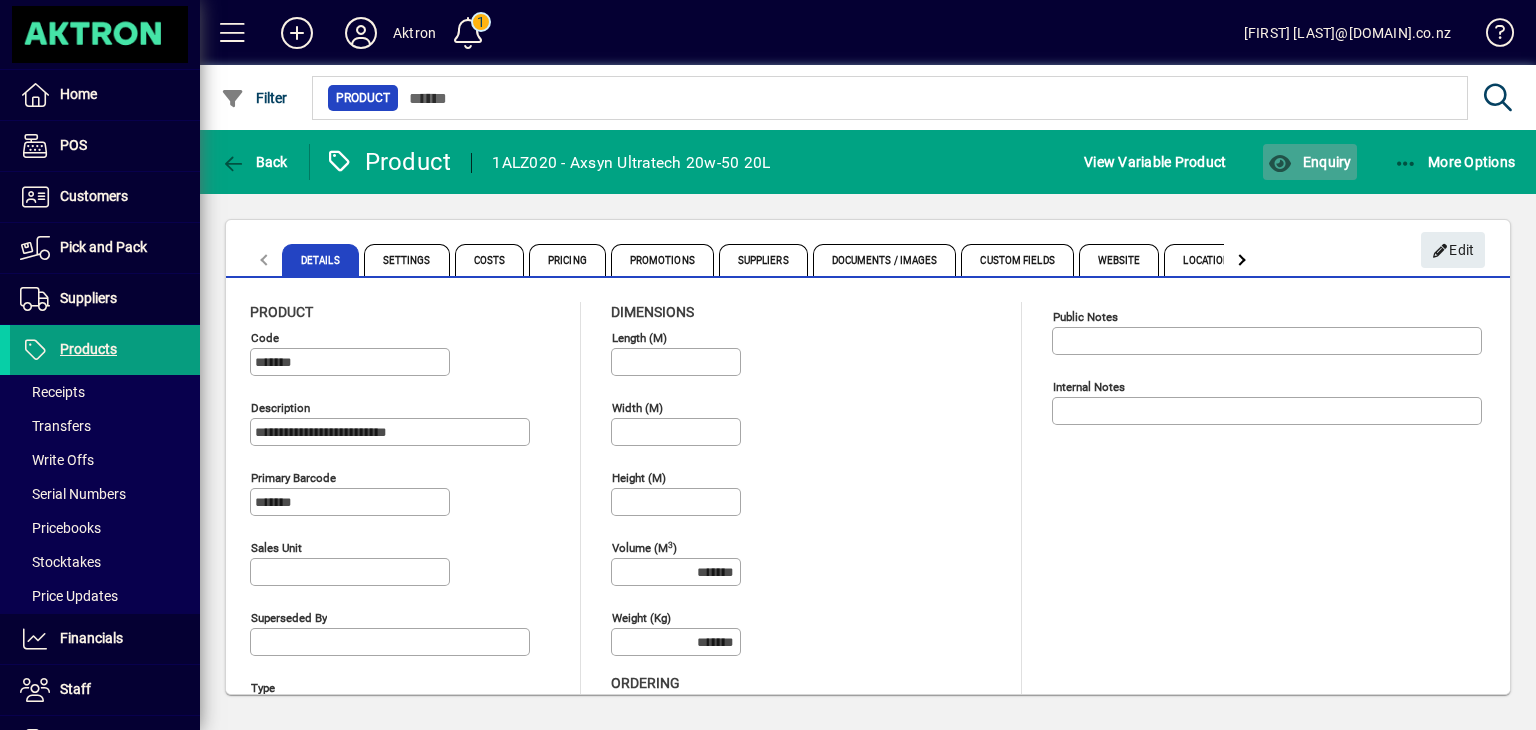 click on "Enquiry" 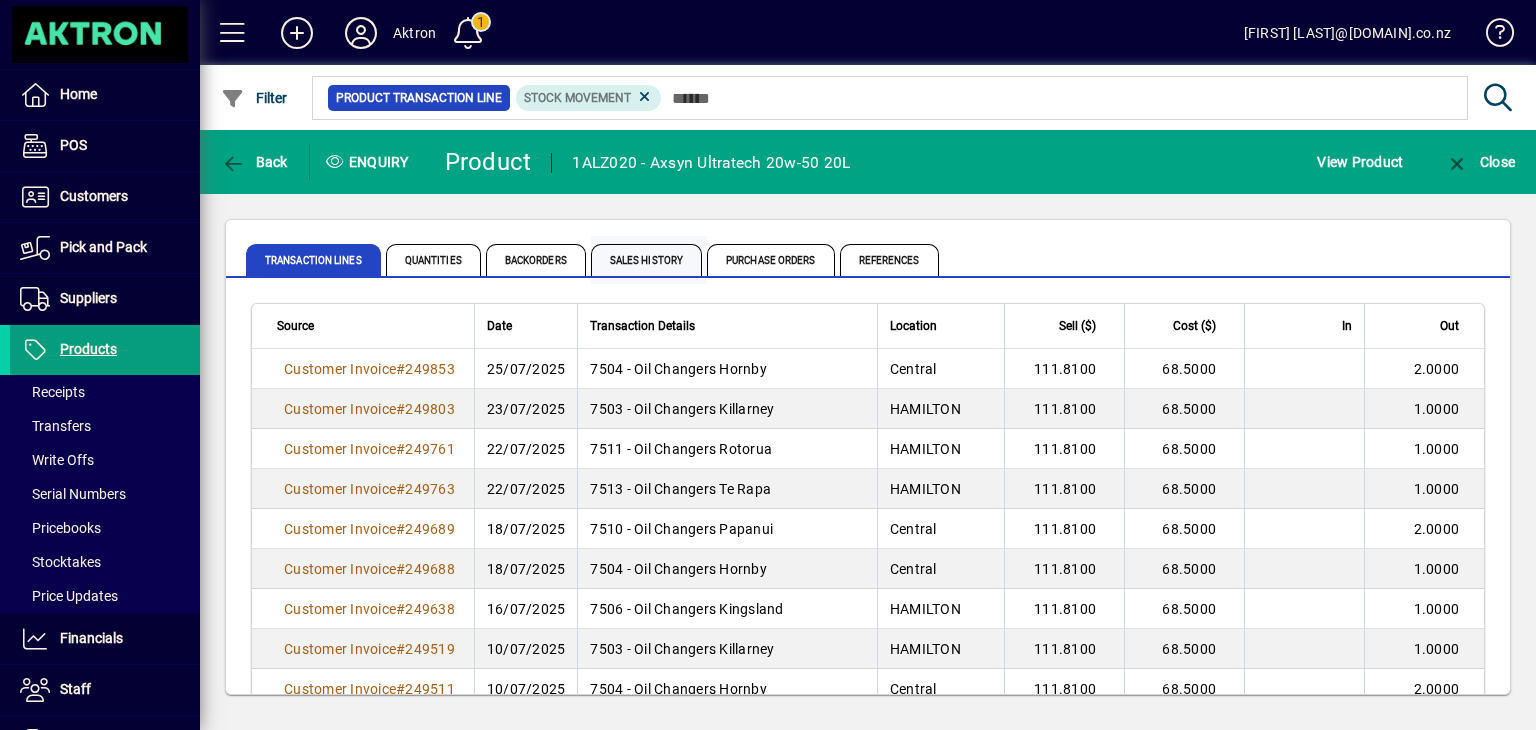 click on "Sales History" at bounding box center (646, 260) 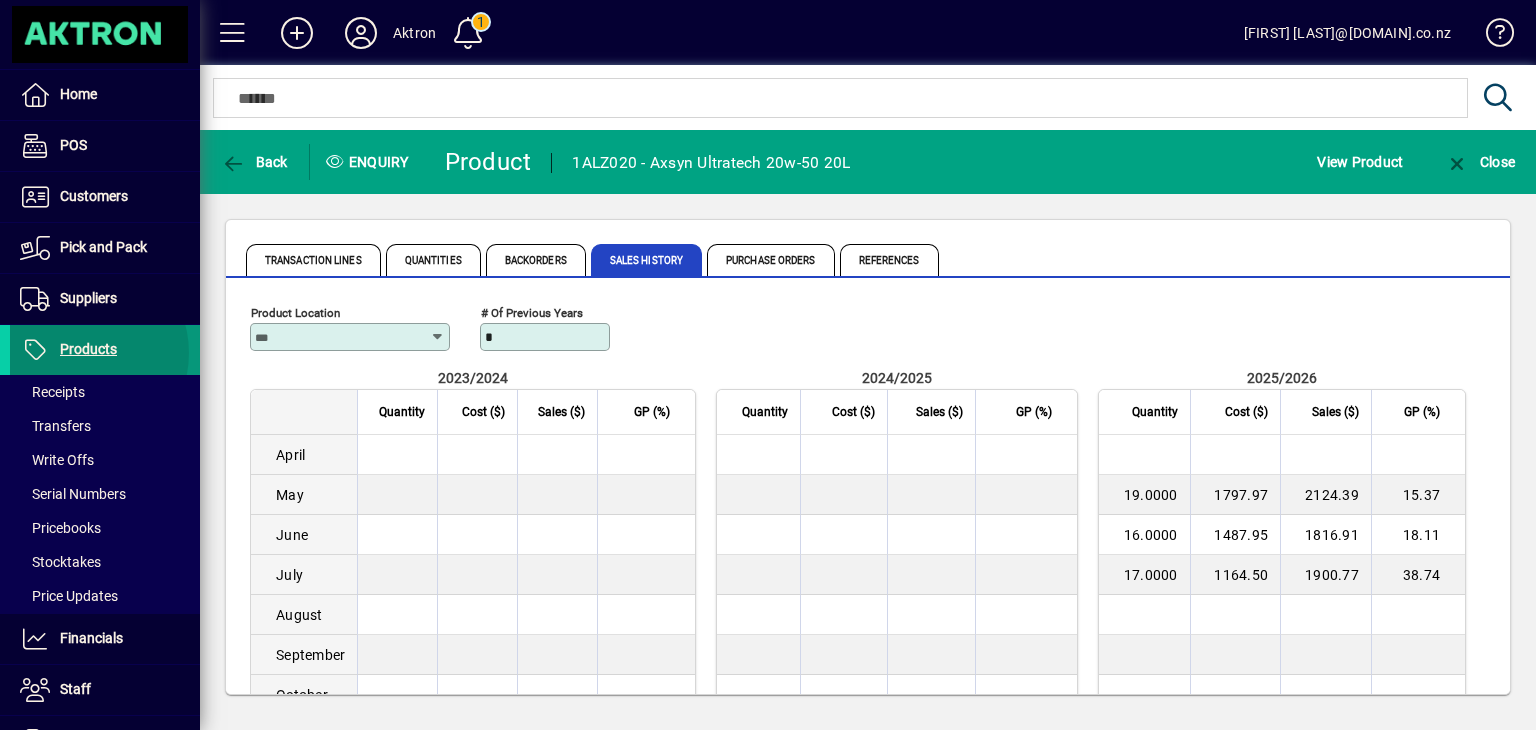 click on "Products" at bounding box center (88, 349) 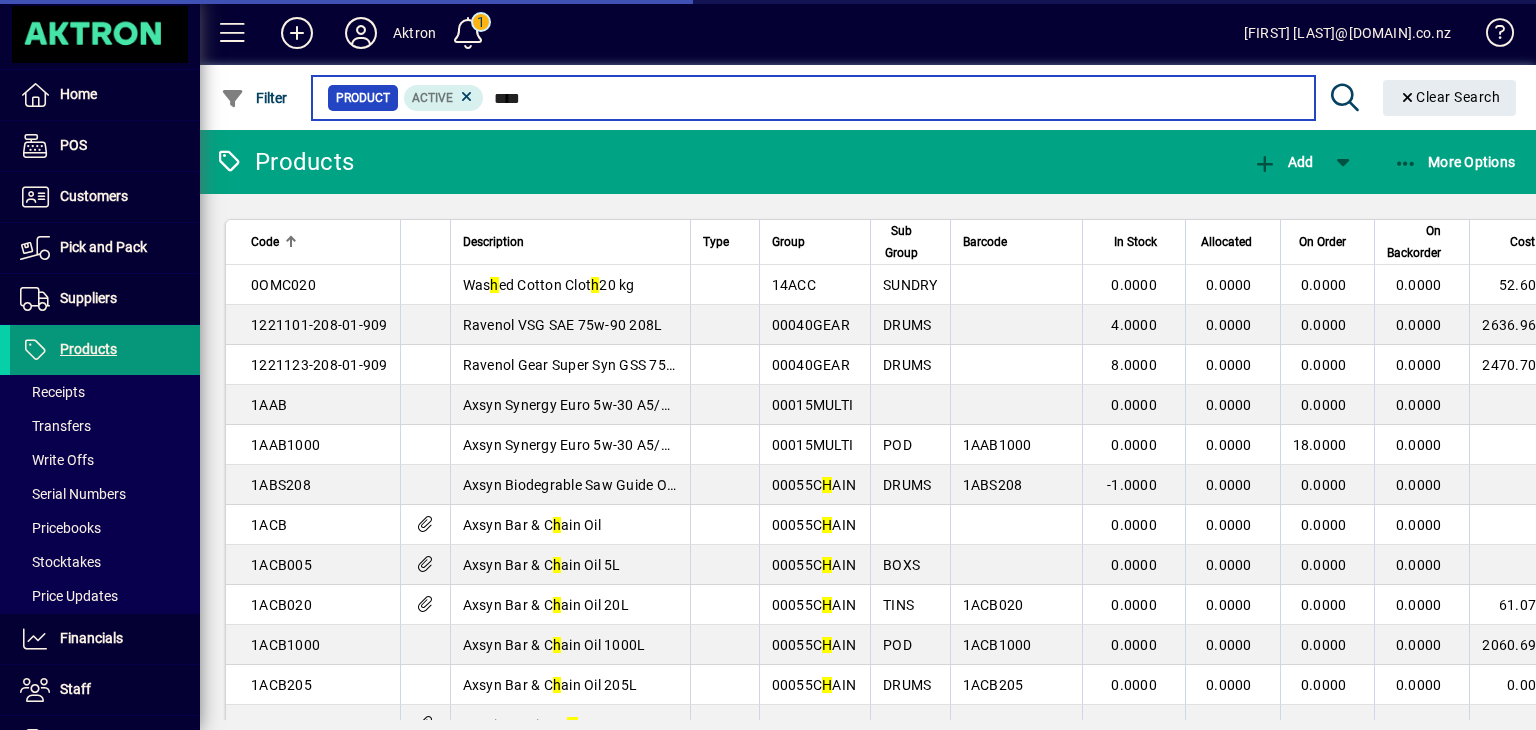 type on "*****" 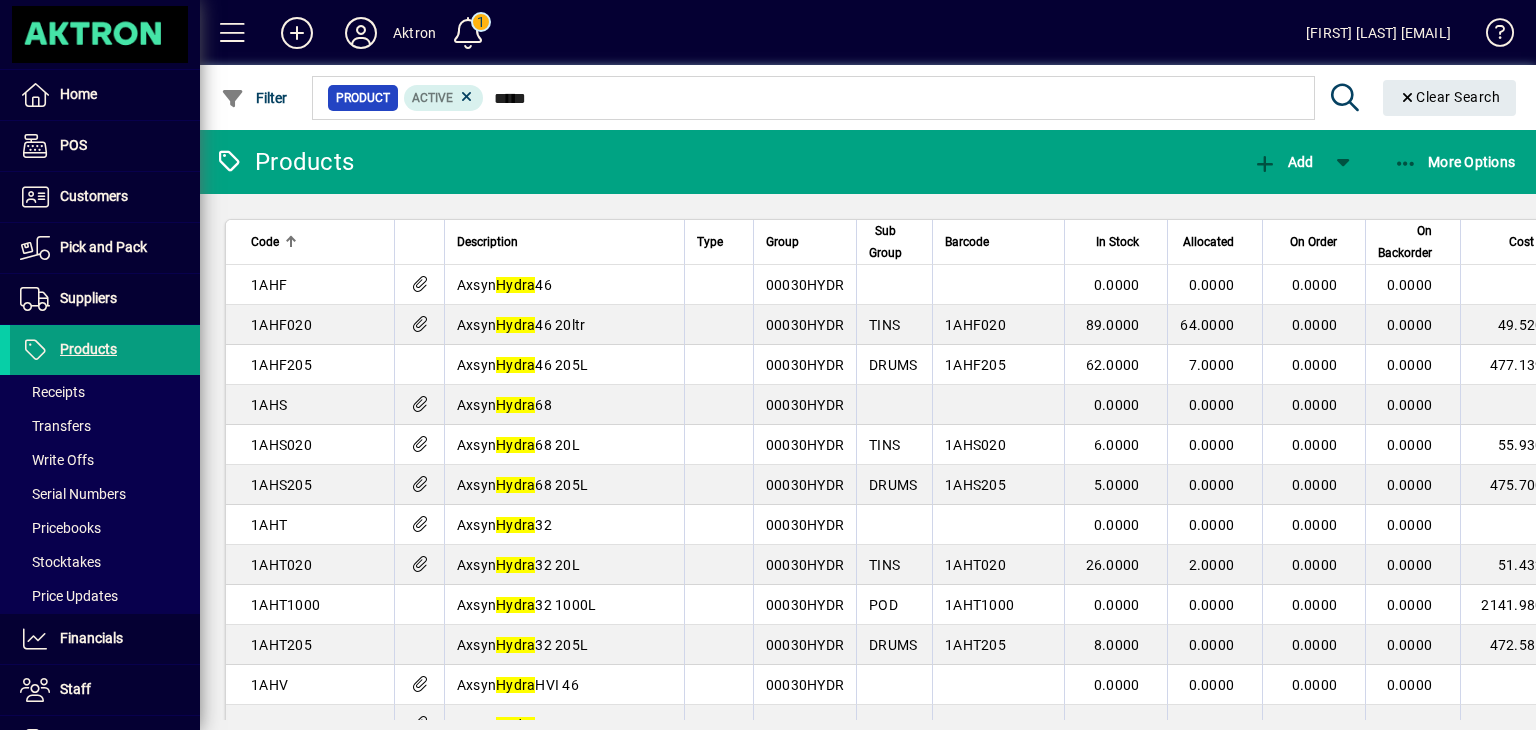 scroll, scrollTop: 0, scrollLeft: 0, axis: both 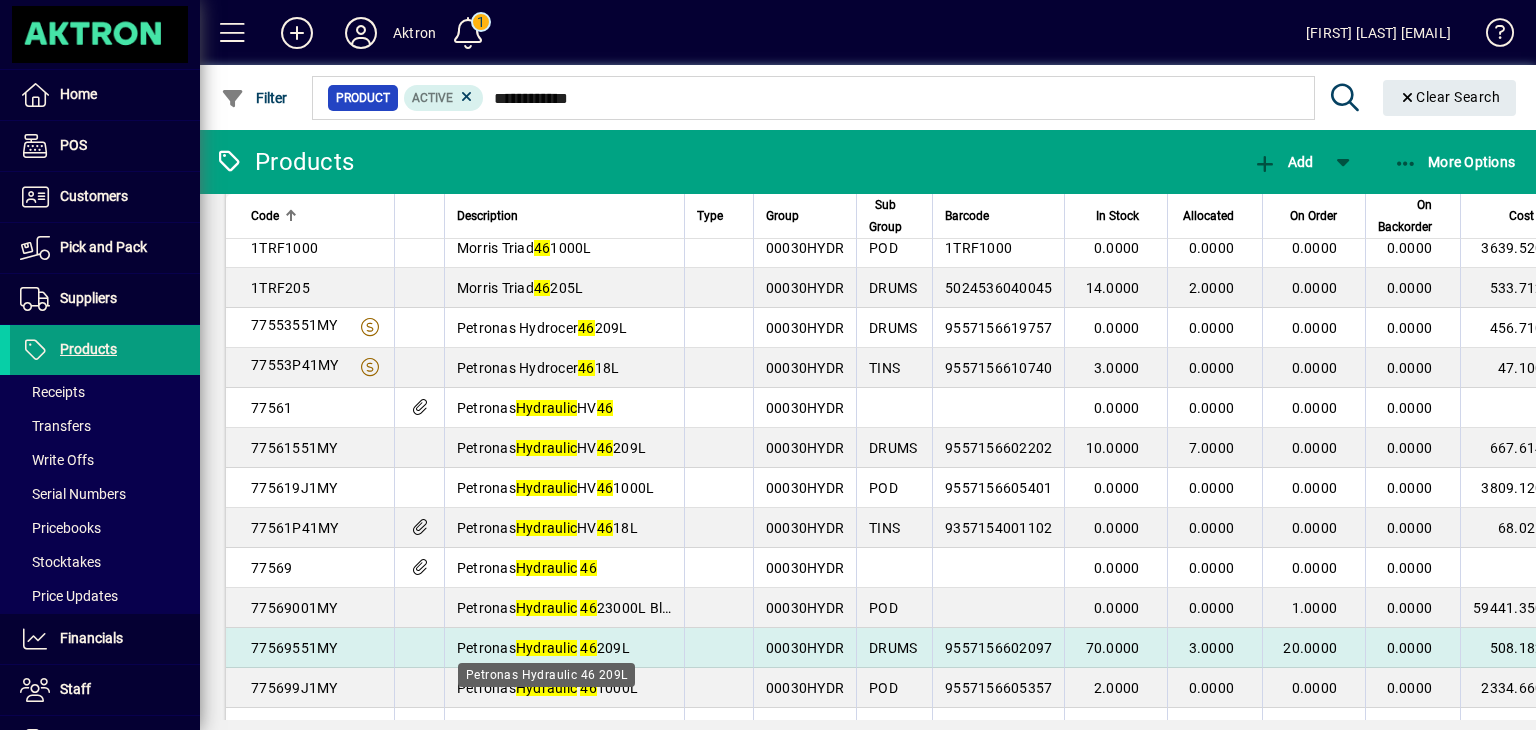 type on "**********" 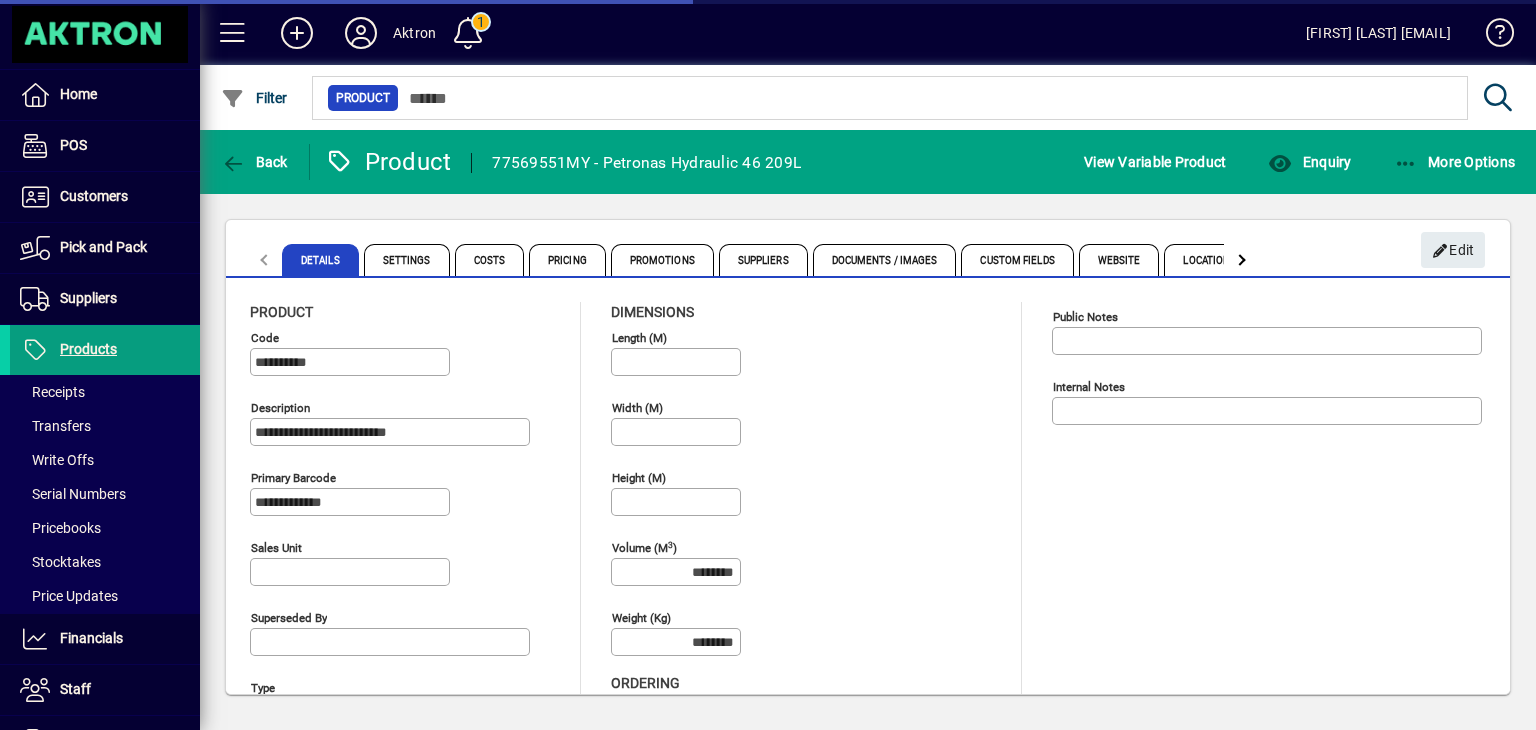 type on "**********" 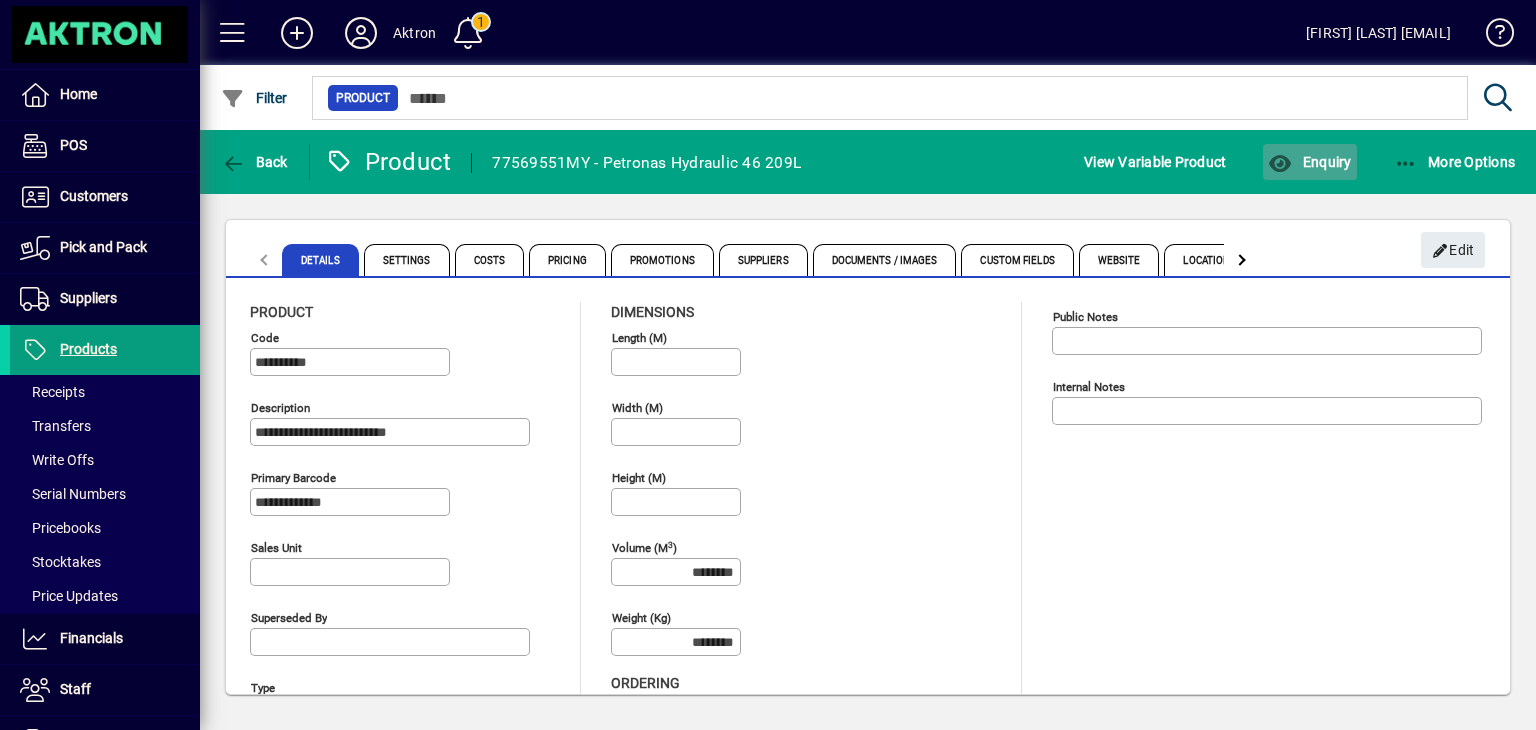 click on "Enquiry" 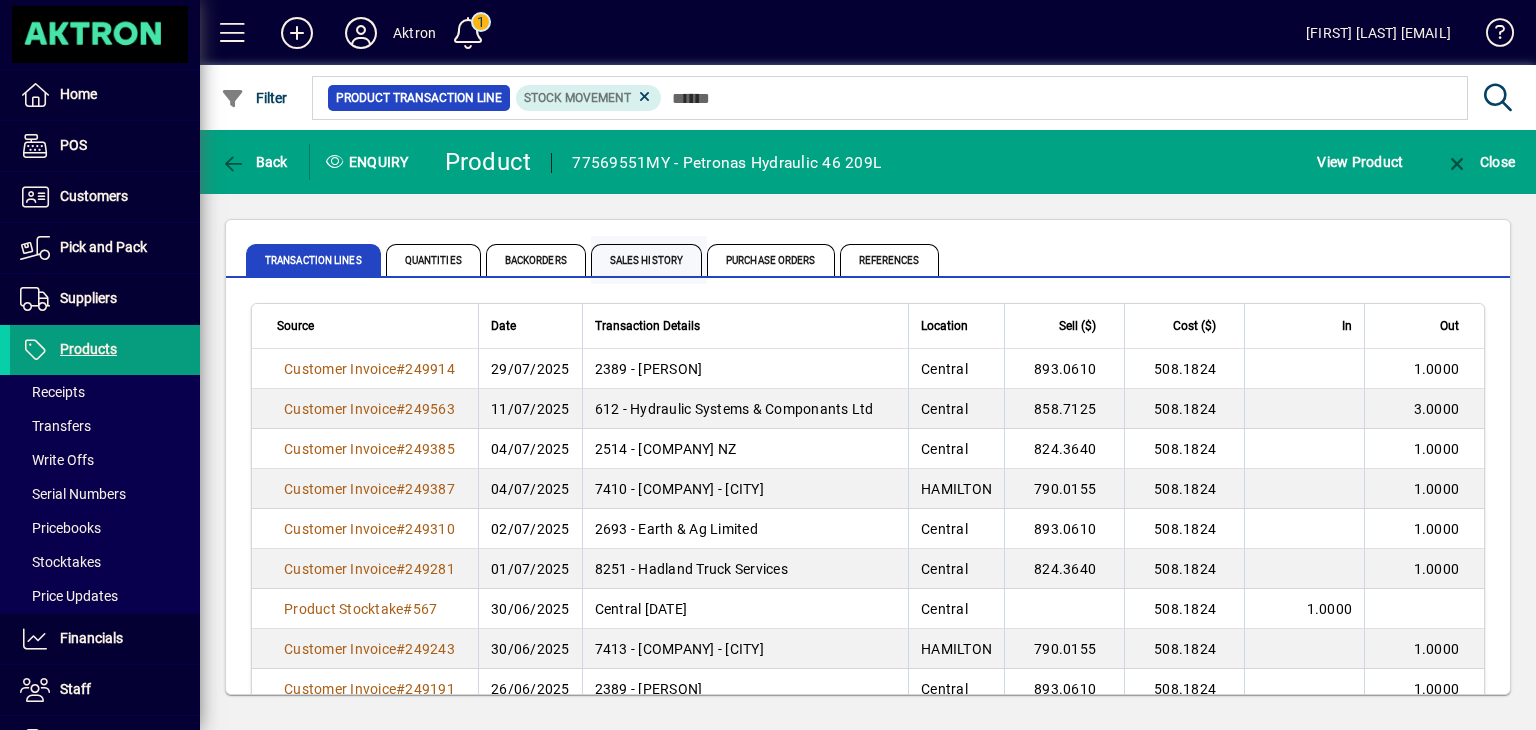 click on "Sales History" at bounding box center (646, 260) 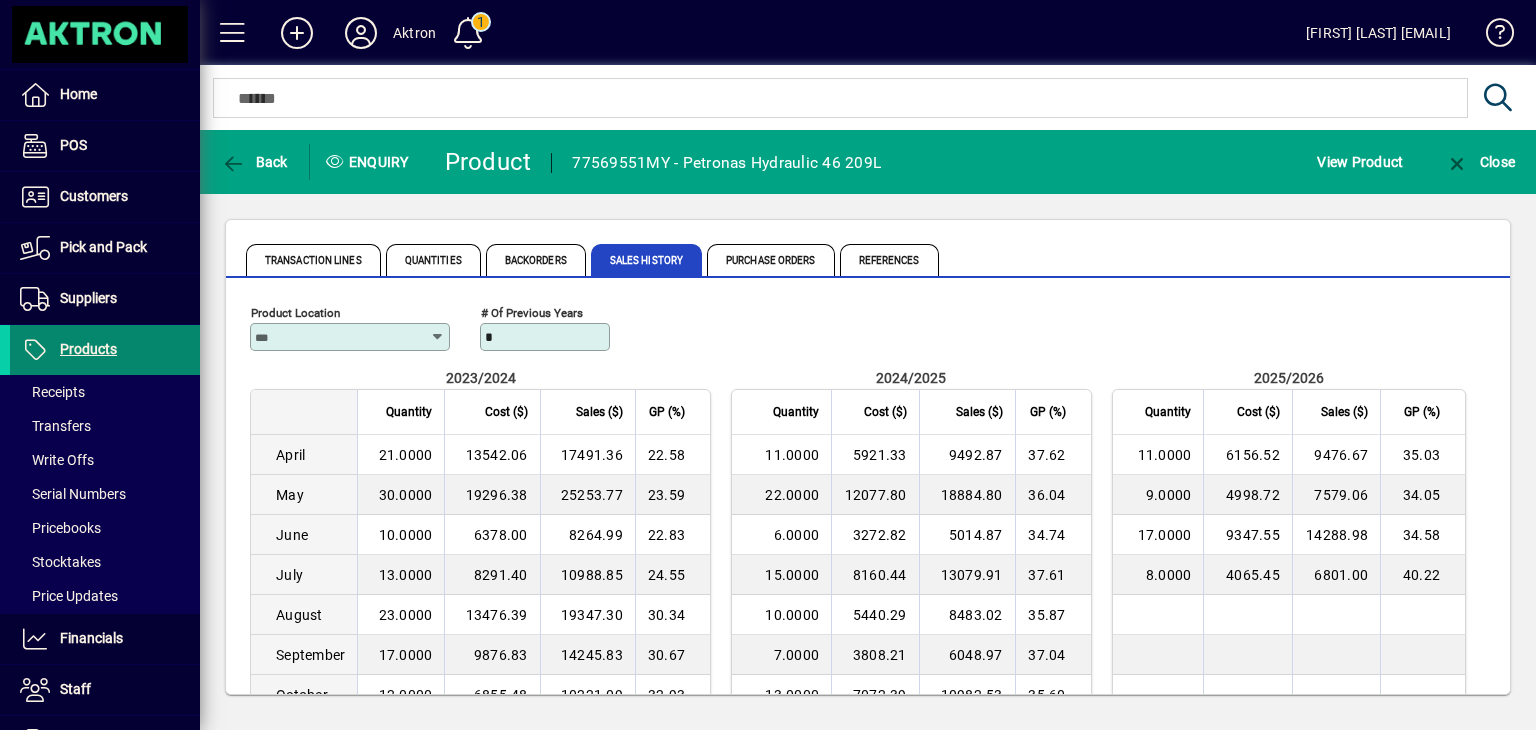 click at bounding box center (105, 350) 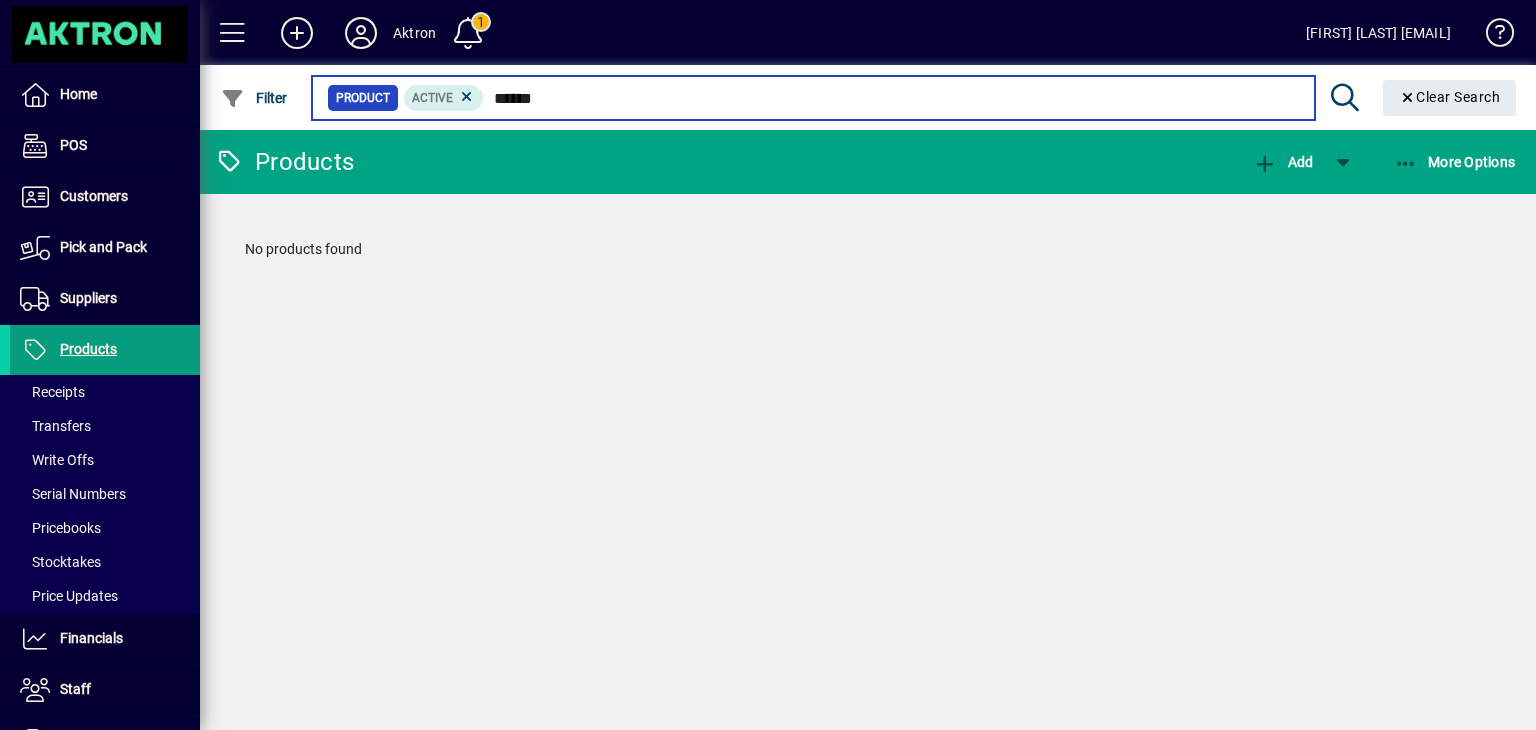 click on "******" at bounding box center [891, 98] 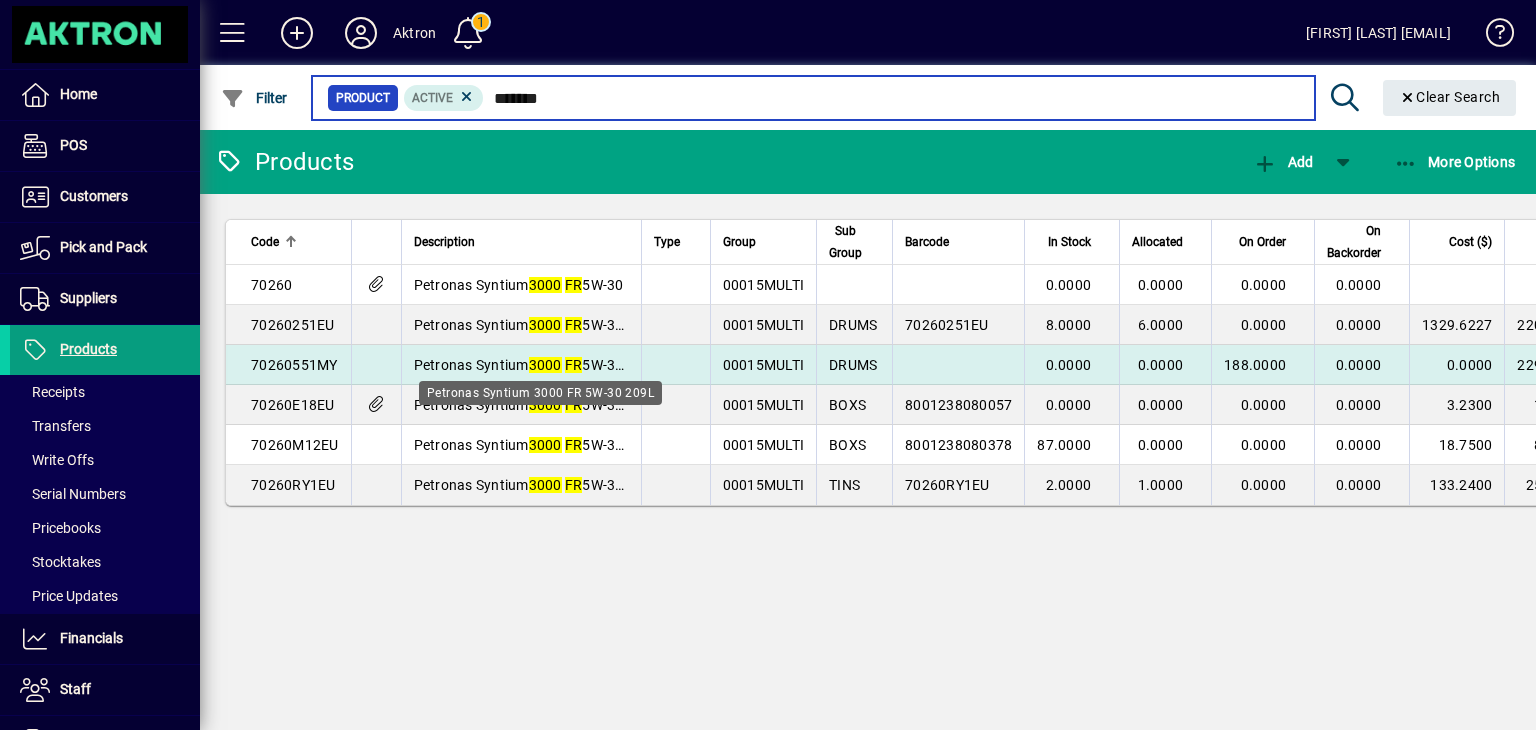 type on "*******" 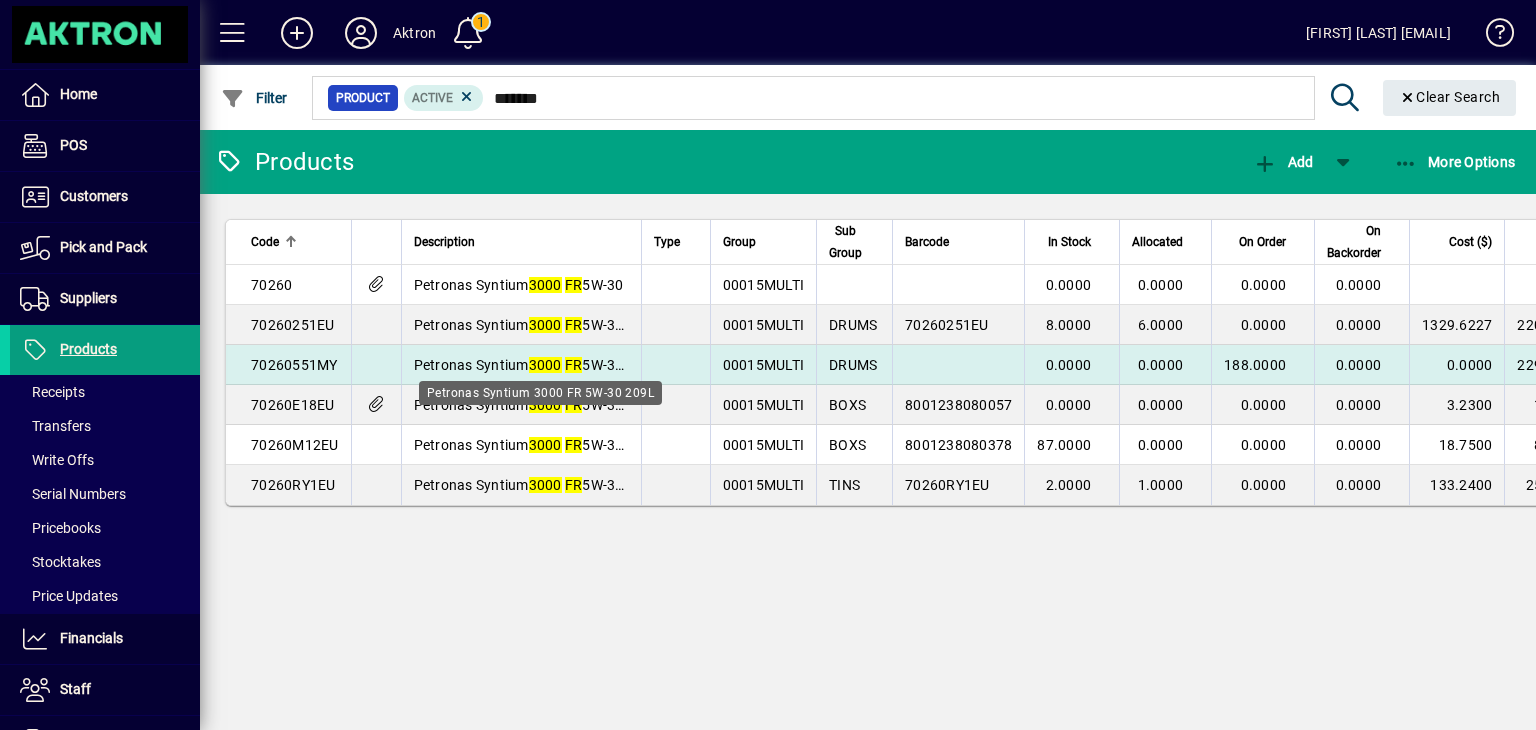 click on "3000" at bounding box center [545, 365] 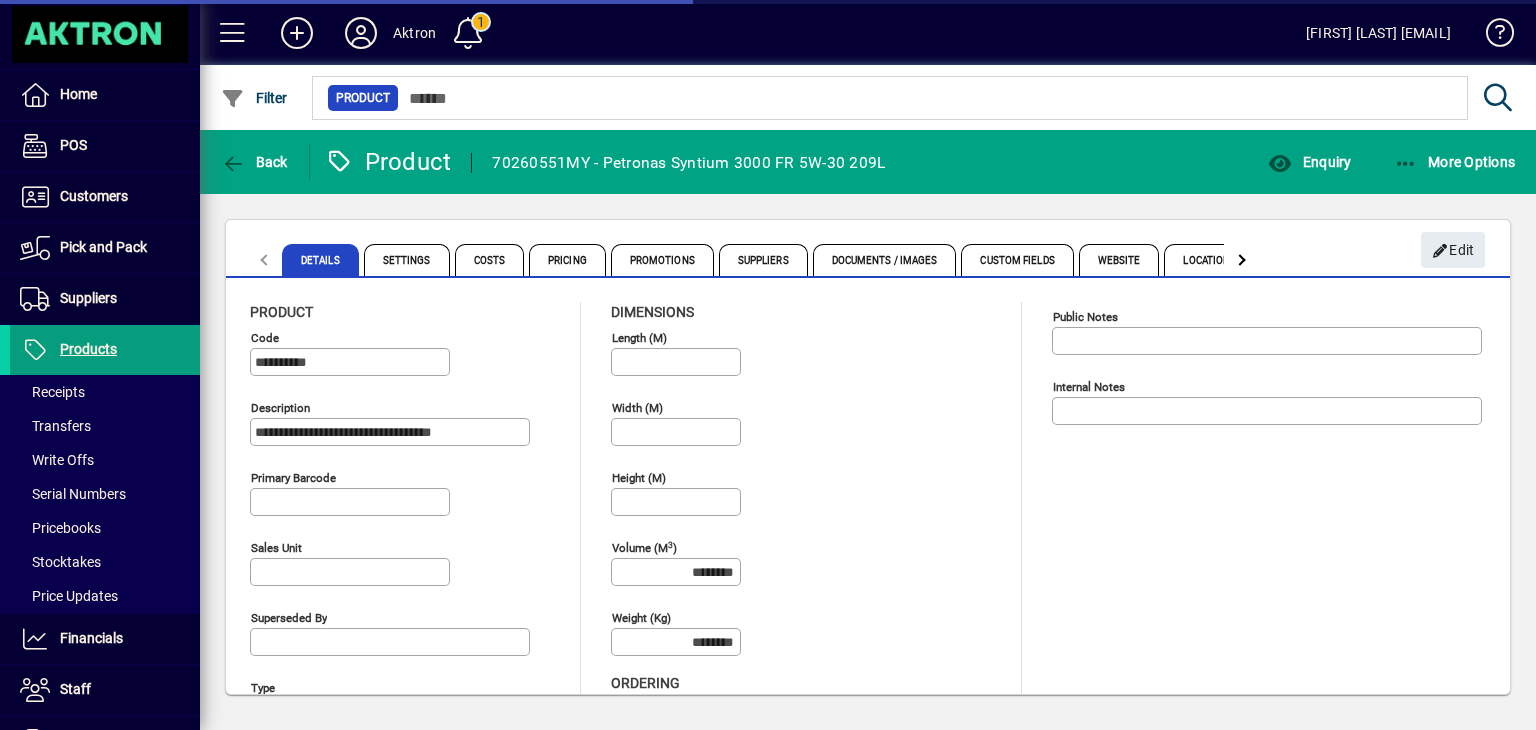 type on "**********" 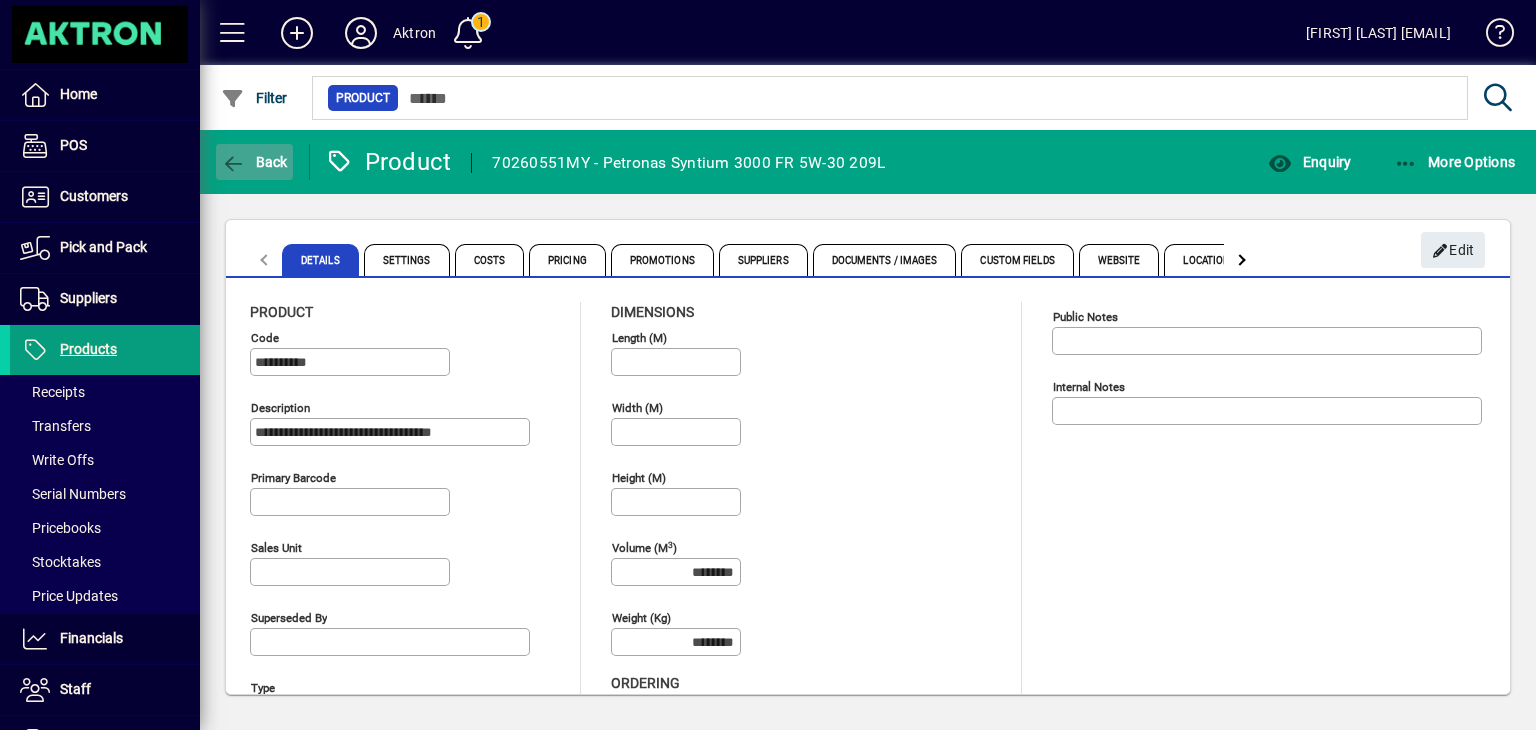 click 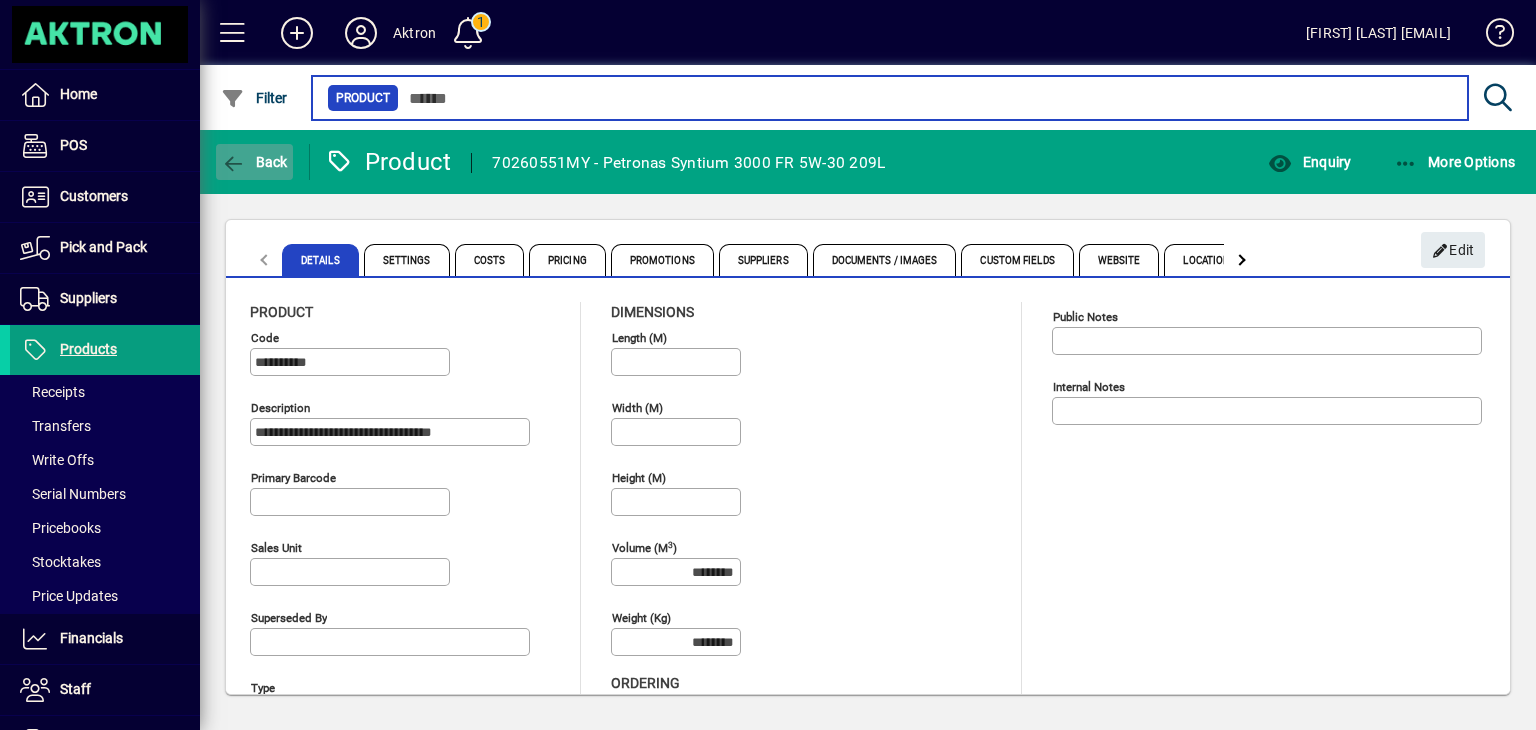 type on "*******" 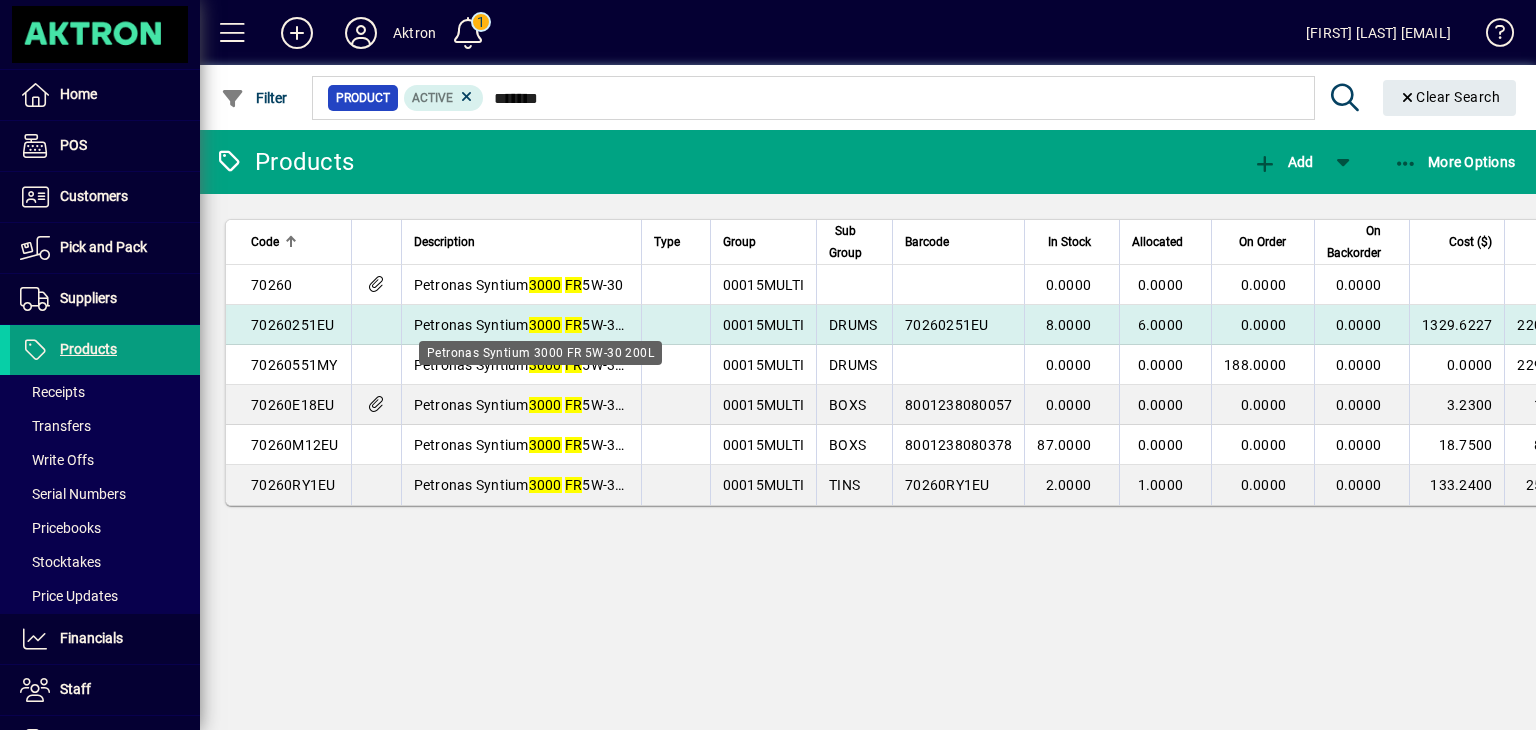 click on "FR" at bounding box center (574, 325) 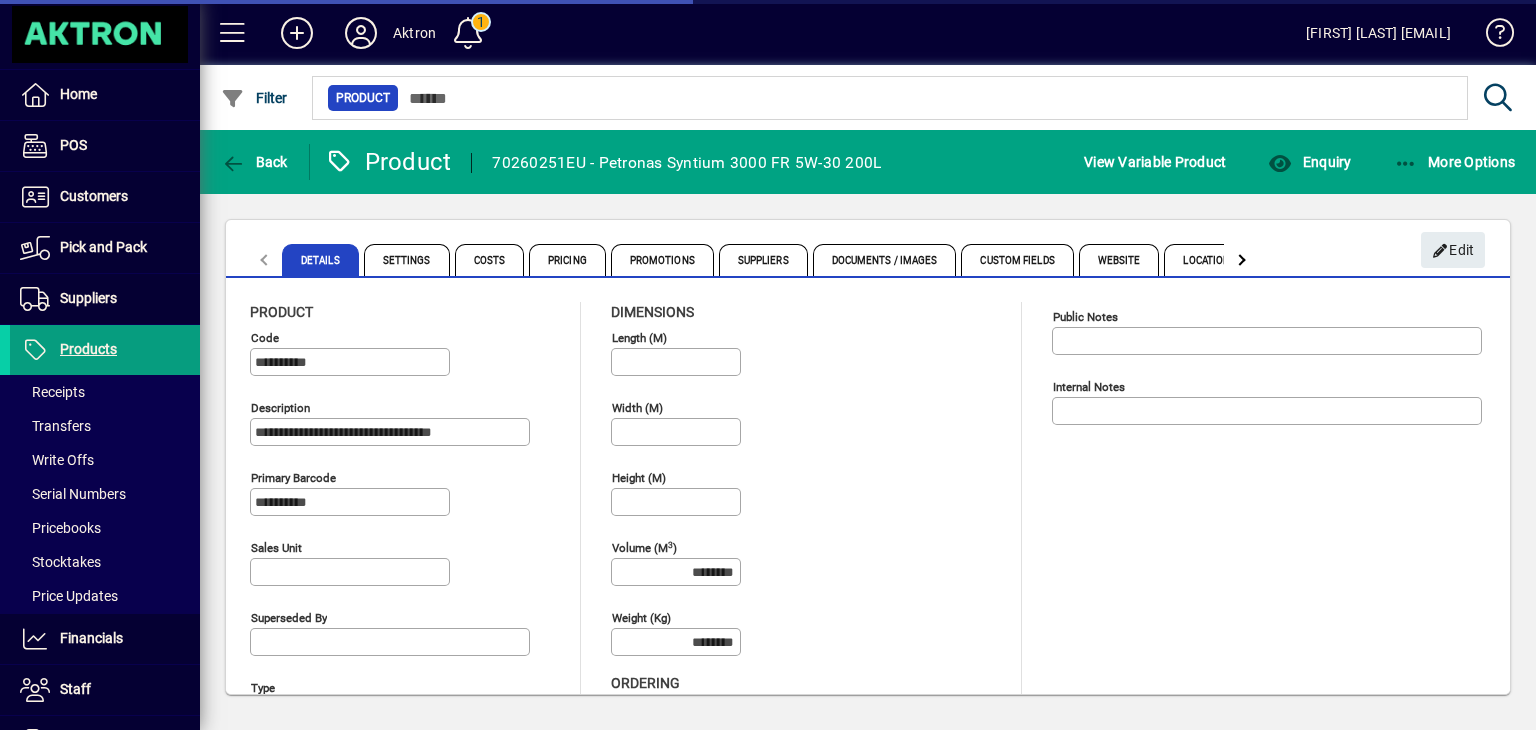 type on "**********" 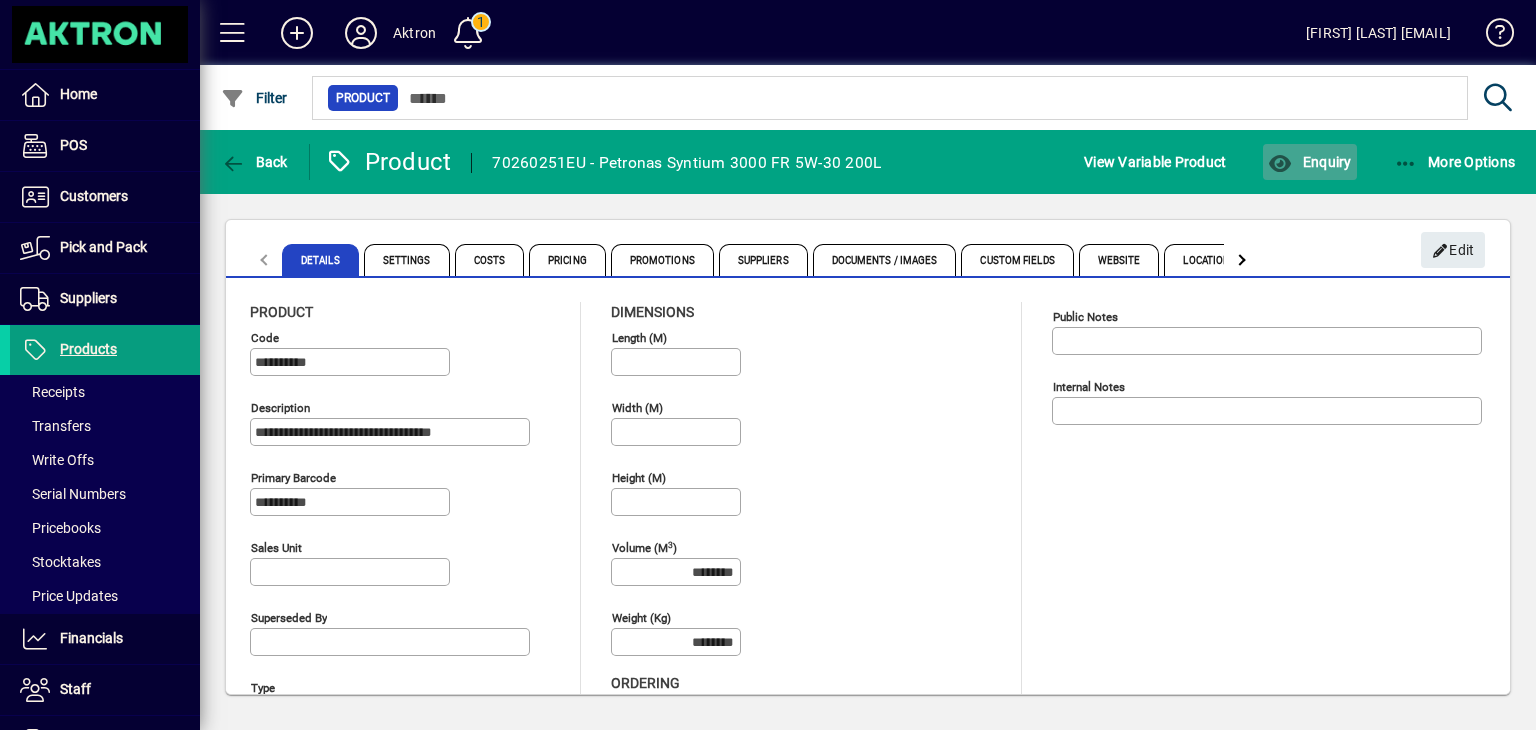 click on "Enquiry" 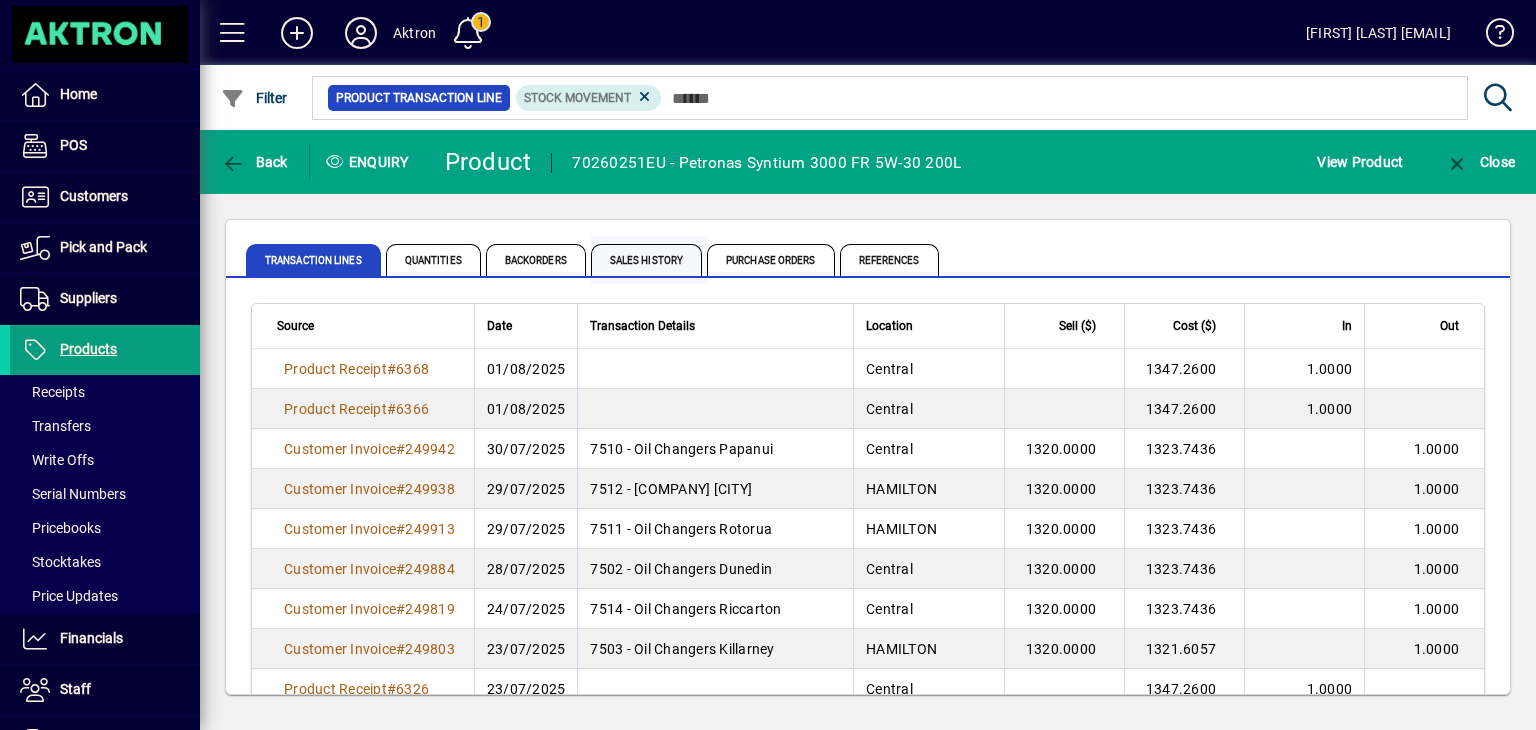 click on "Sales History" at bounding box center (646, 260) 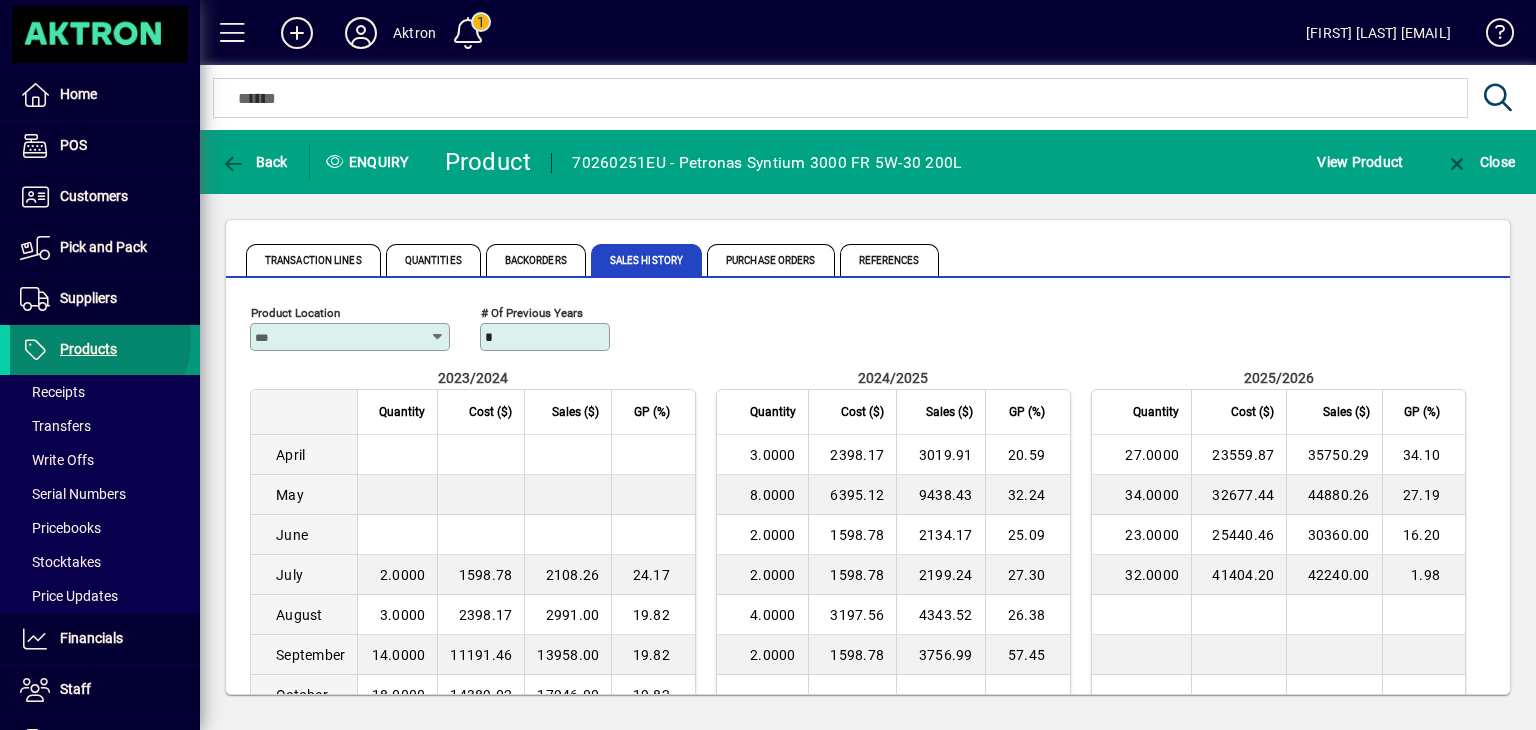 click at bounding box center (105, 350) 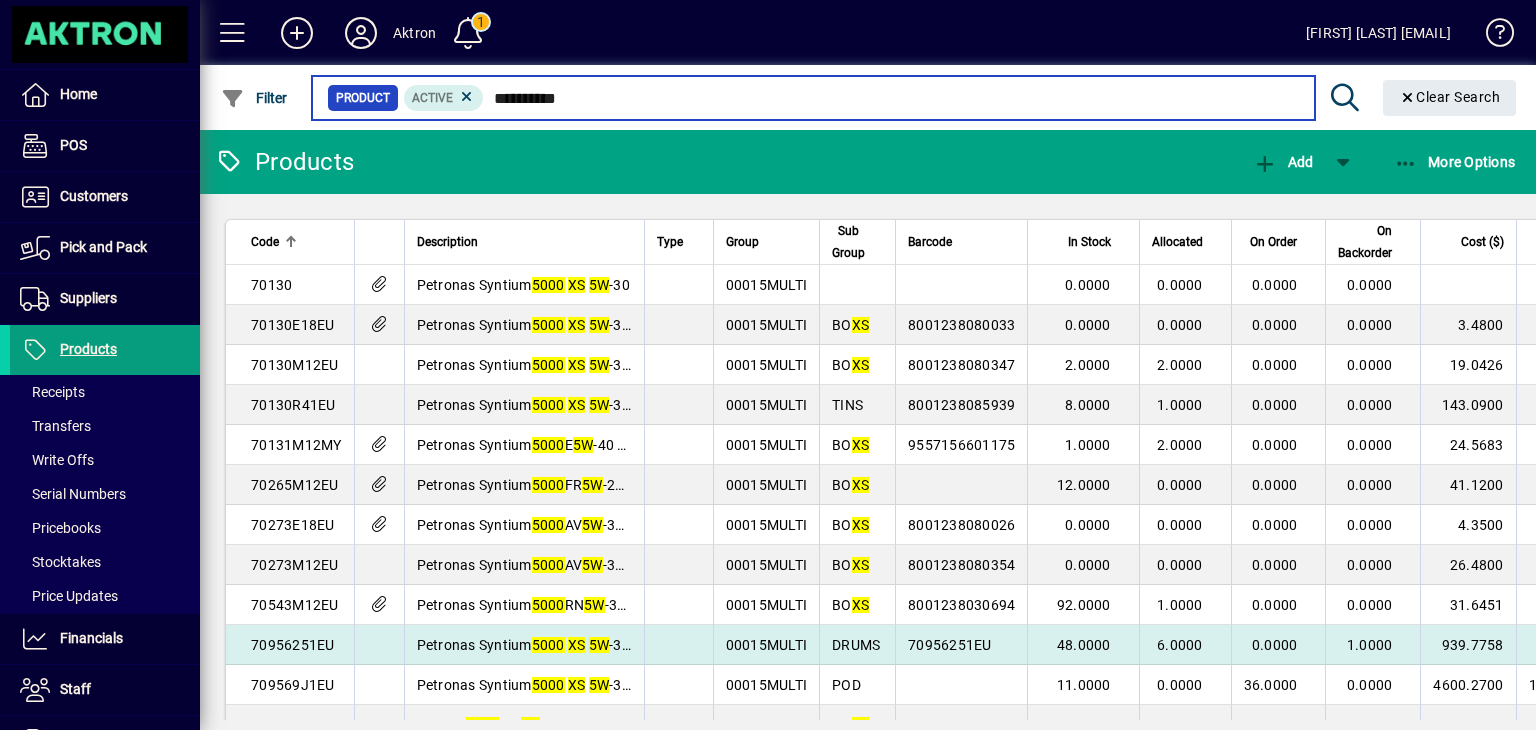 type on "**********" 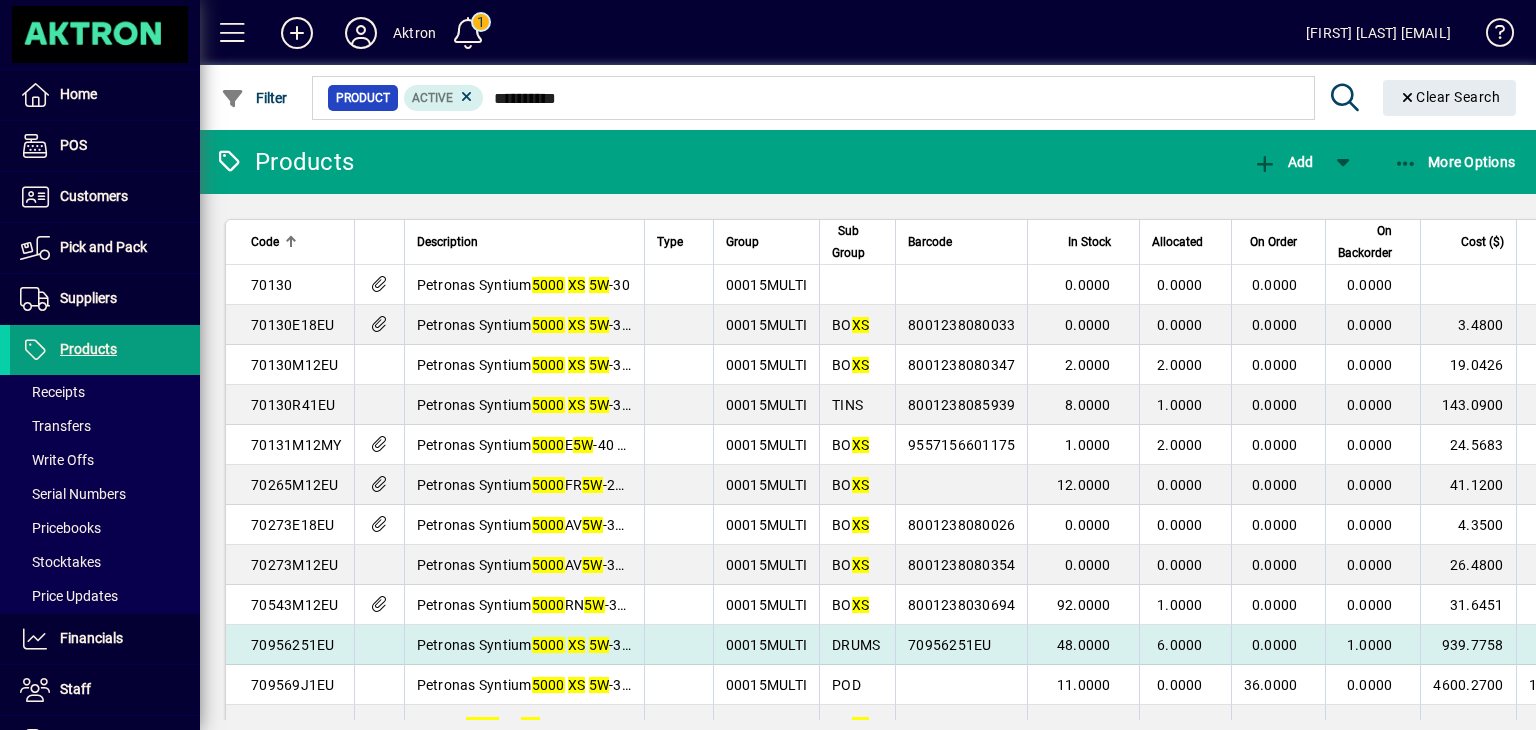 click on "70956251EU" at bounding box center [950, 645] 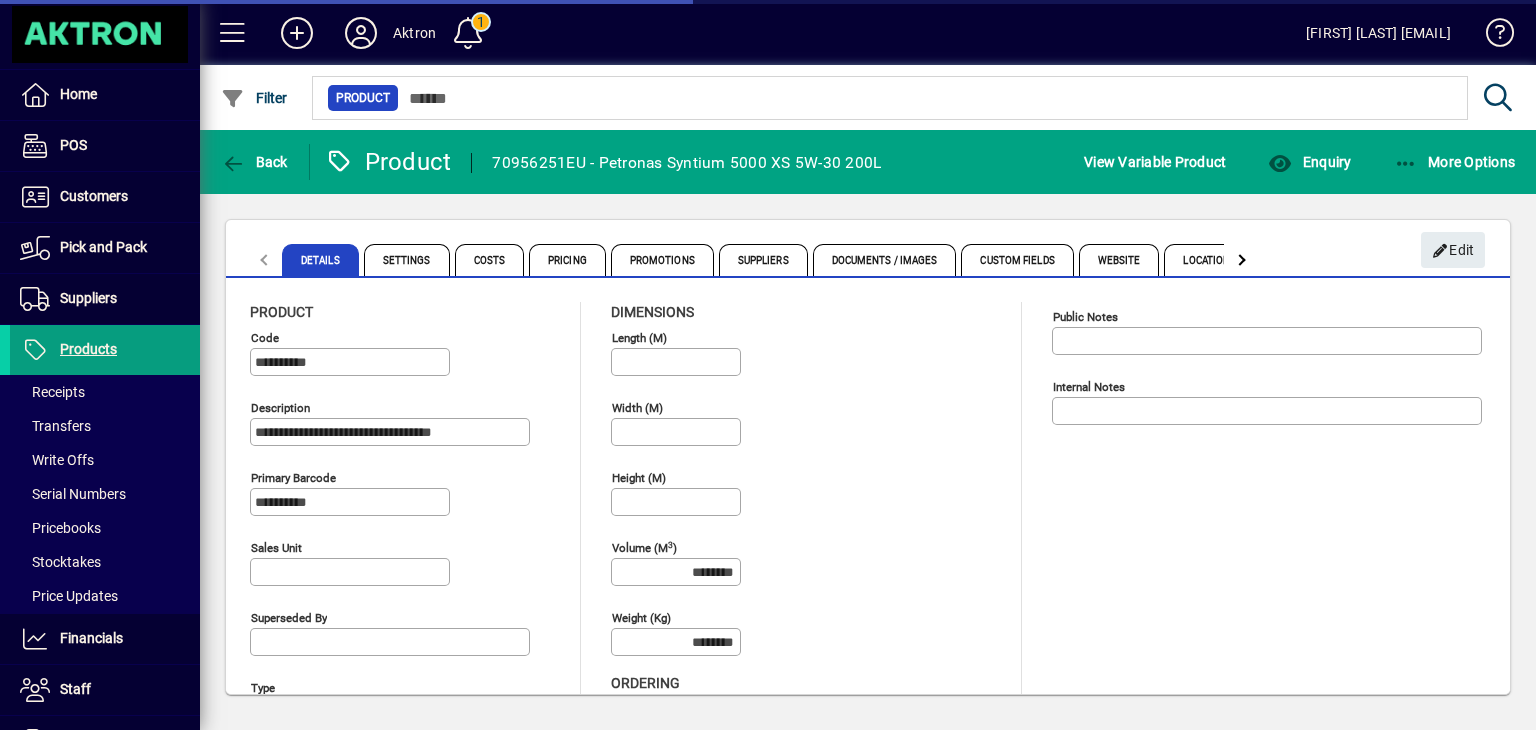 type on "**********" 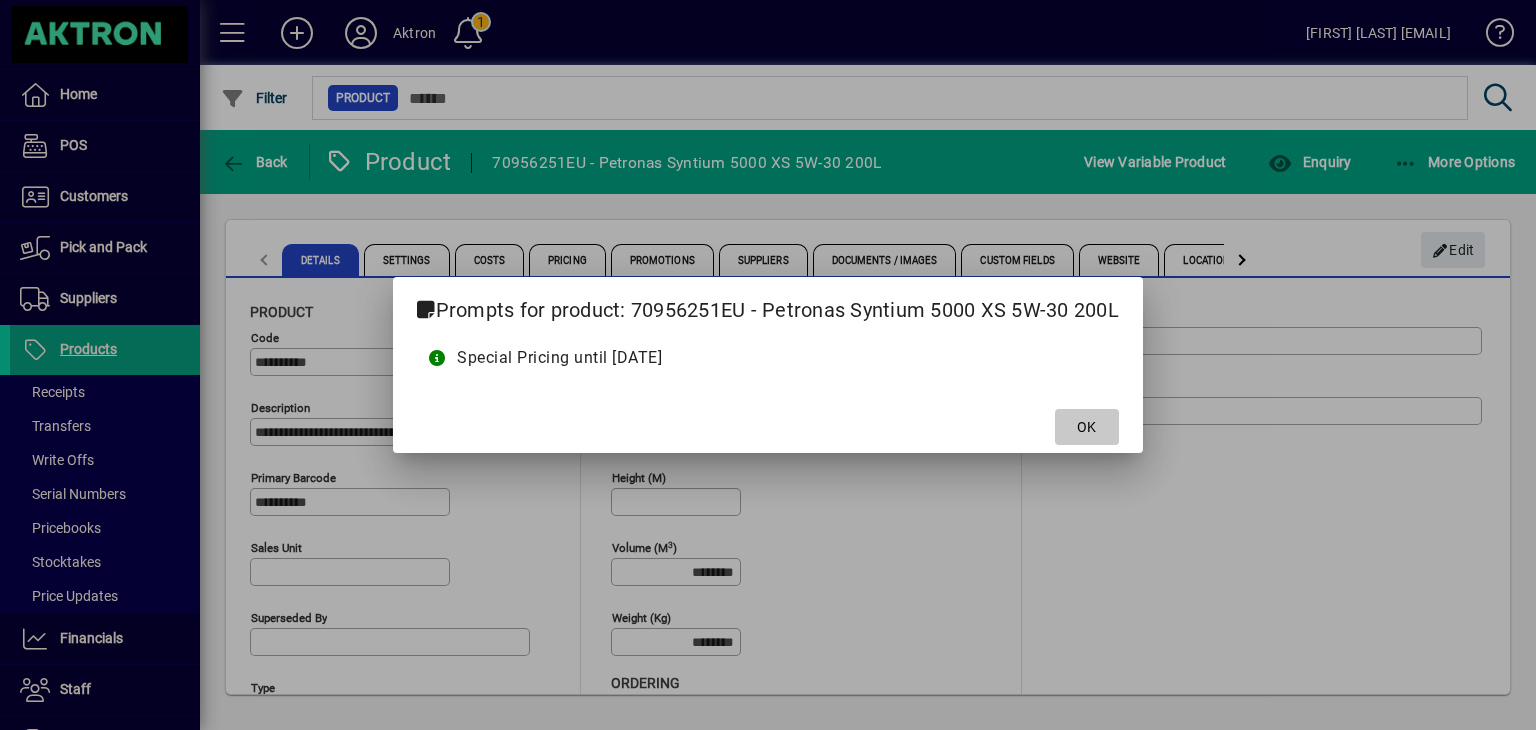 click 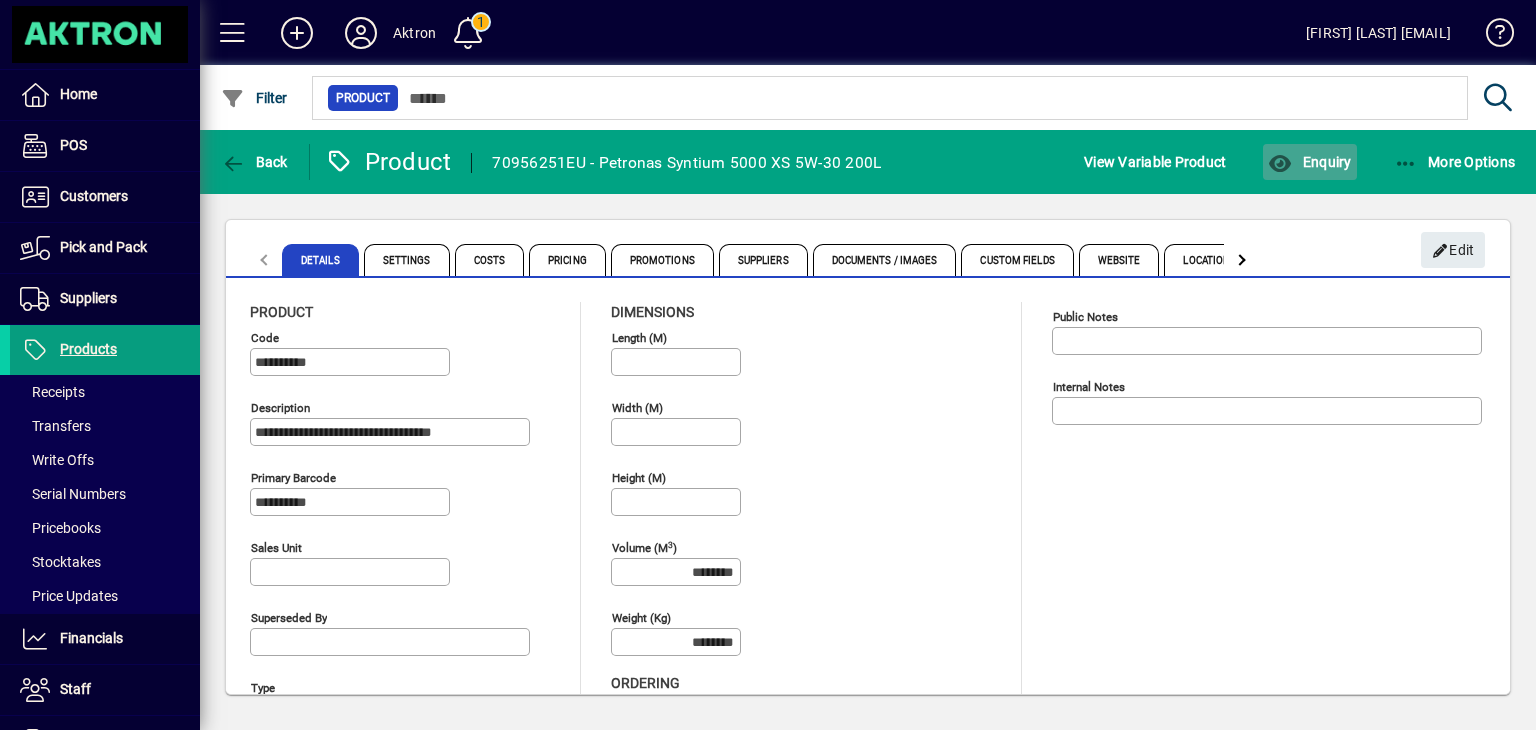 click 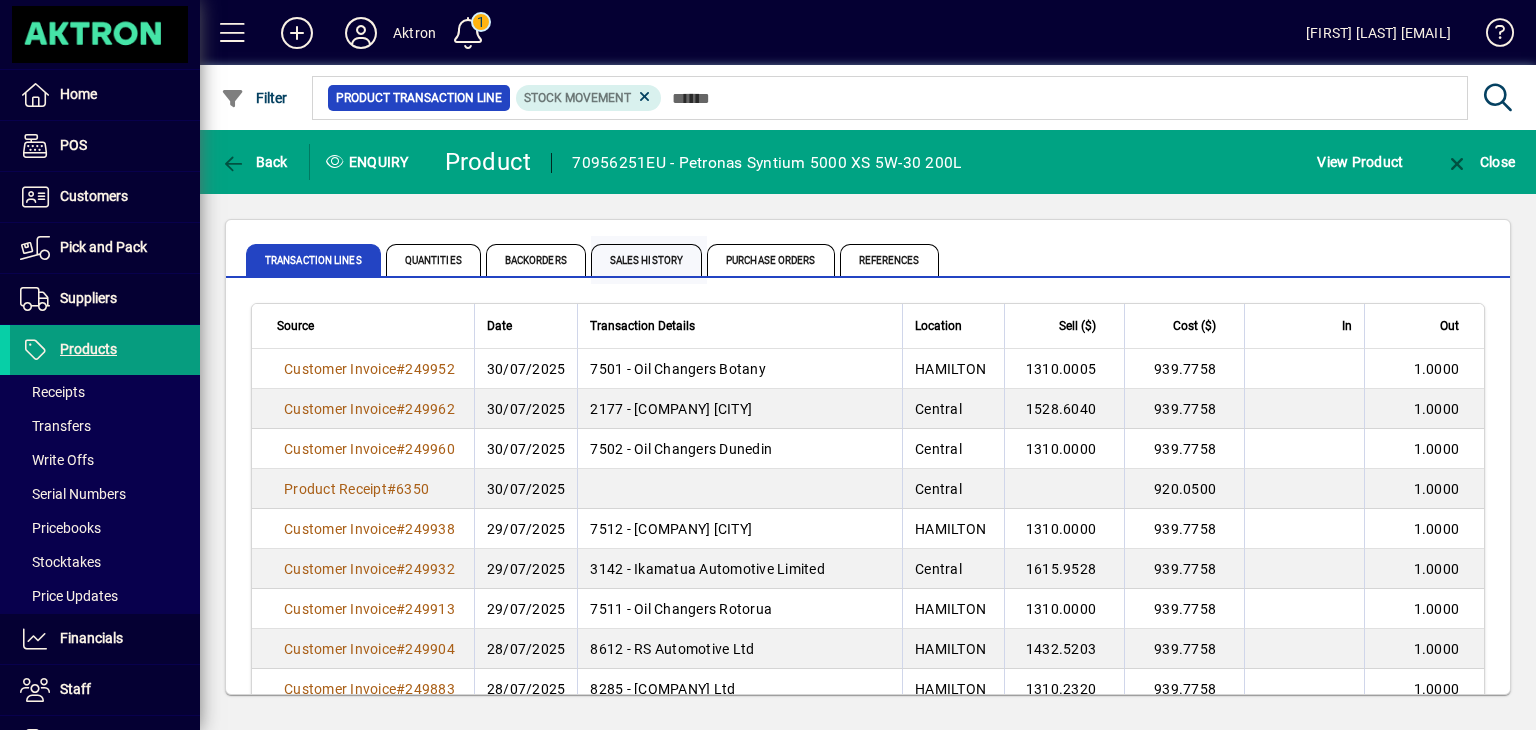 click on "Sales History" at bounding box center [646, 260] 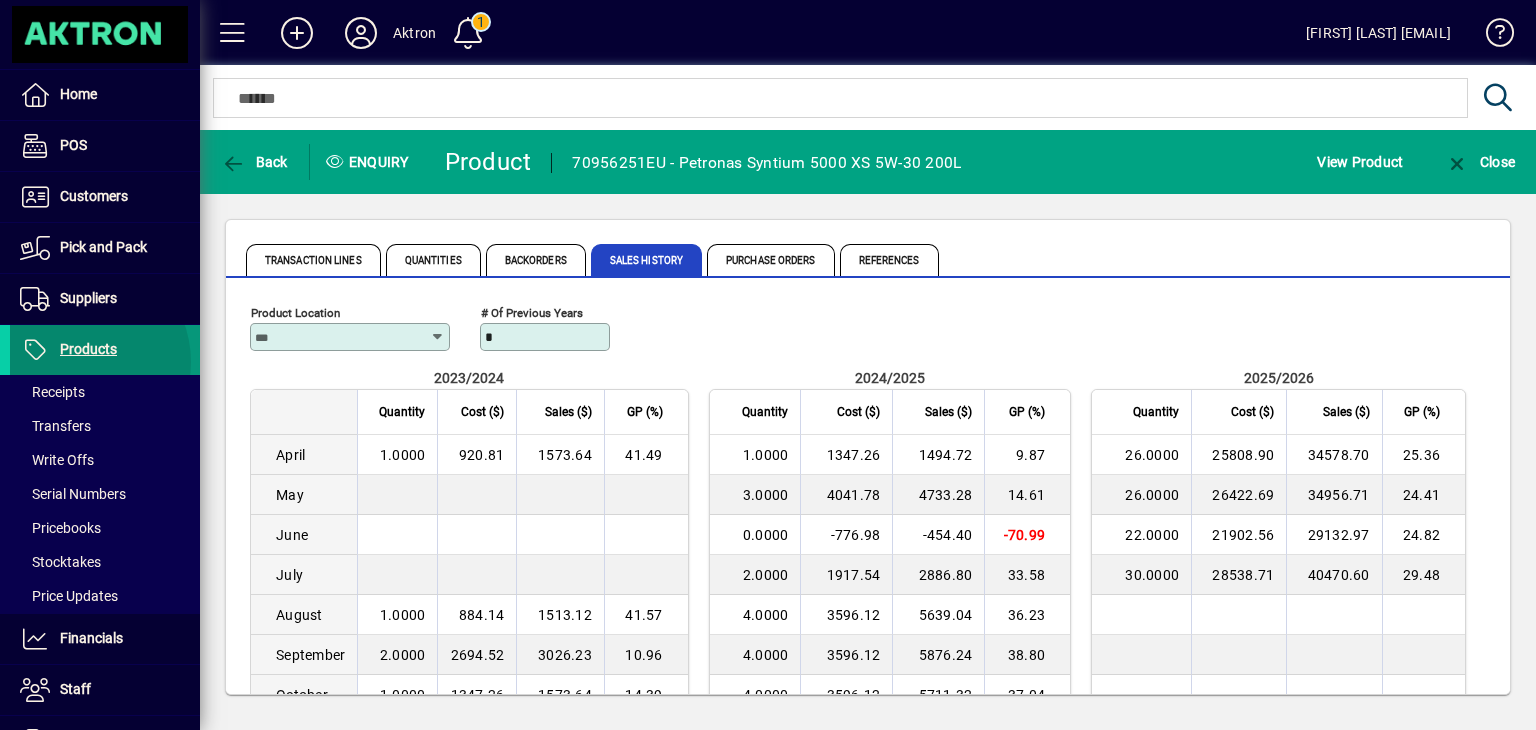 click at bounding box center (105, 350) 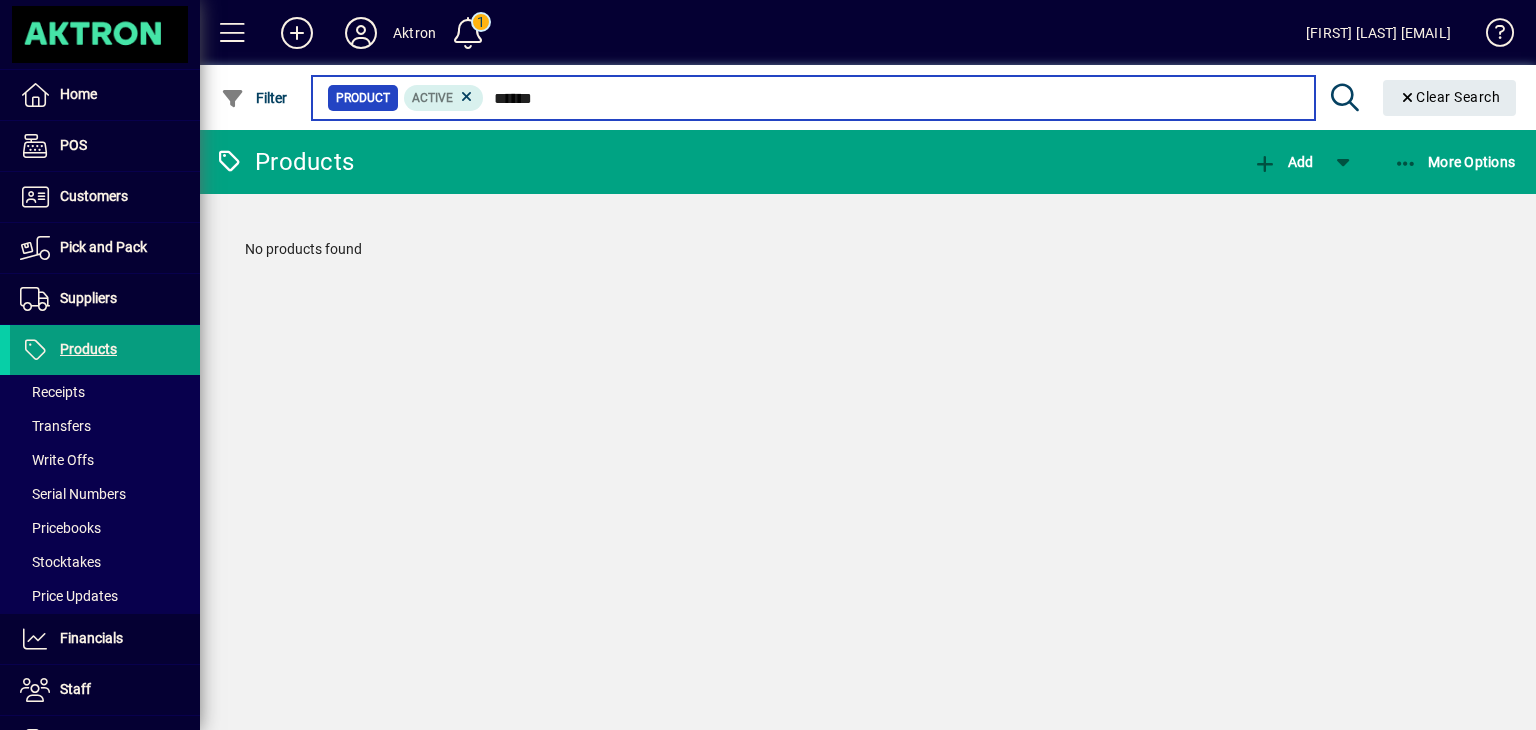 click on "******" at bounding box center [891, 98] 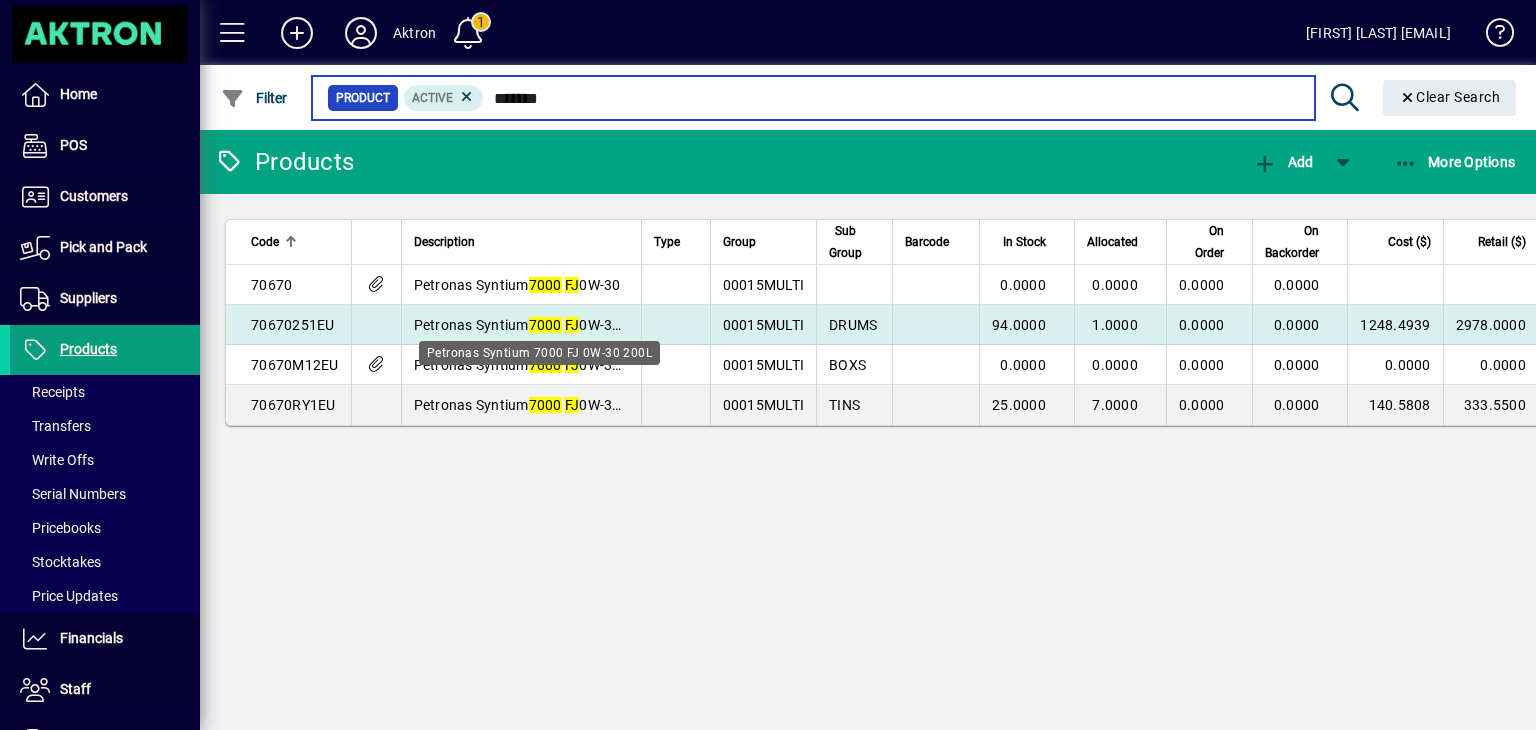 type on "*******" 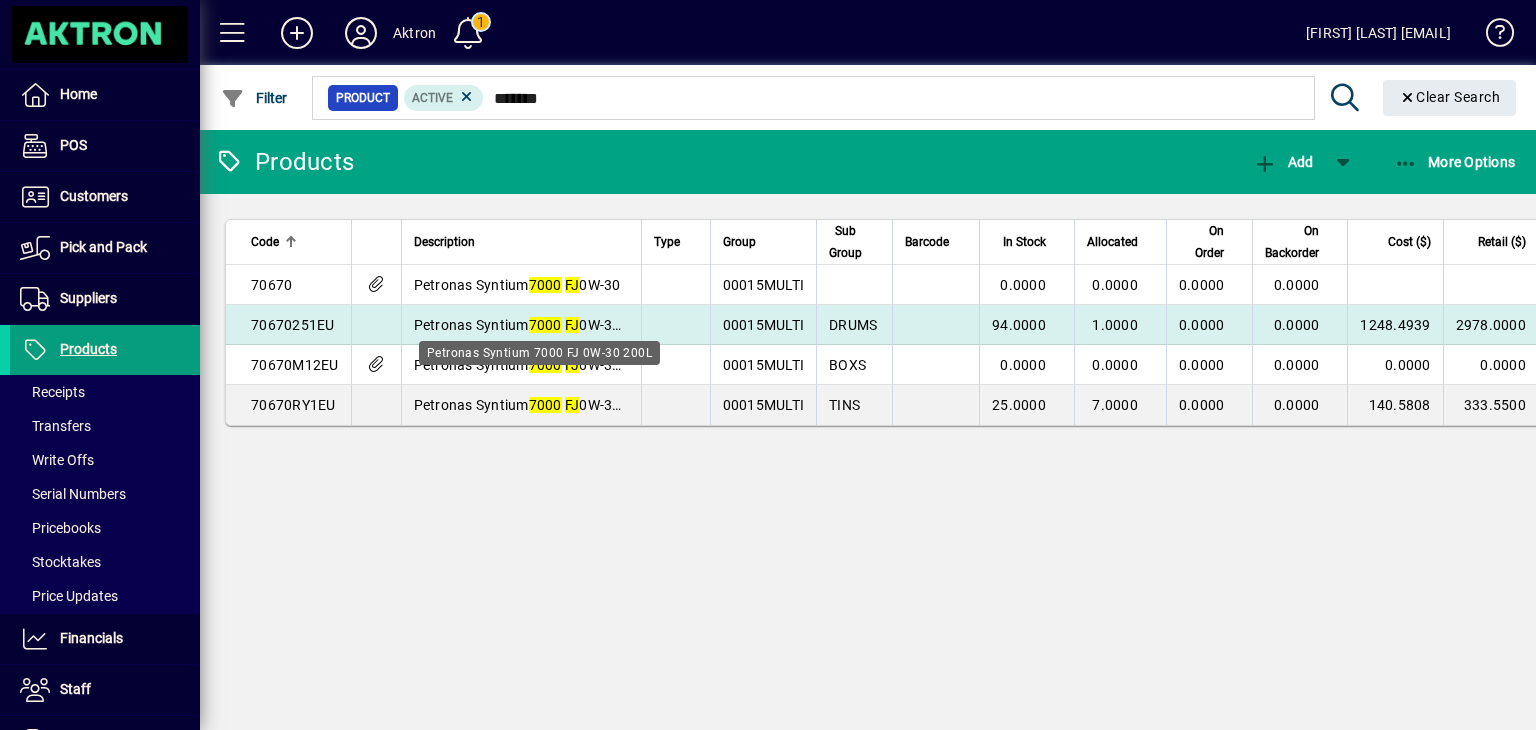 click on "Petronas Syntium  7000   FJ  0W-30 200L" at bounding box center (535, 325) 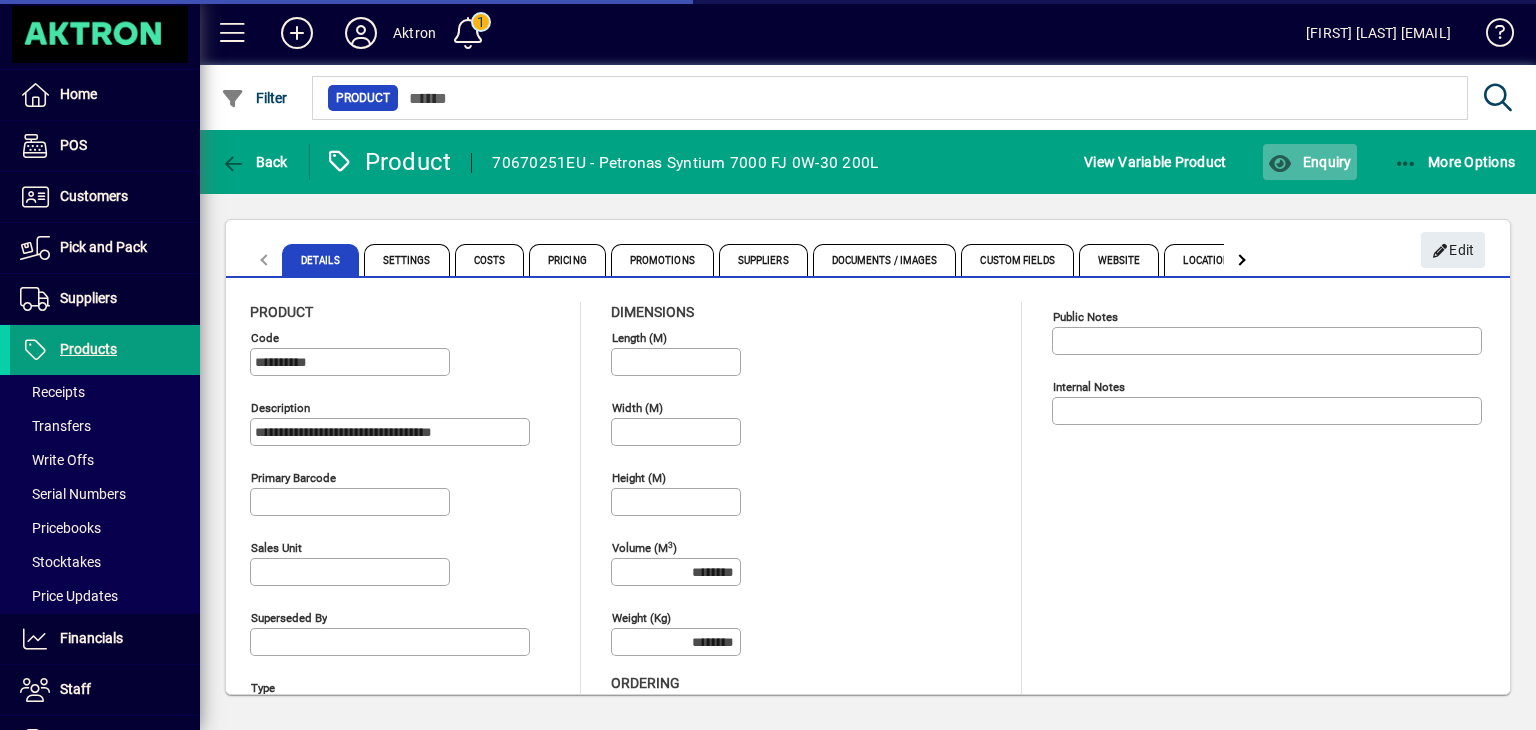 type on "**********" 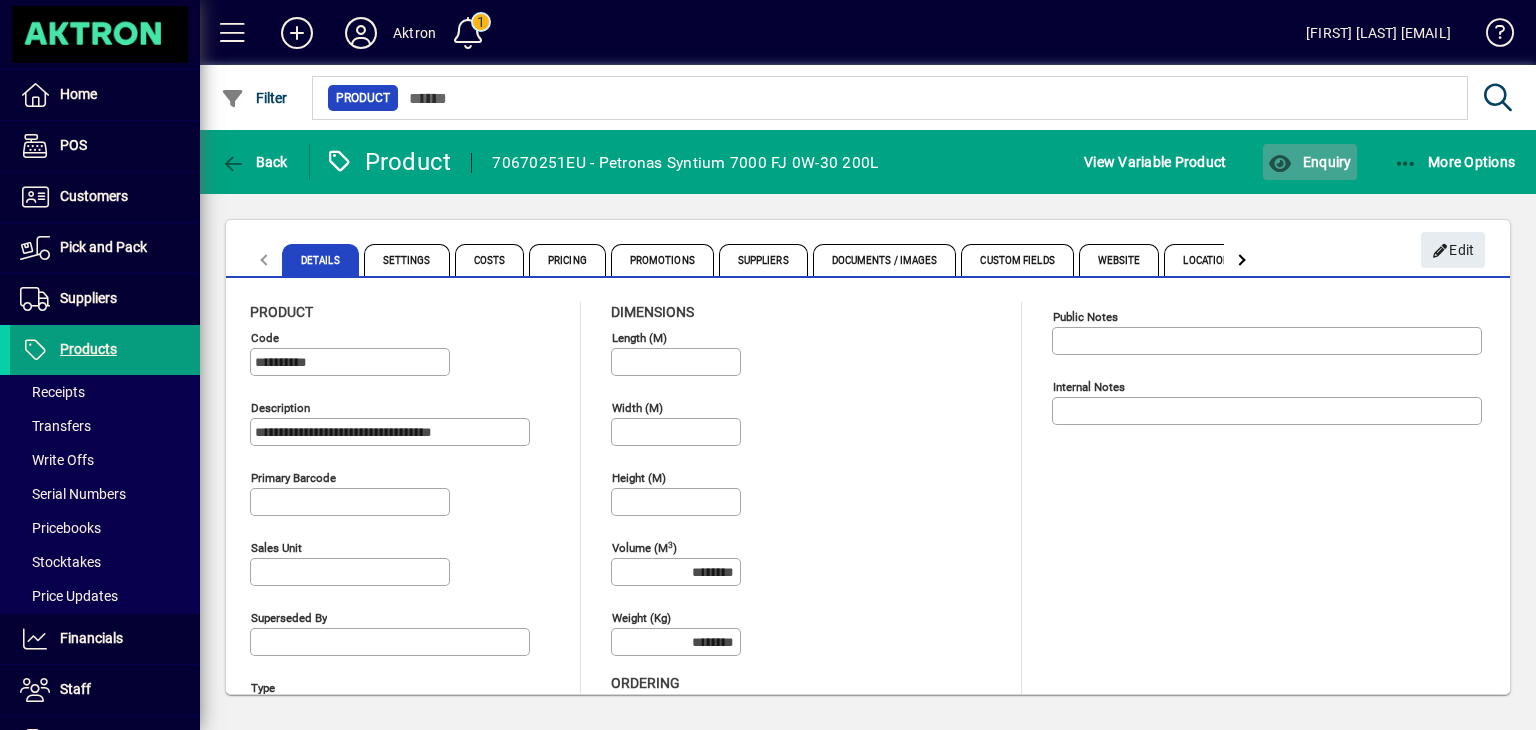click 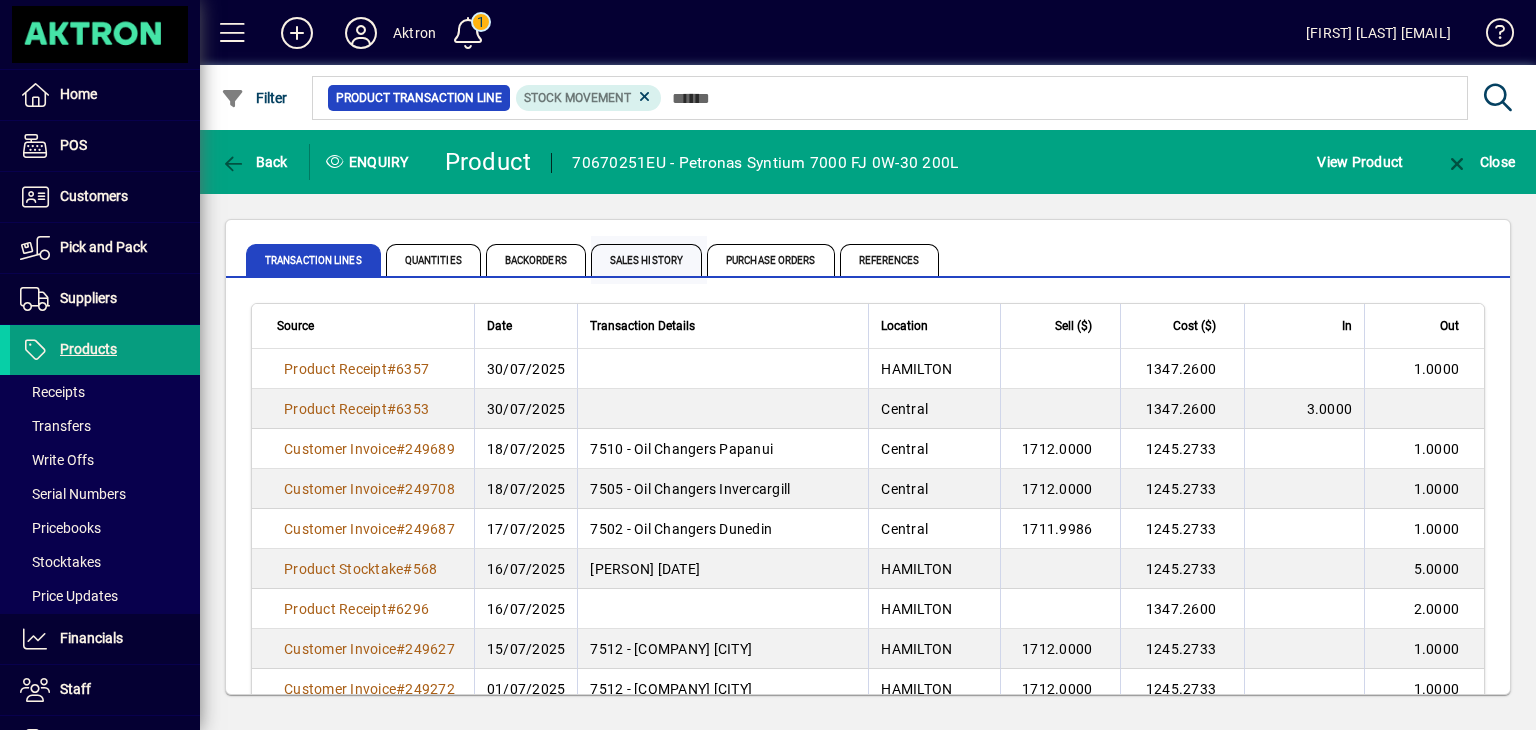 click on "Sales History" at bounding box center (646, 260) 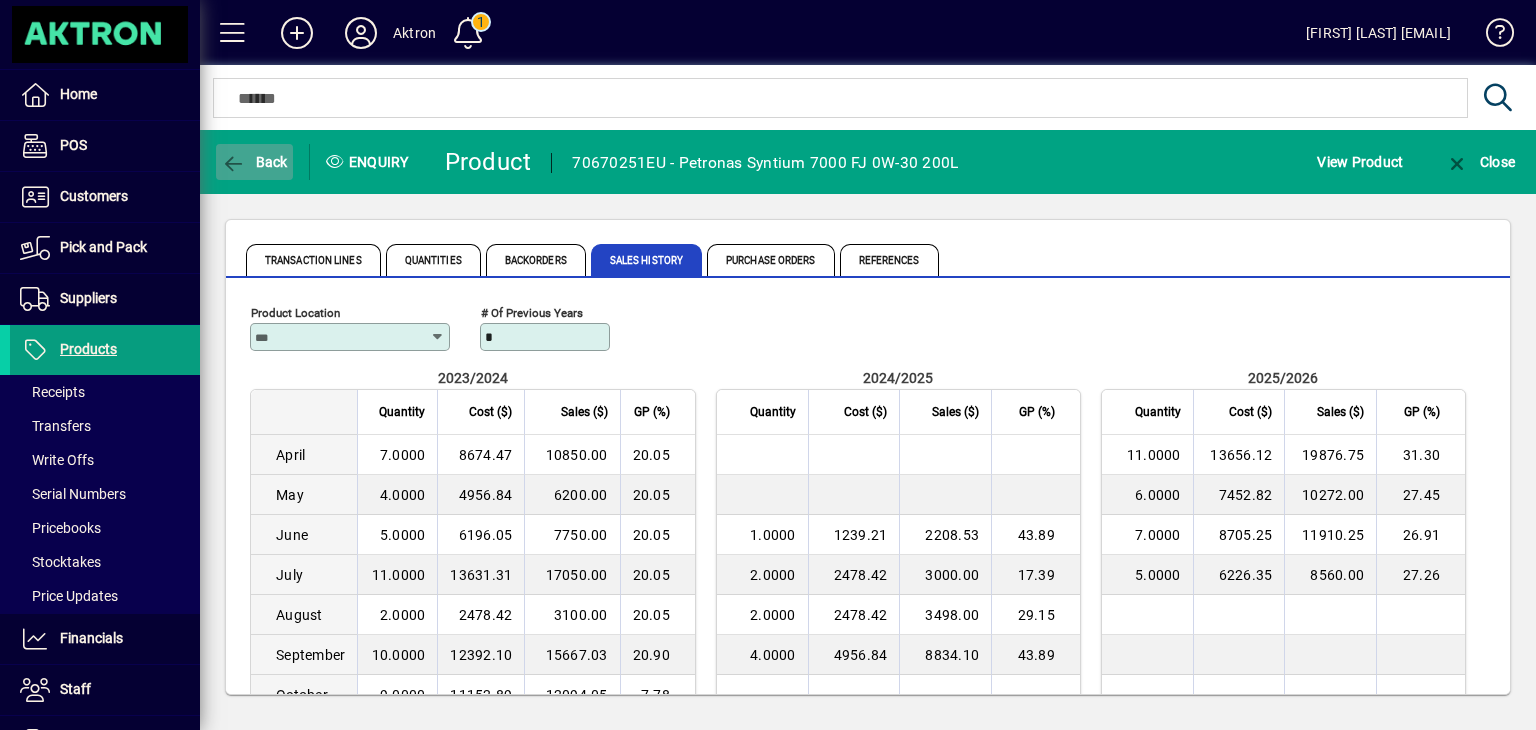 click 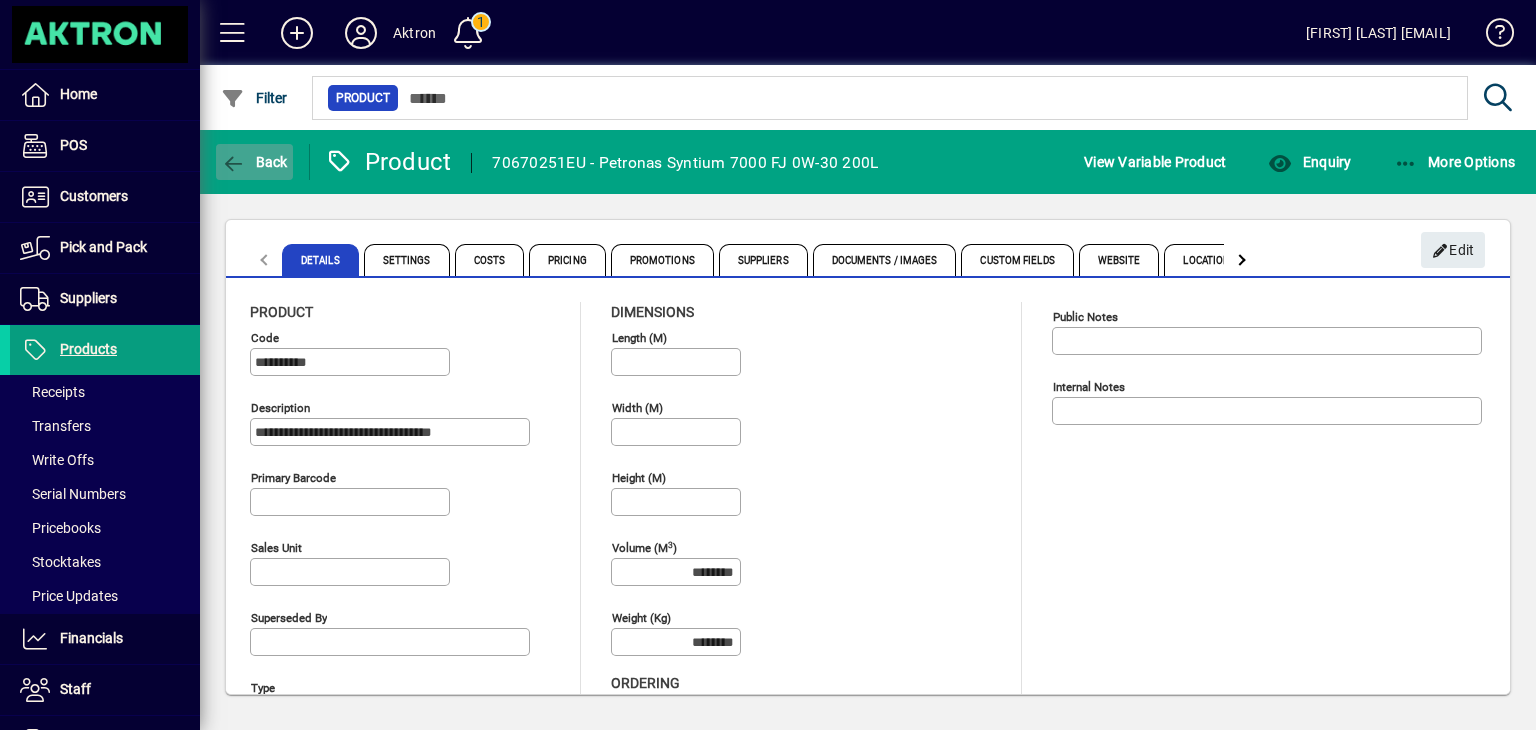 click 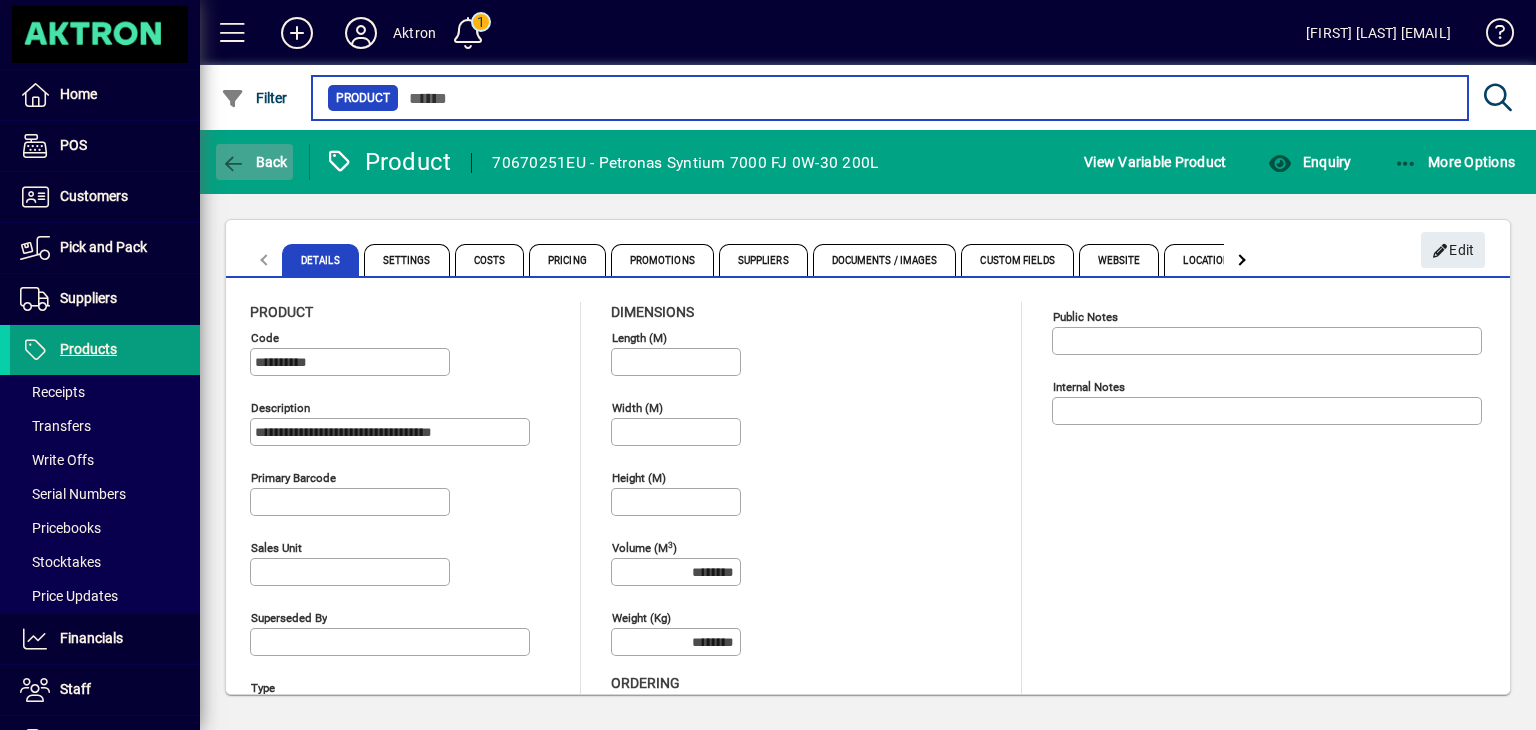 type on "*******" 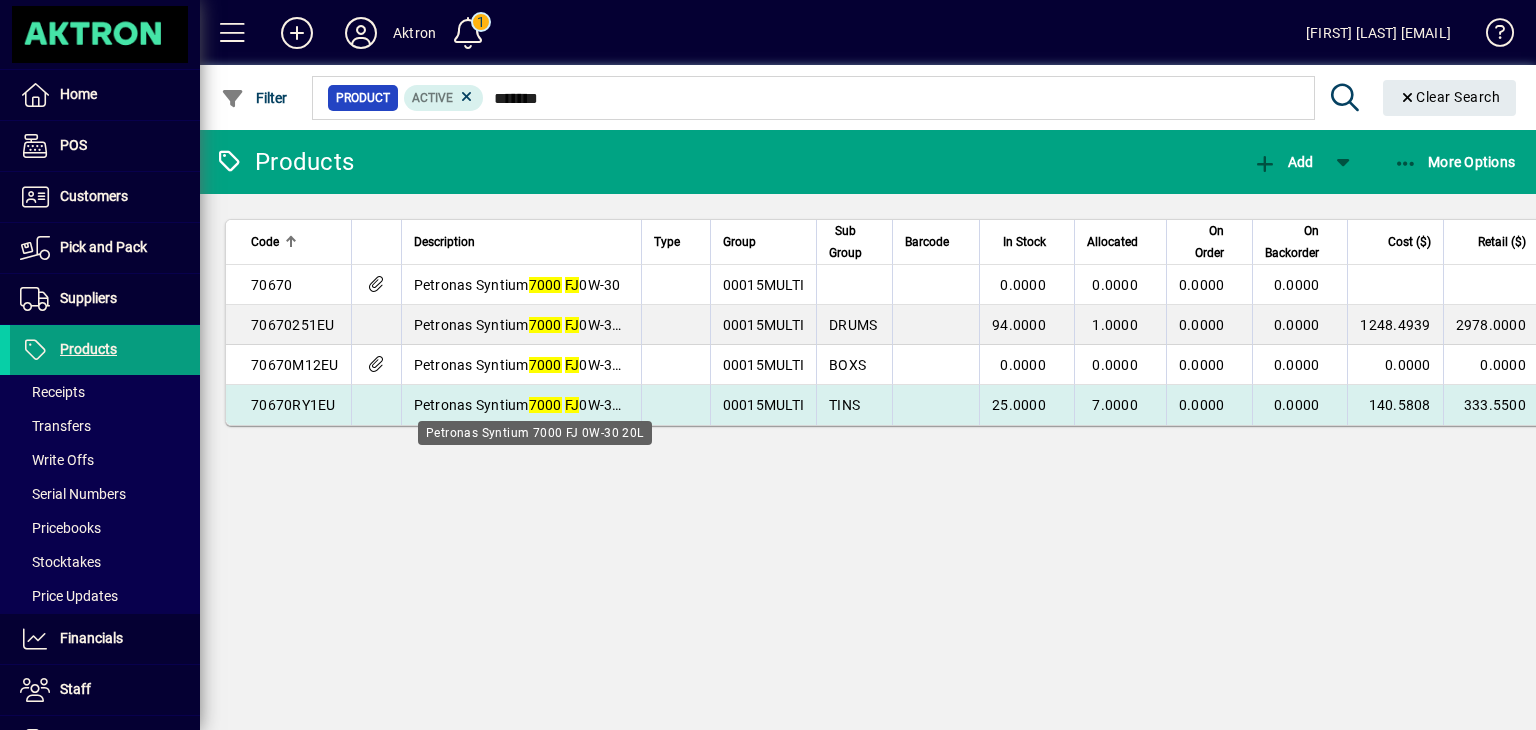 click on "7000" at bounding box center (545, 405) 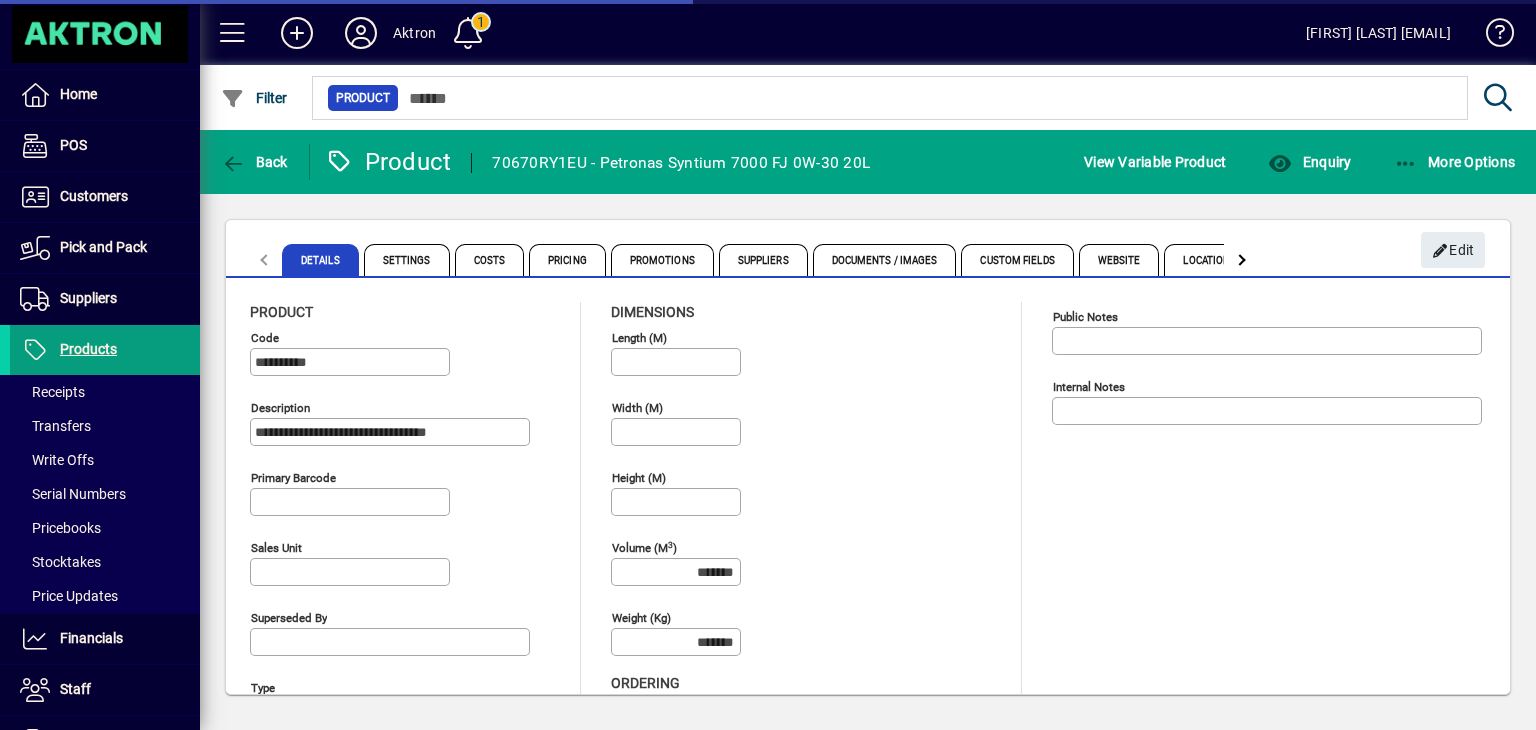 type on "**********" 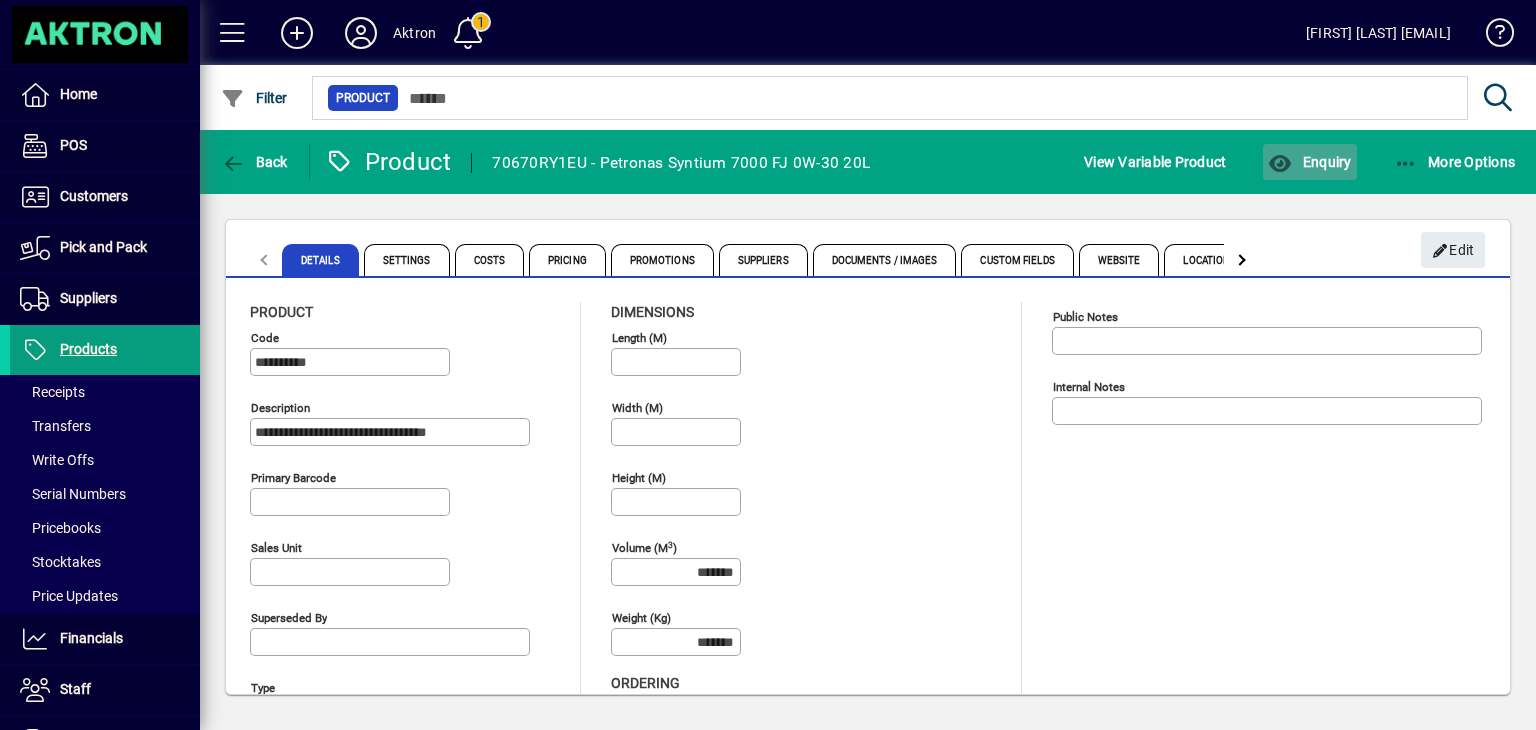click on "Enquiry" 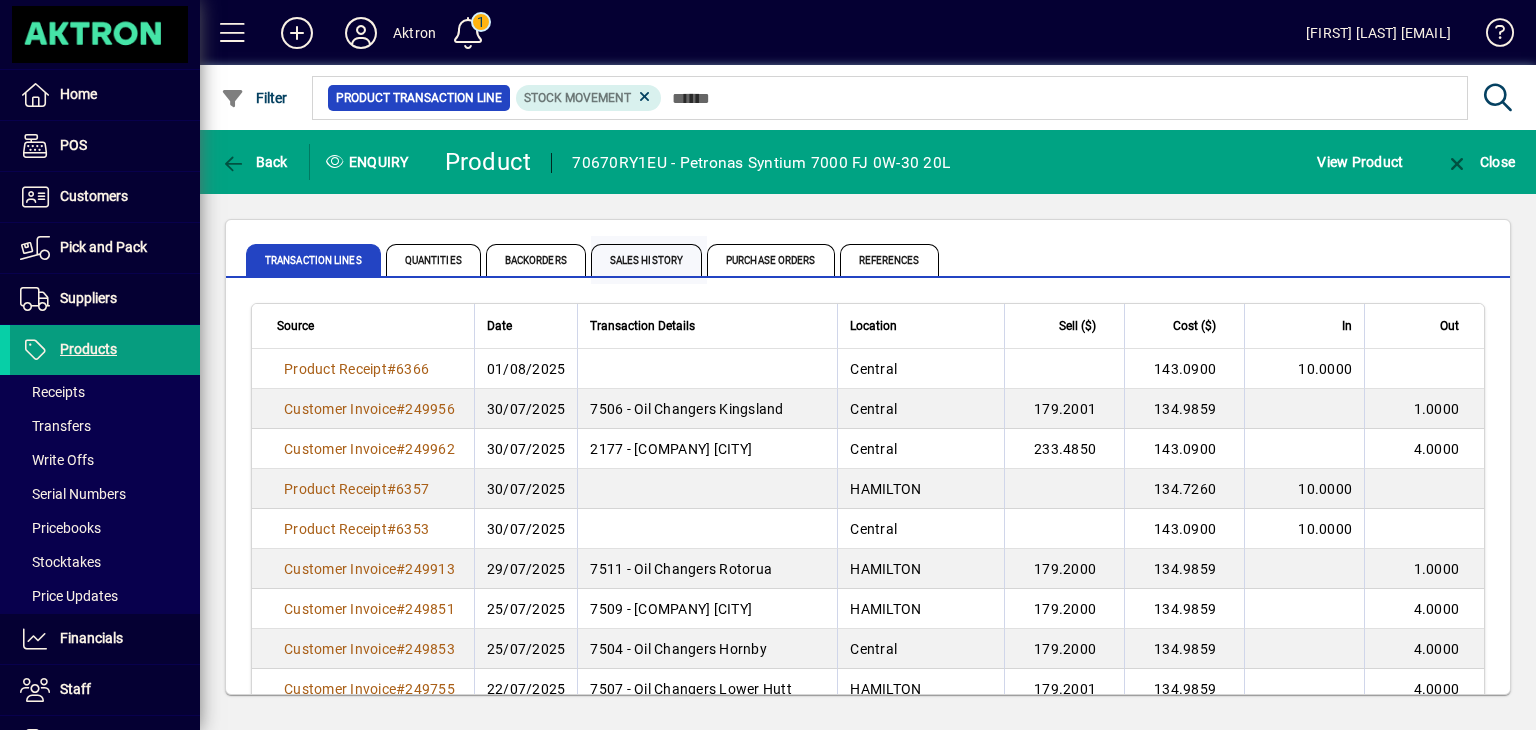 click on "Sales History" at bounding box center (646, 260) 